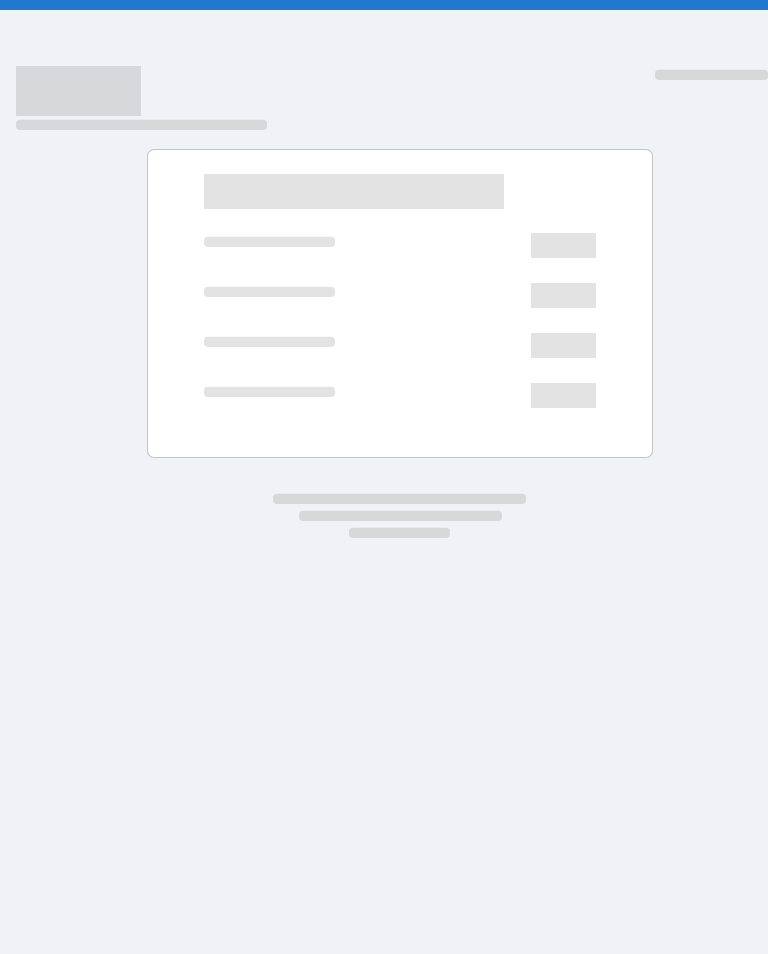 scroll, scrollTop: 0, scrollLeft: 0, axis: both 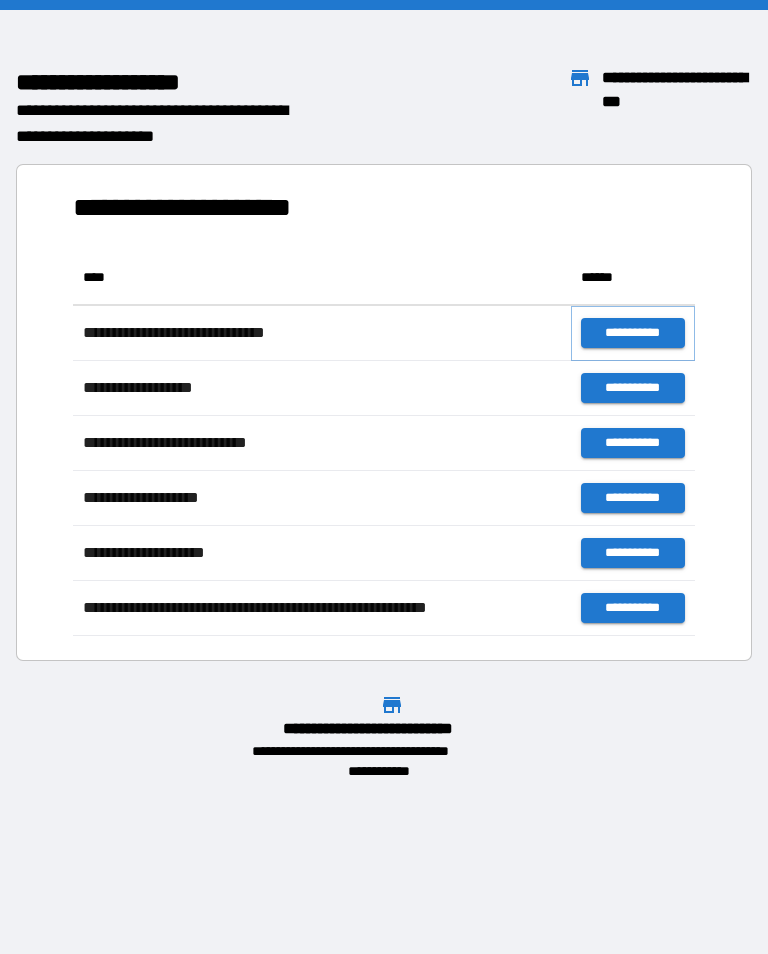 click on "**********" at bounding box center [633, 333] 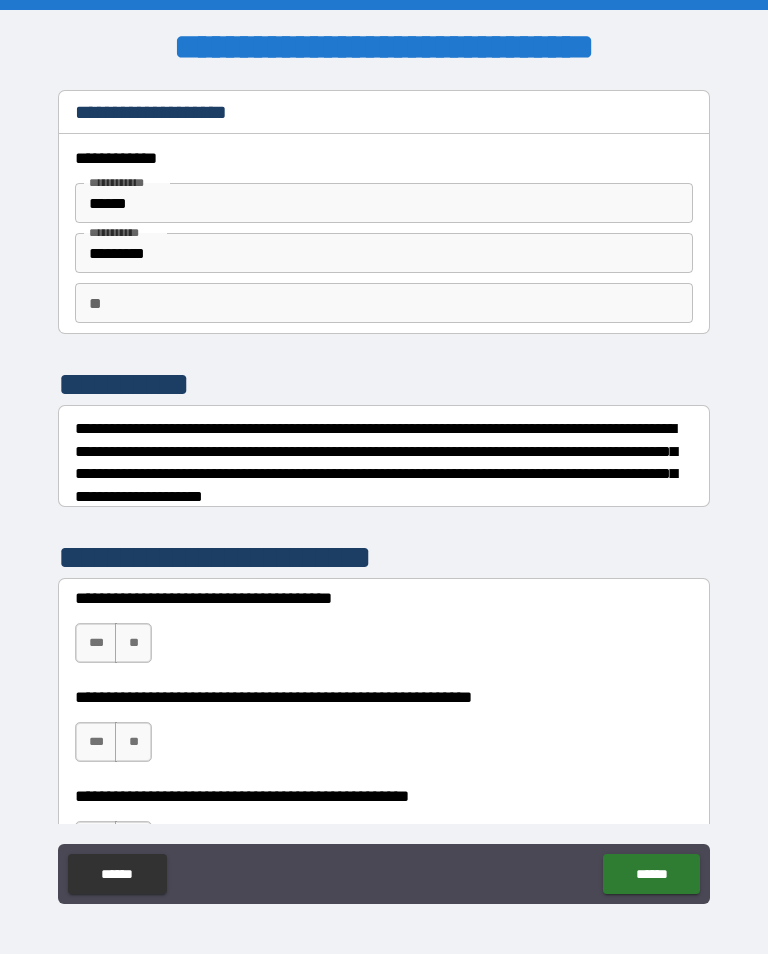 click on "**" at bounding box center [384, 303] 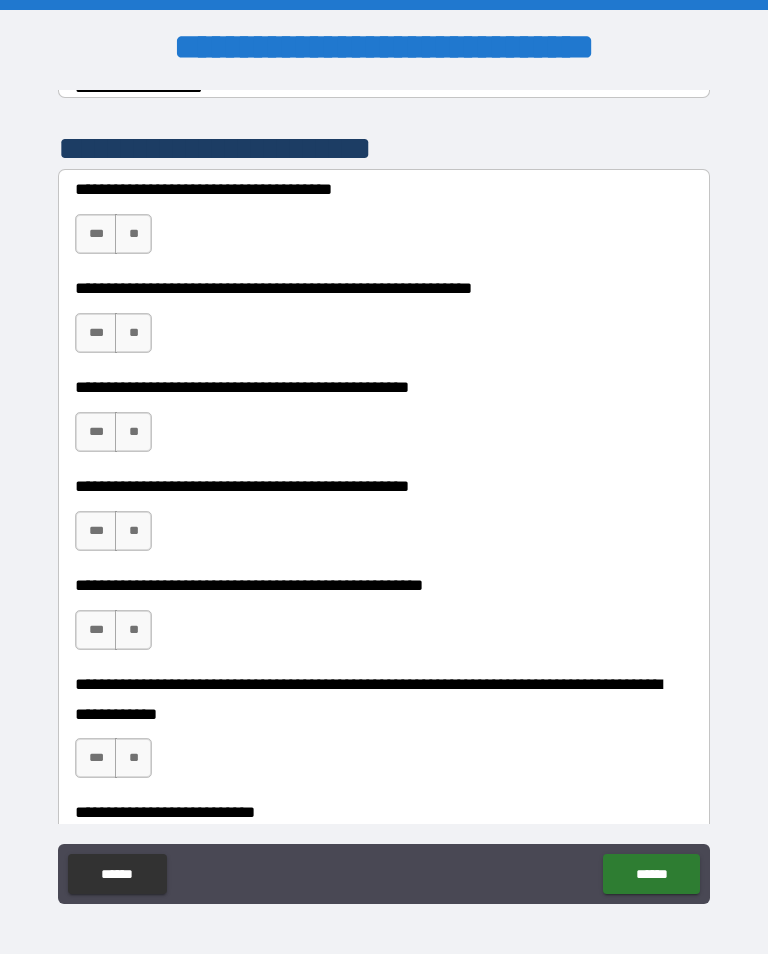 scroll, scrollTop: 409, scrollLeft: 0, axis: vertical 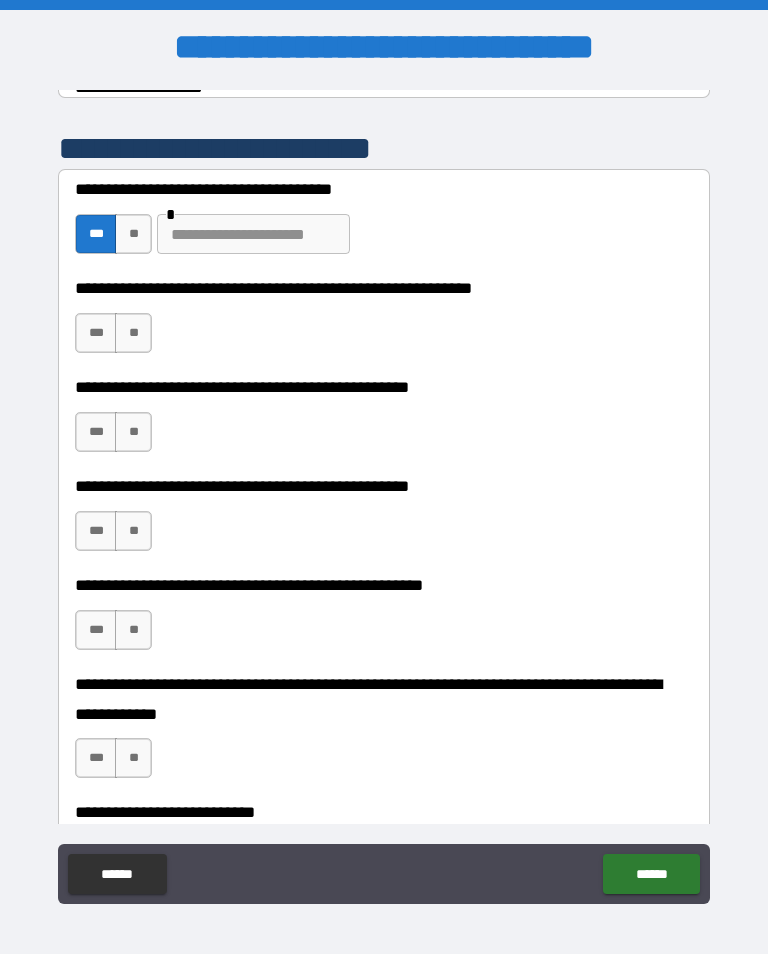 click at bounding box center (253, 234) 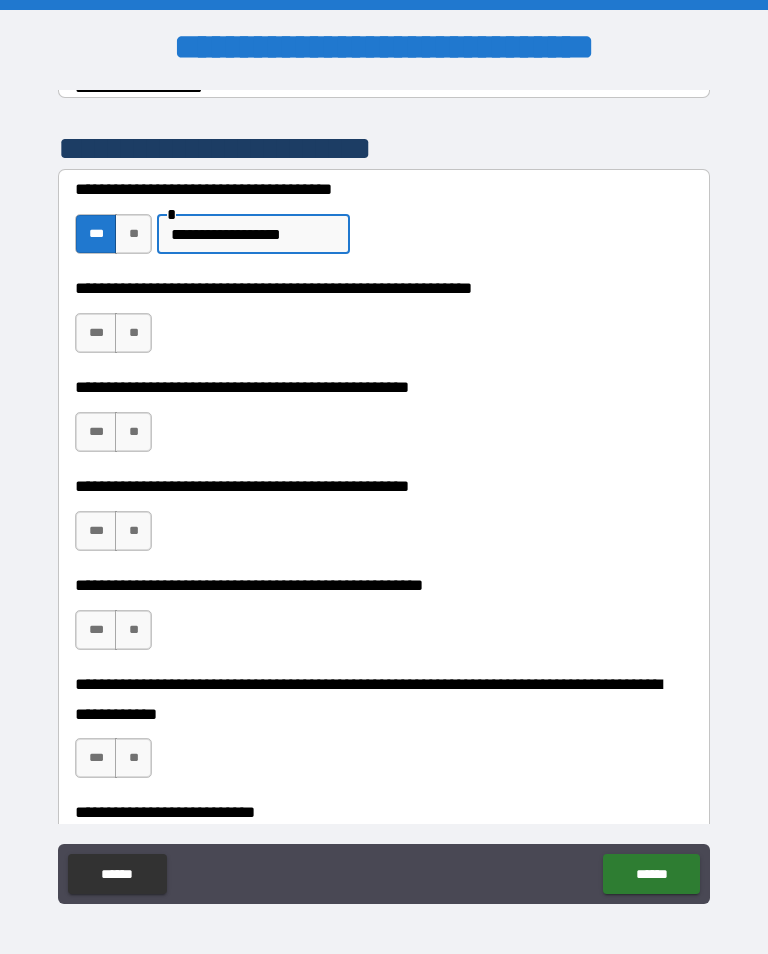type on "**********" 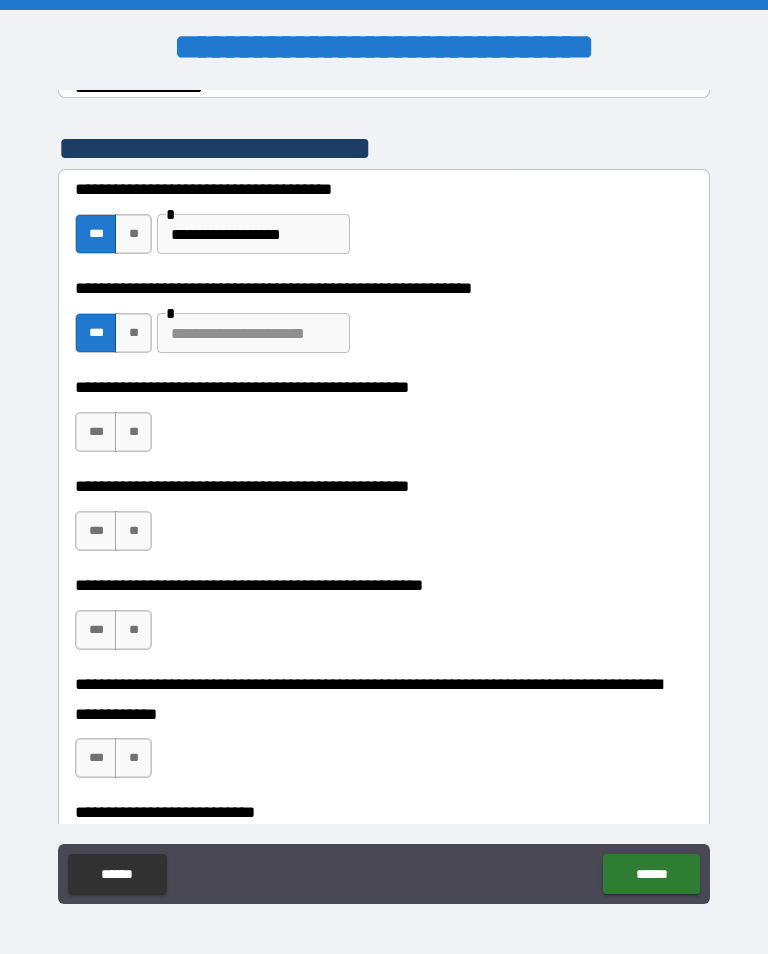 click at bounding box center (253, 333) 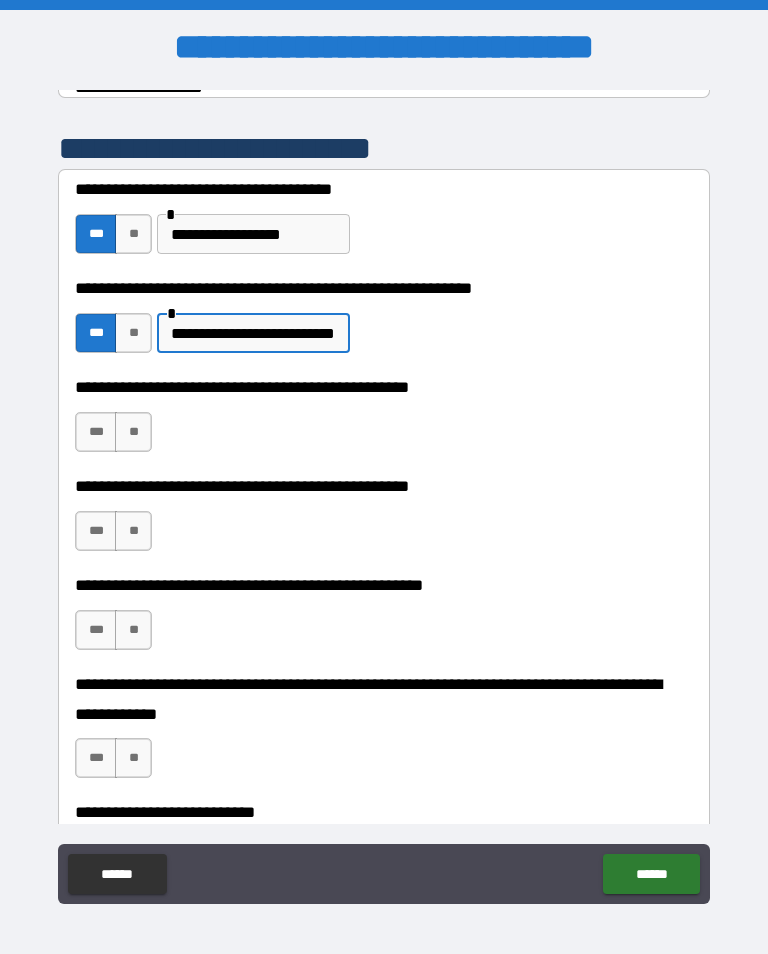 type on "**********" 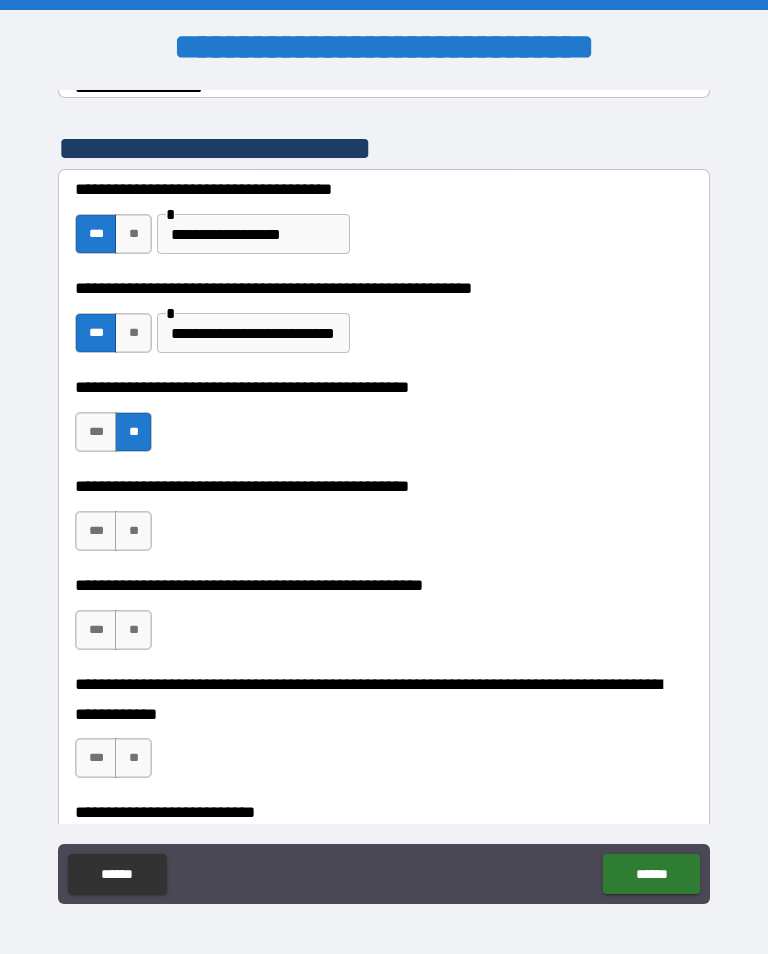 click on "***" at bounding box center (96, 531) 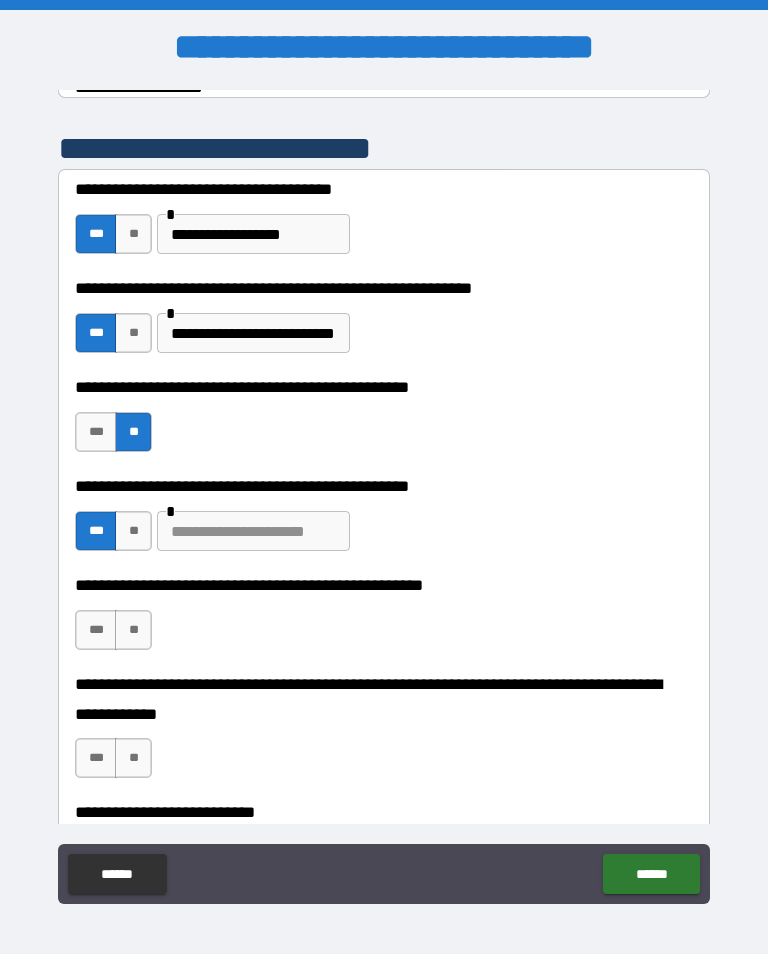 click at bounding box center [253, 531] 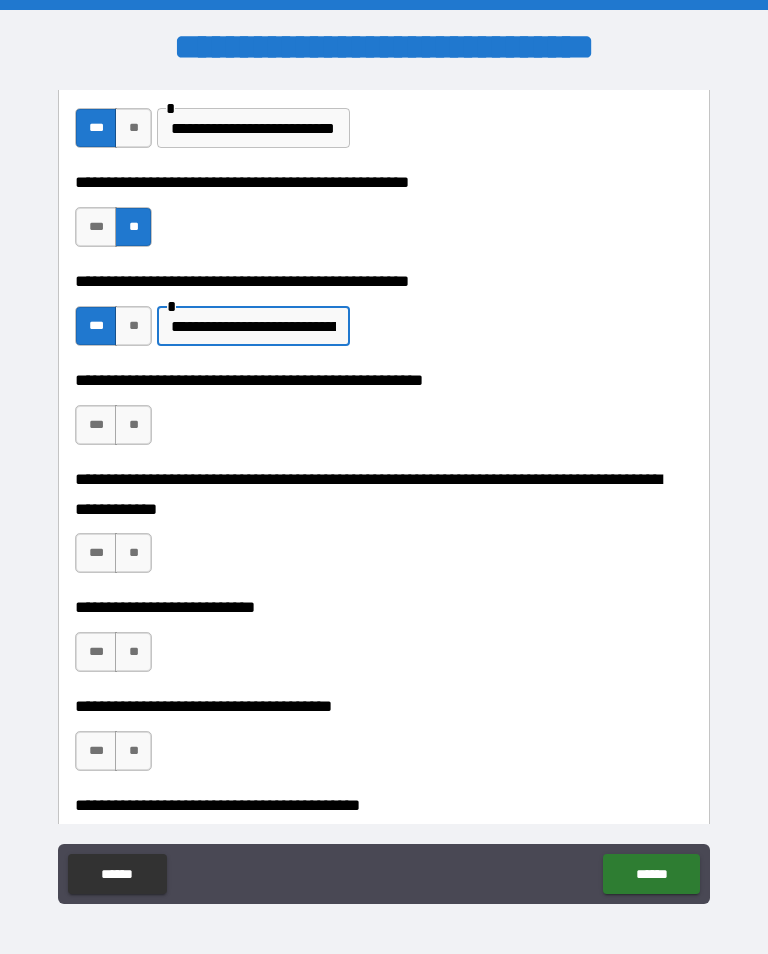 scroll, scrollTop: 631, scrollLeft: 0, axis: vertical 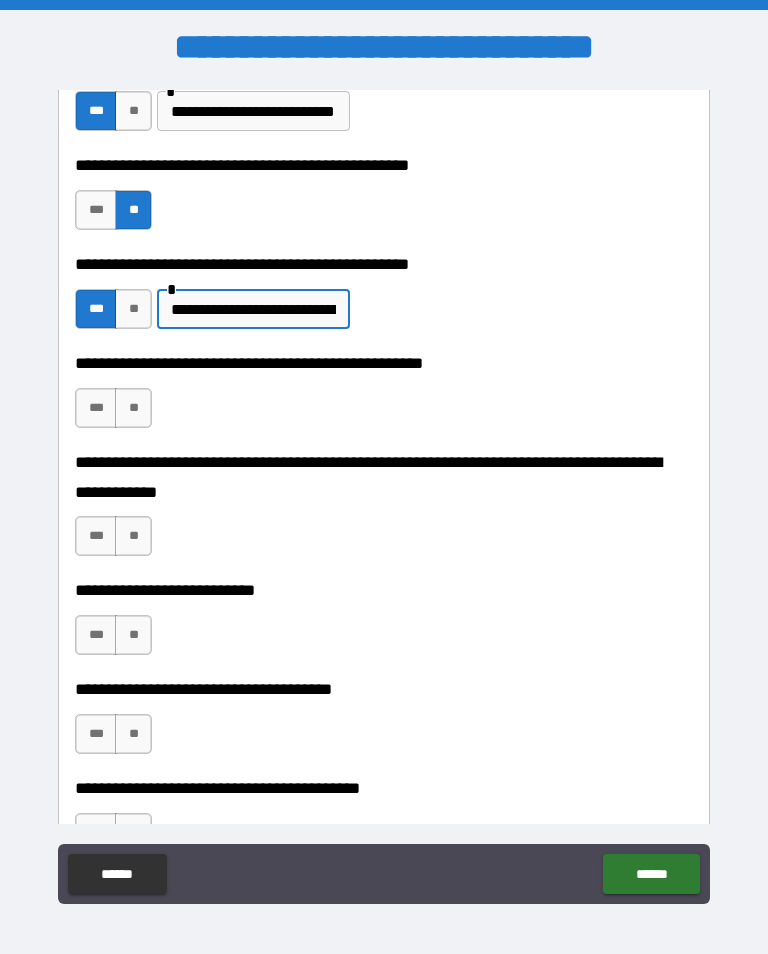 type on "**********" 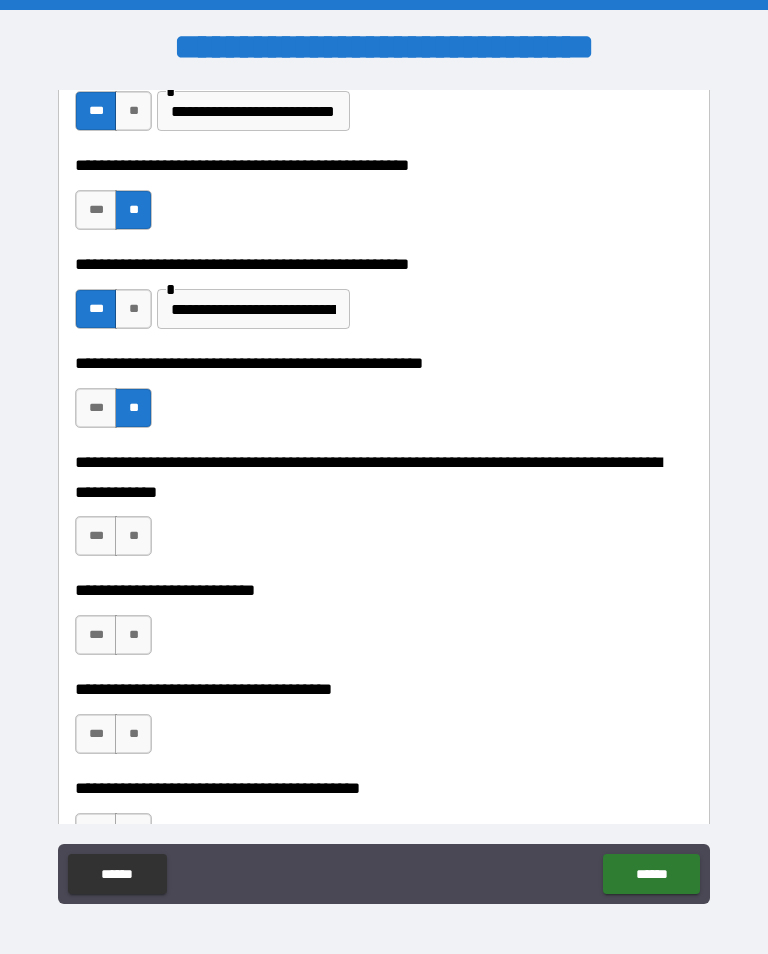 click on "**" at bounding box center (133, 536) 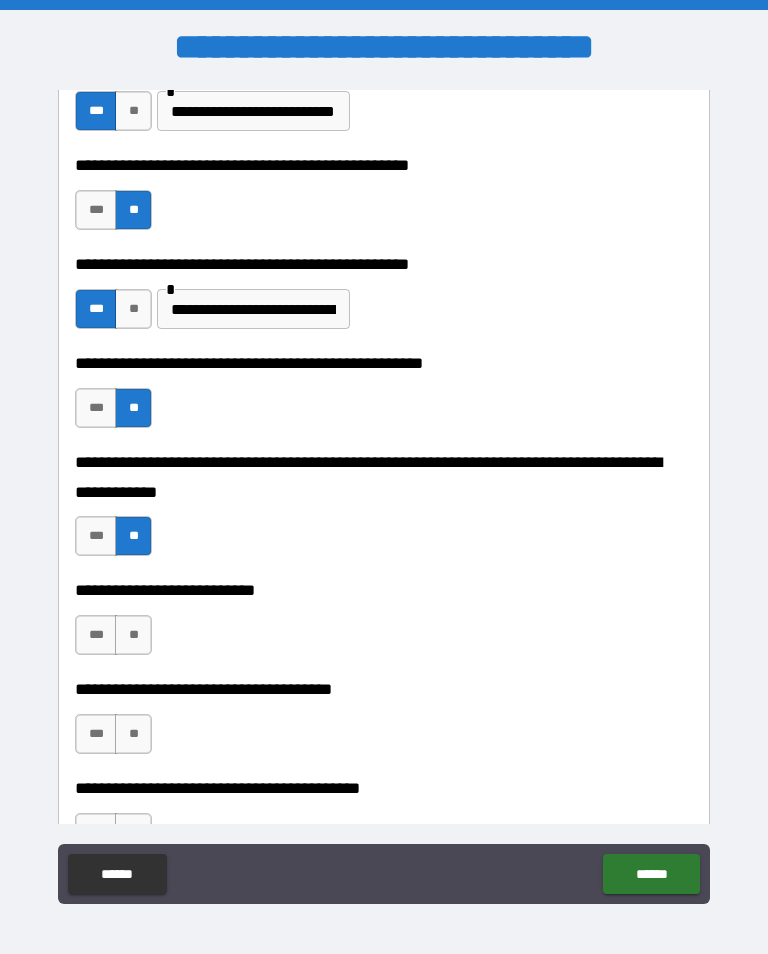 click on "**" at bounding box center [133, 635] 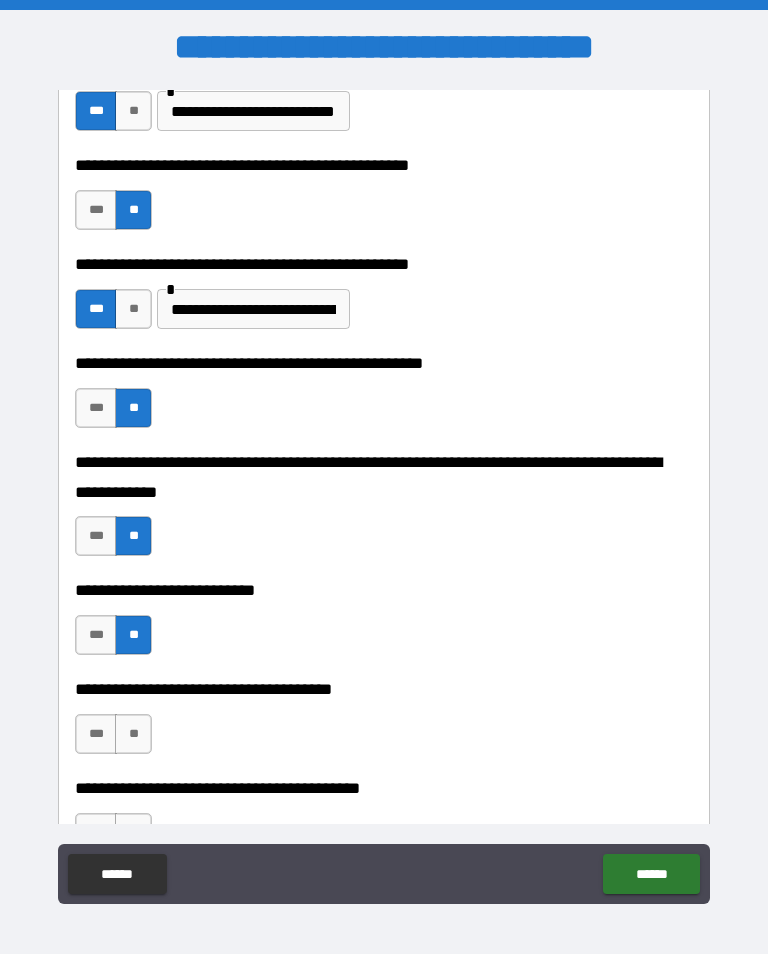 click on "**" at bounding box center (133, 734) 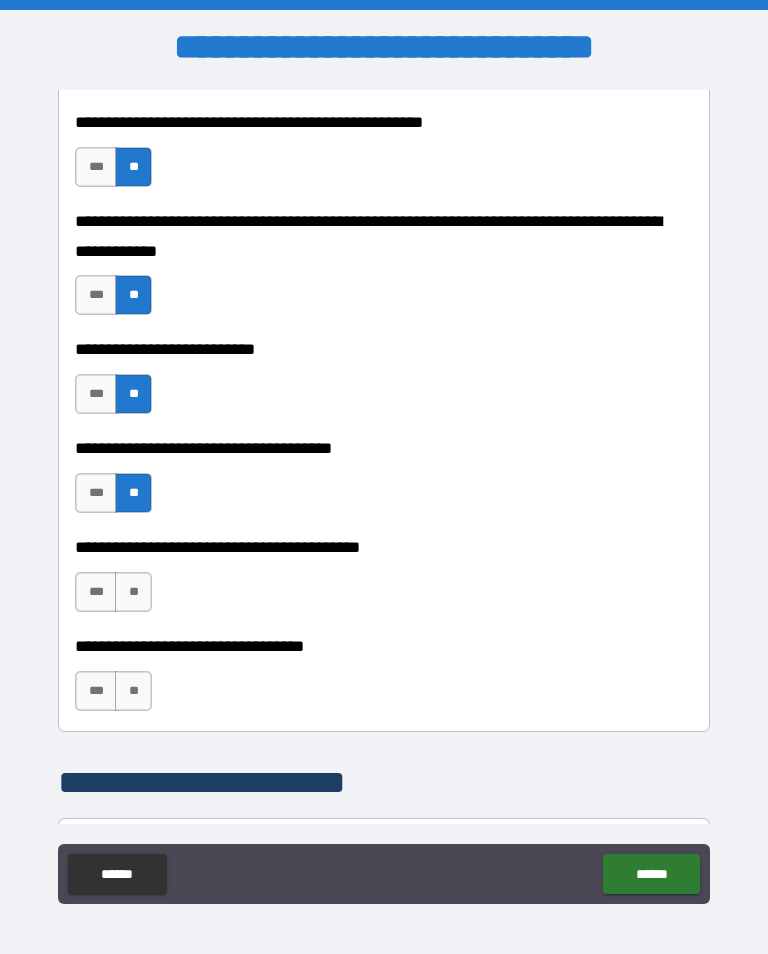 scroll, scrollTop: 886, scrollLeft: 0, axis: vertical 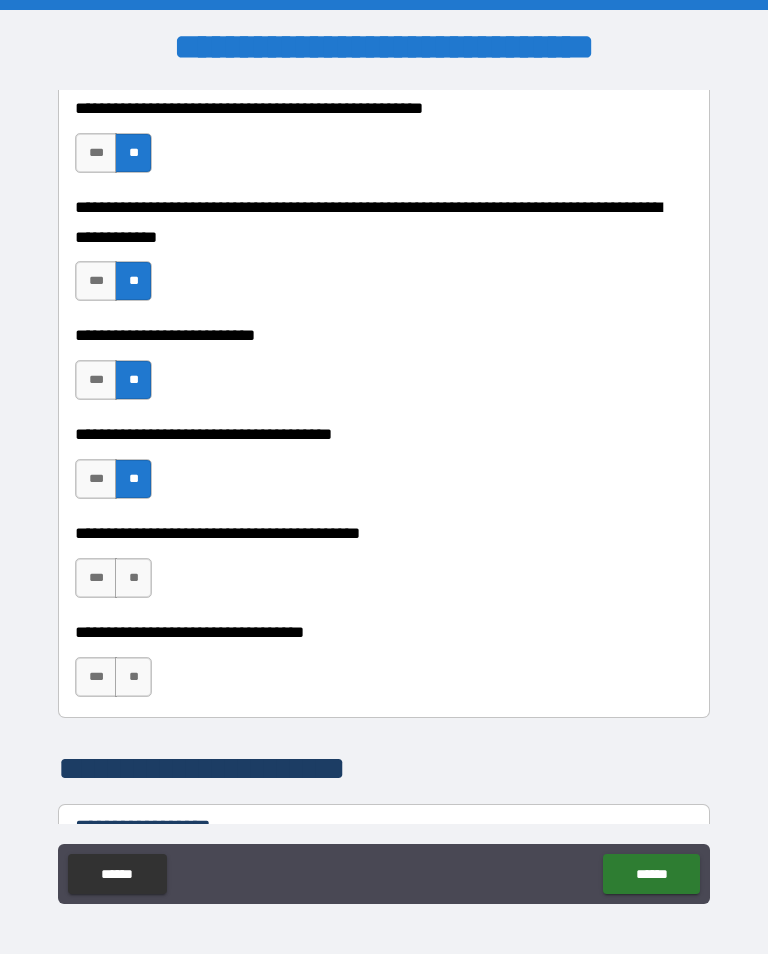 click on "**" at bounding box center (133, 578) 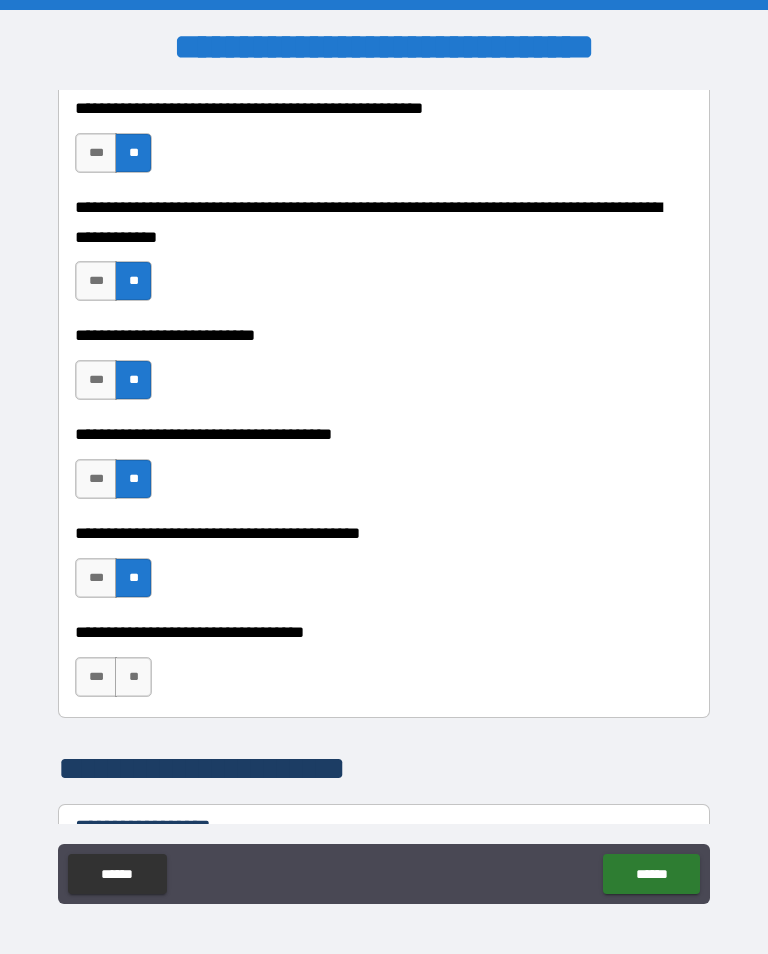 click on "**" at bounding box center [133, 677] 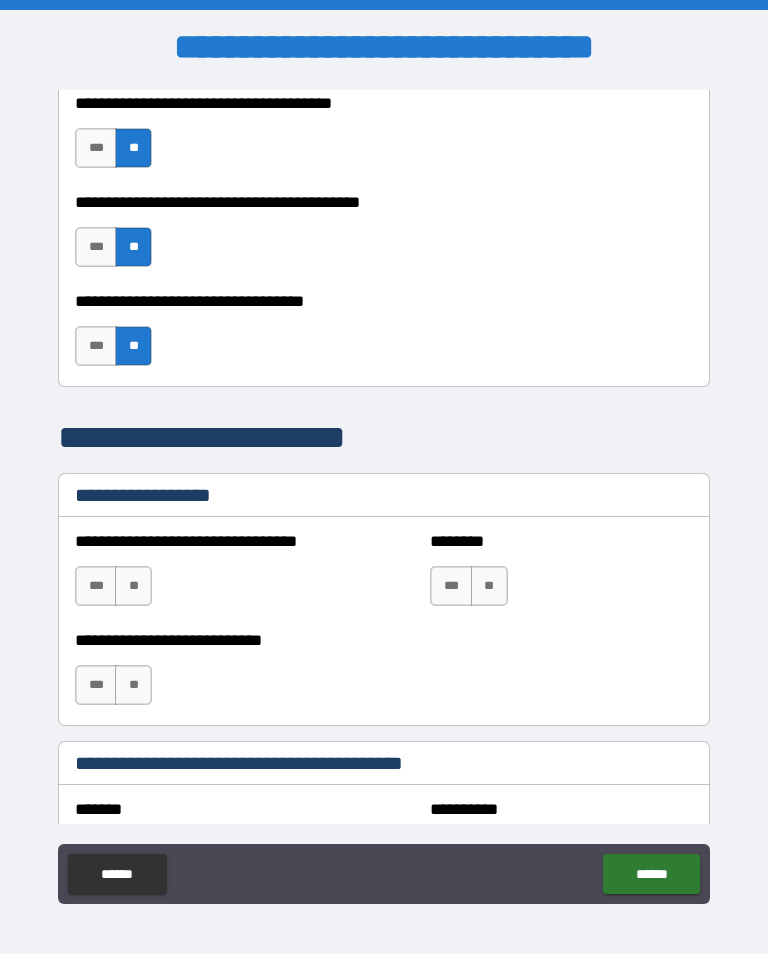 scroll, scrollTop: 1252, scrollLeft: 0, axis: vertical 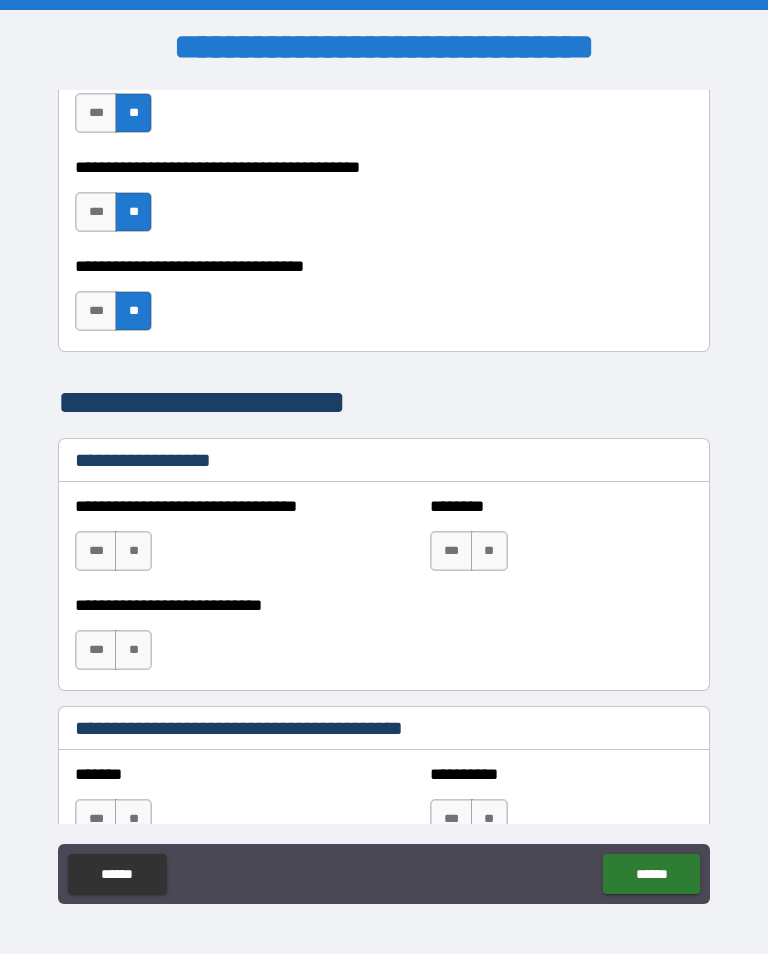 click on "**" at bounding box center (133, 551) 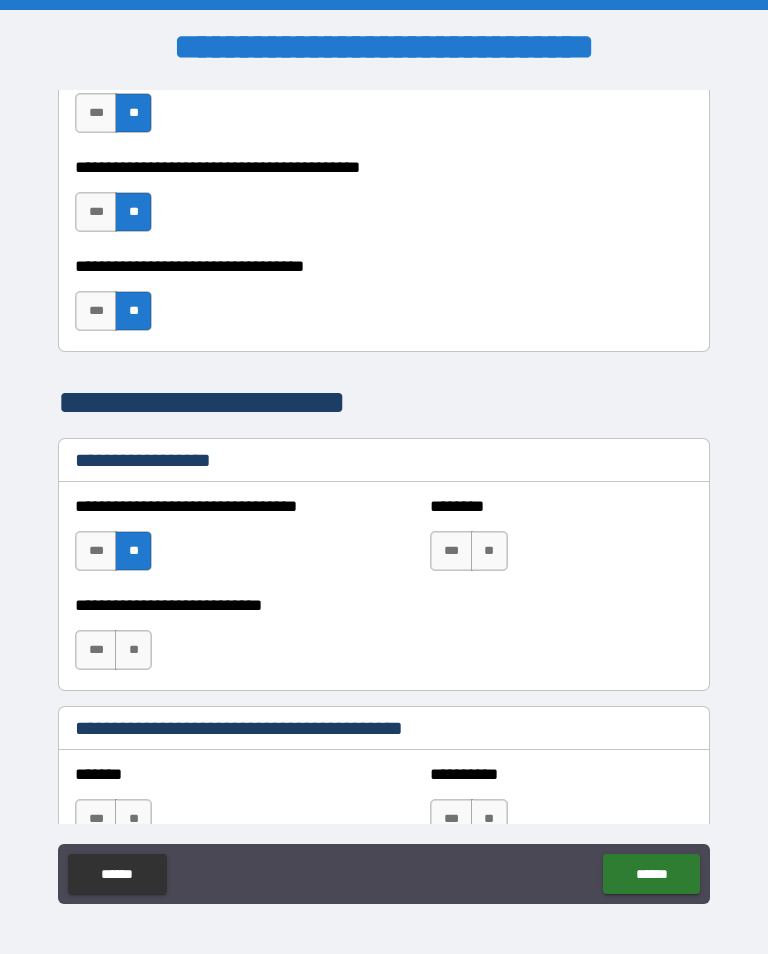 click on "**" at bounding box center (489, 551) 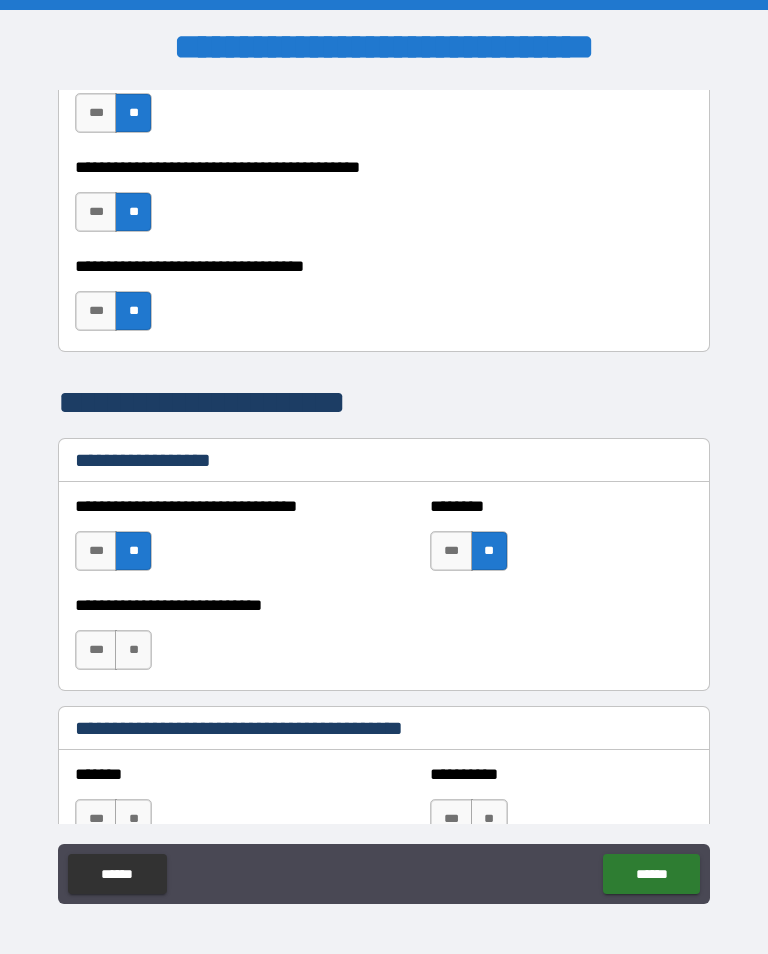 click on "**" at bounding box center (133, 650) 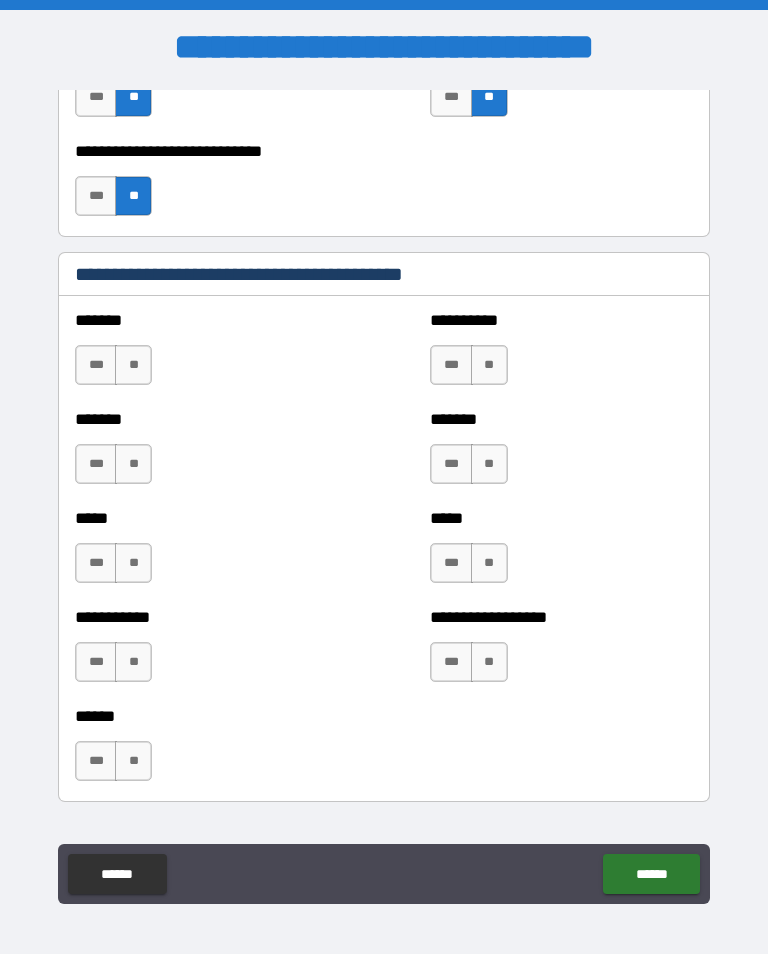 scroll, scrollTop: 1716, scrollLeft: 0, axis: vertical 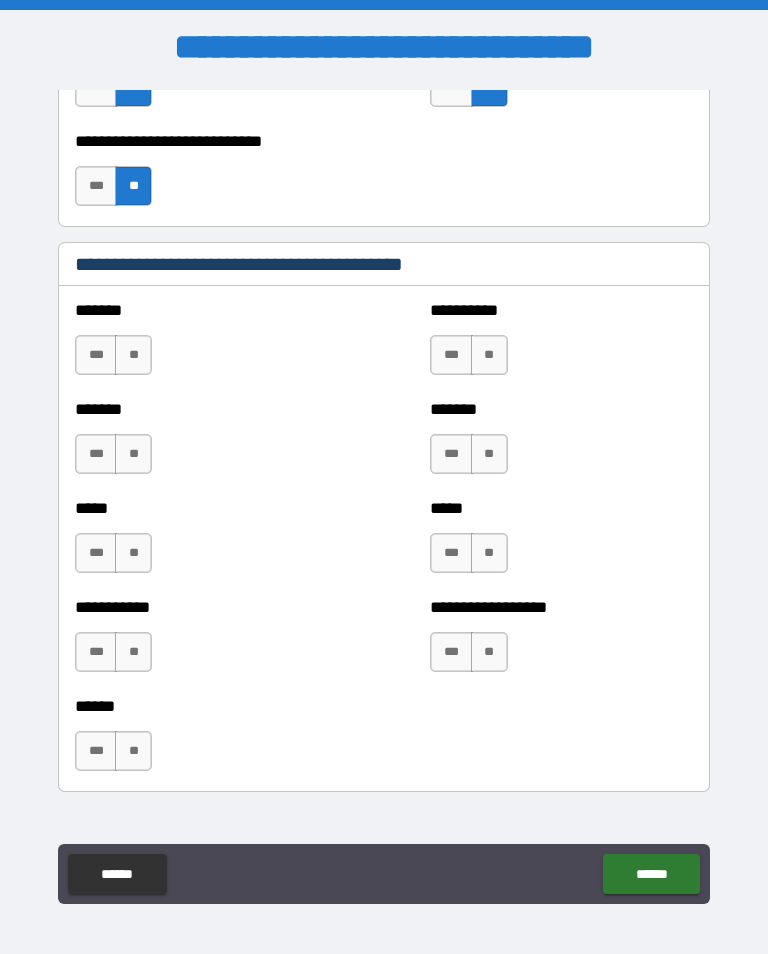 click on "**" at bounding box center (133, 355) 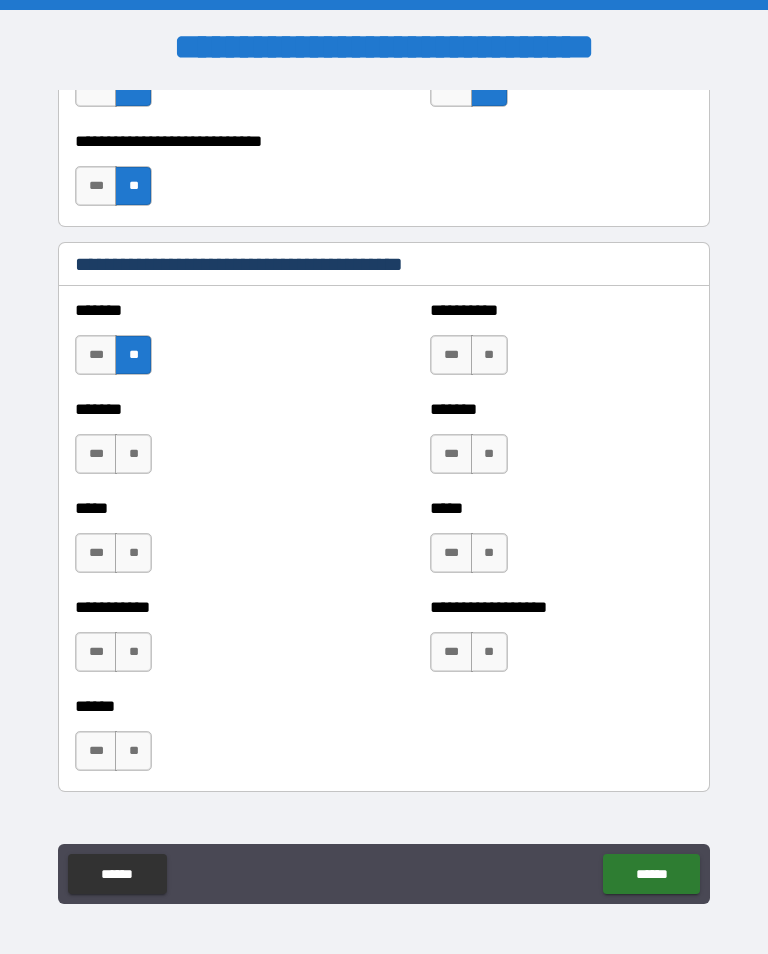 click on "**" at bounding box center [133, 454] 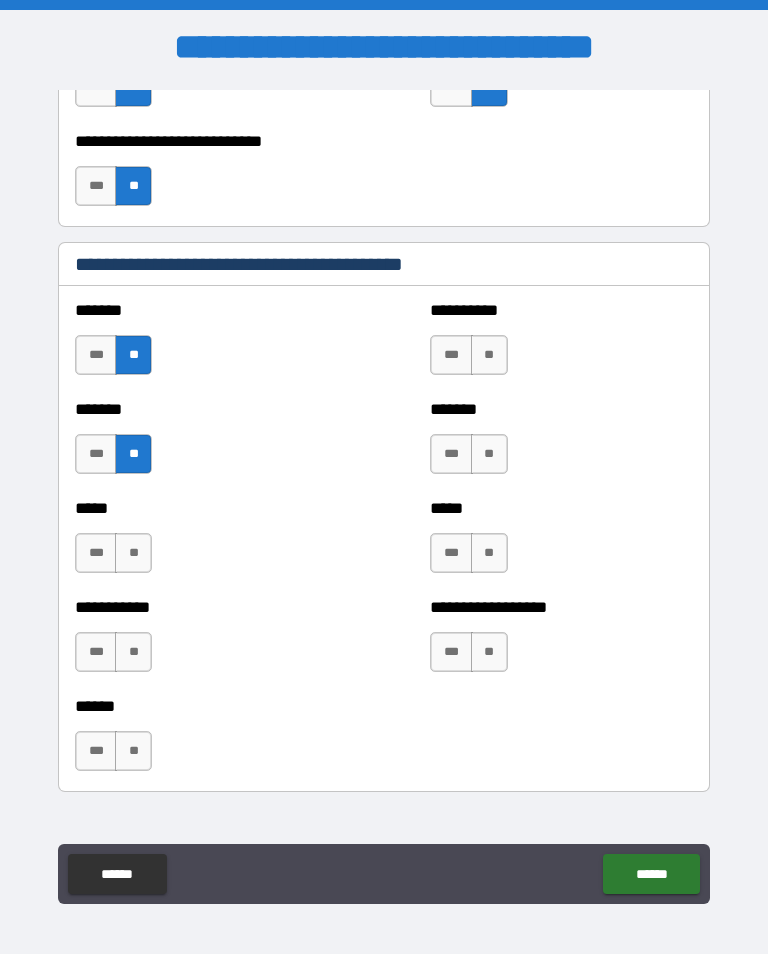 click on "**" at bounding box center (133, 553) 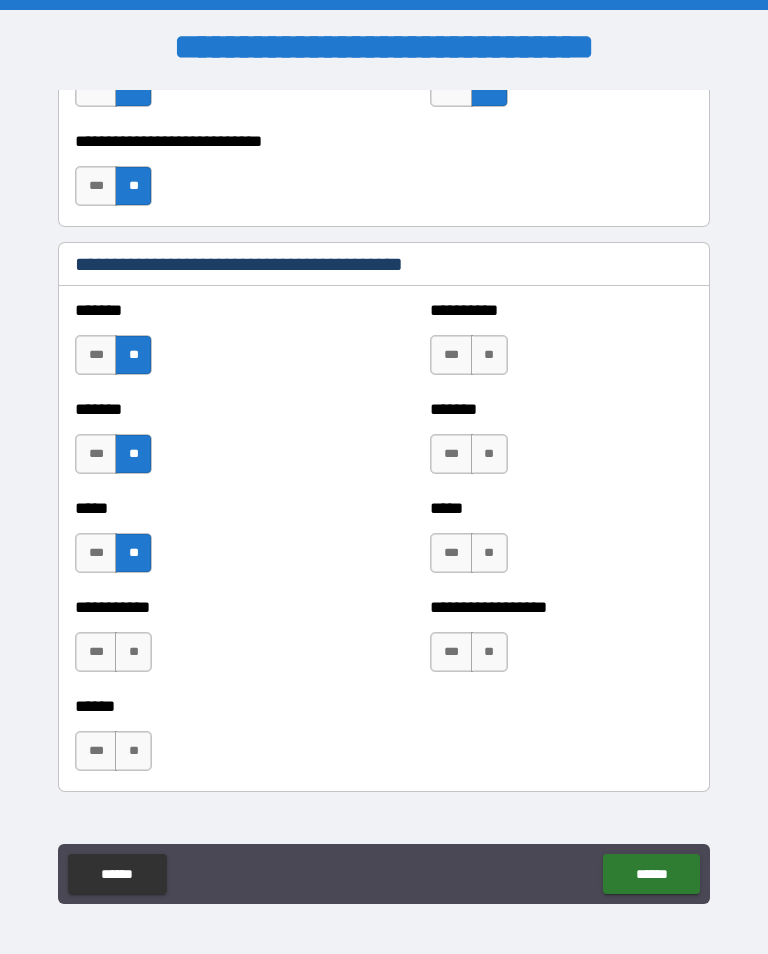 click on "**" at bounding box center (133, 652) 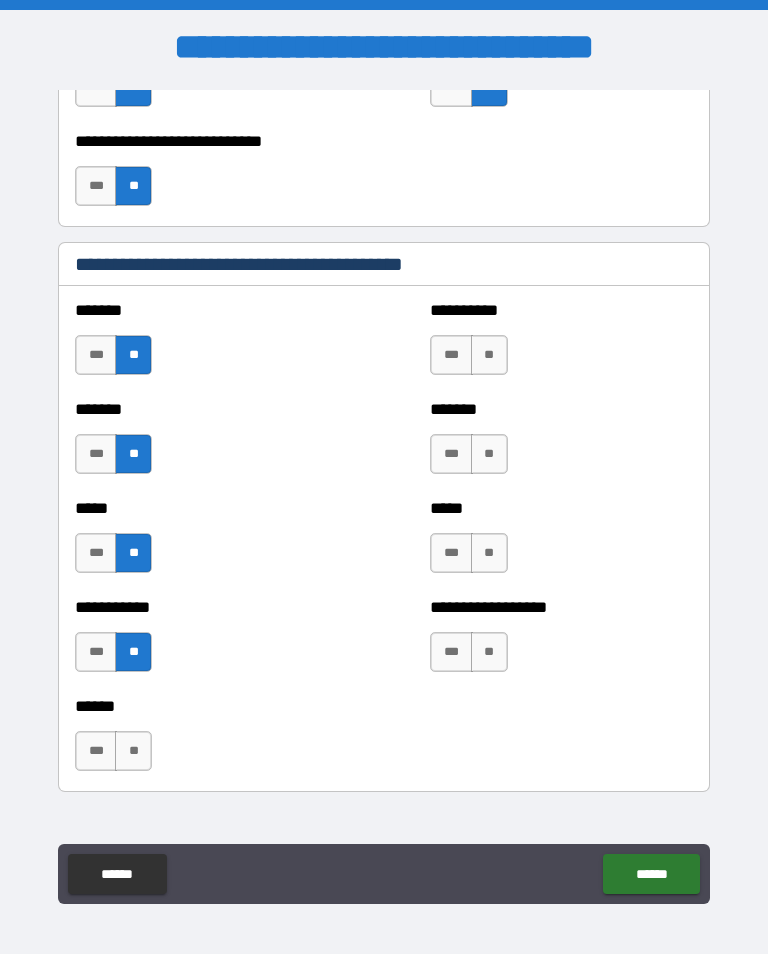 click on "**" at bounding box center (489, 355) 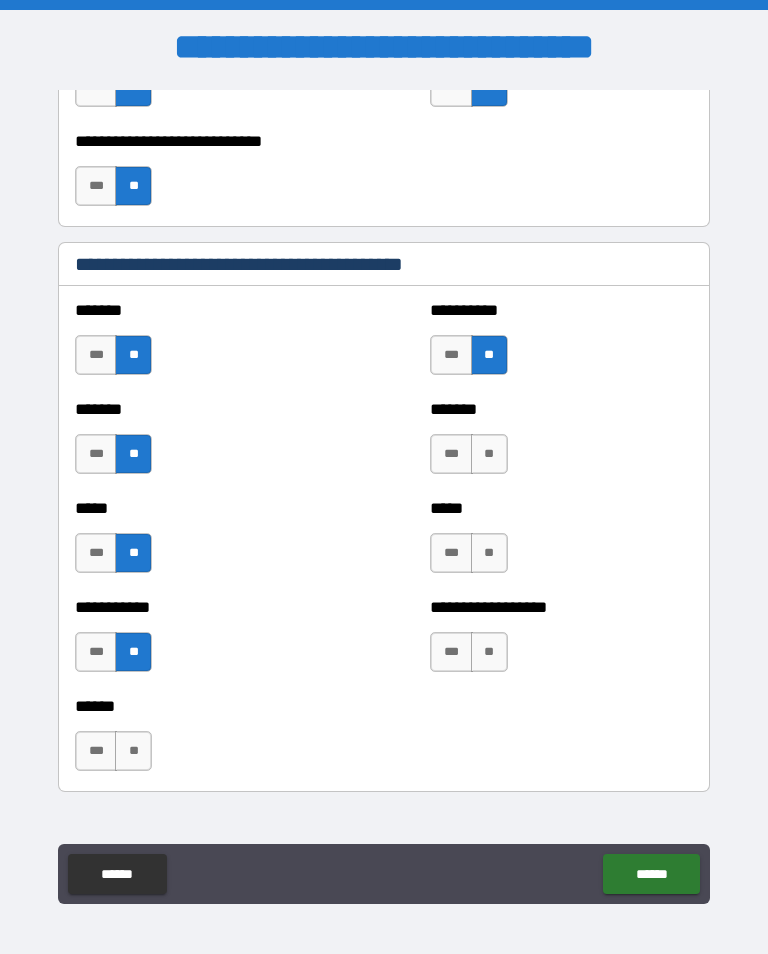 click on "**" at bounding box center (489, 454) 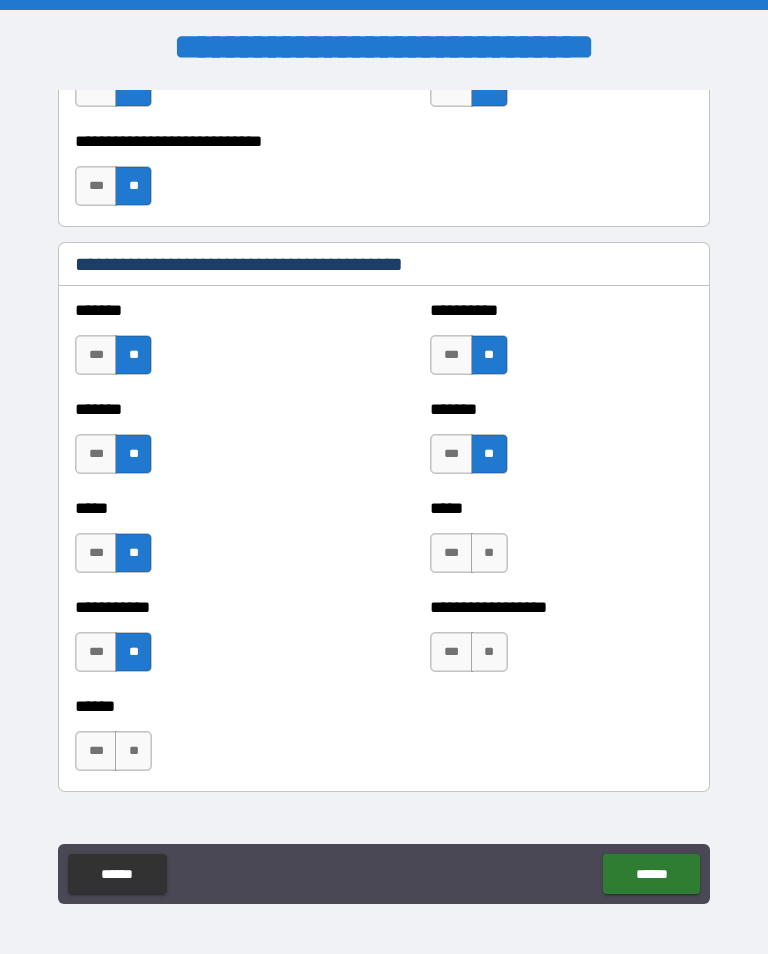 click on "**" at bounding box center (489, 553) 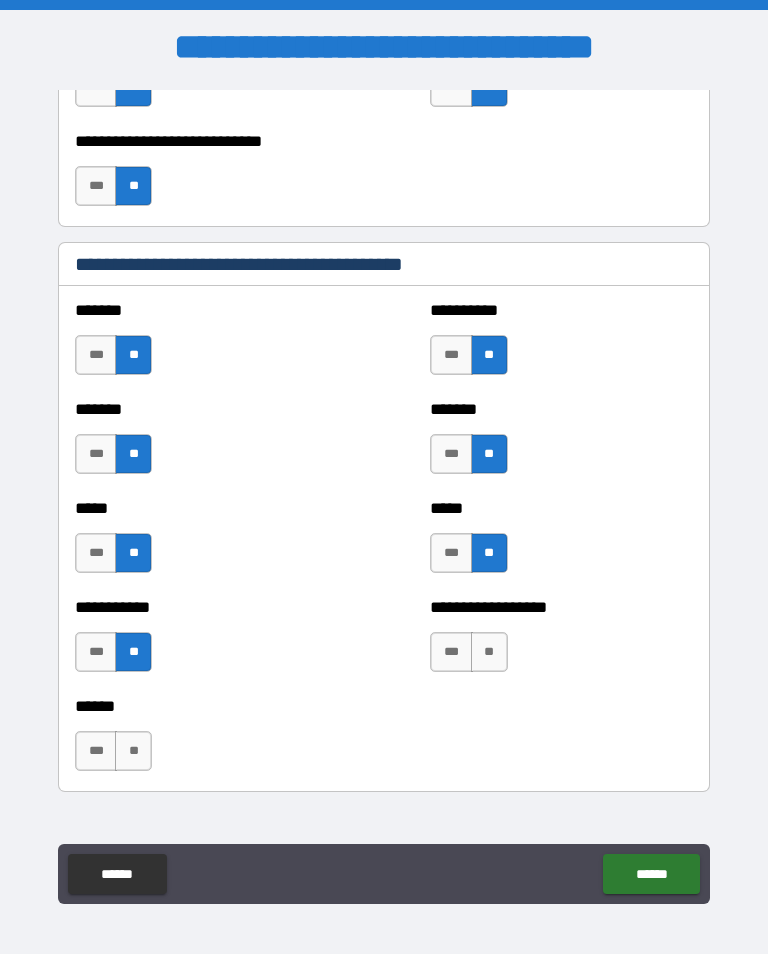 click on "**" at bounding box center (489, 652) 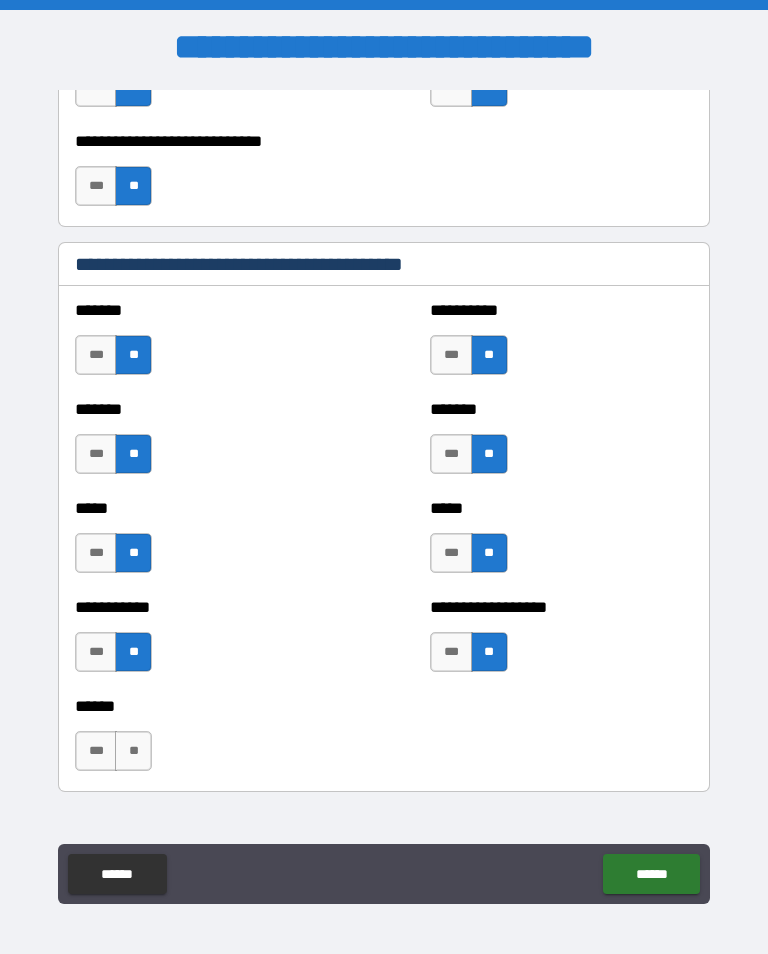 click on "**" at bounding box center (133, 751) 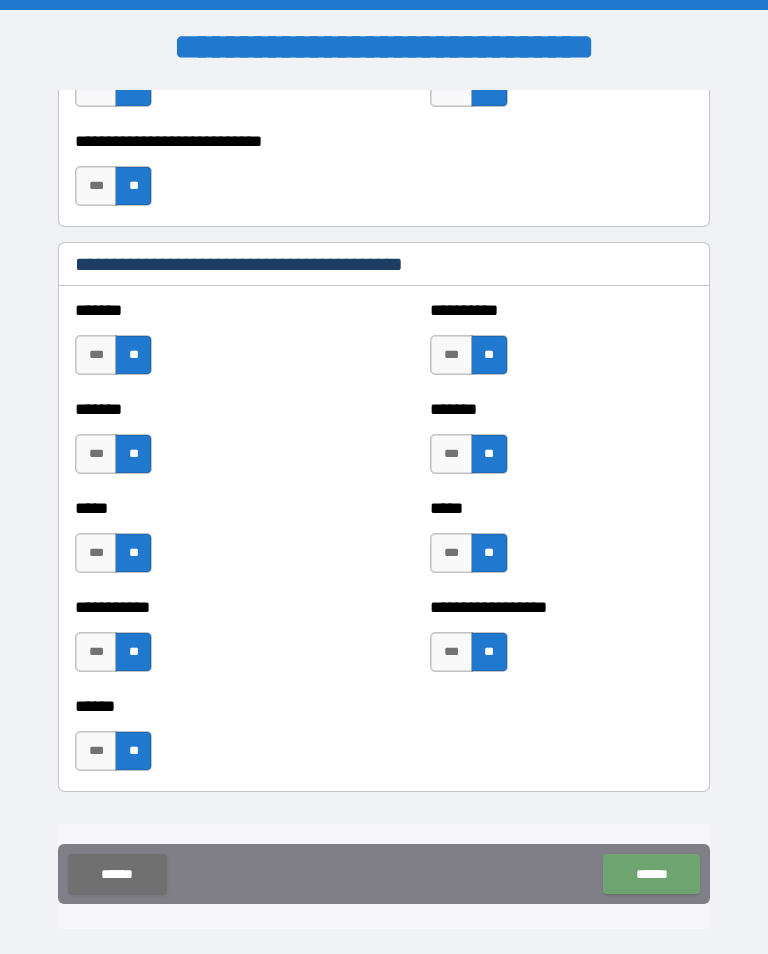 click on "******" at bounding box center [651, 874] 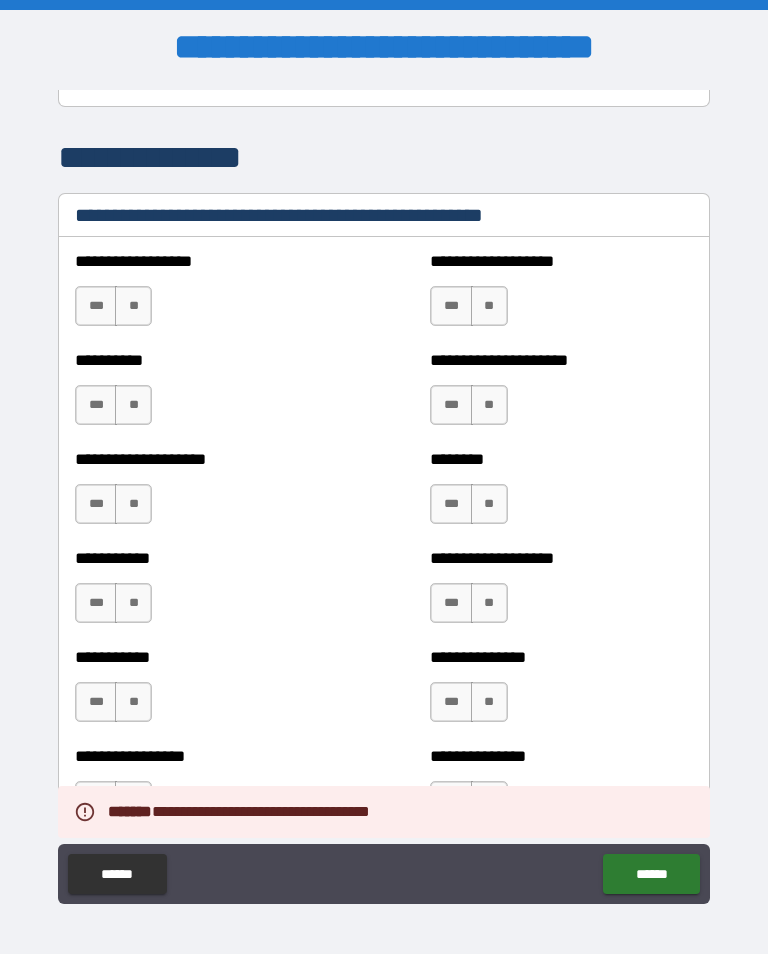 scroll, scrollTop: 2410, scrollLeft: 0, axis: vertical 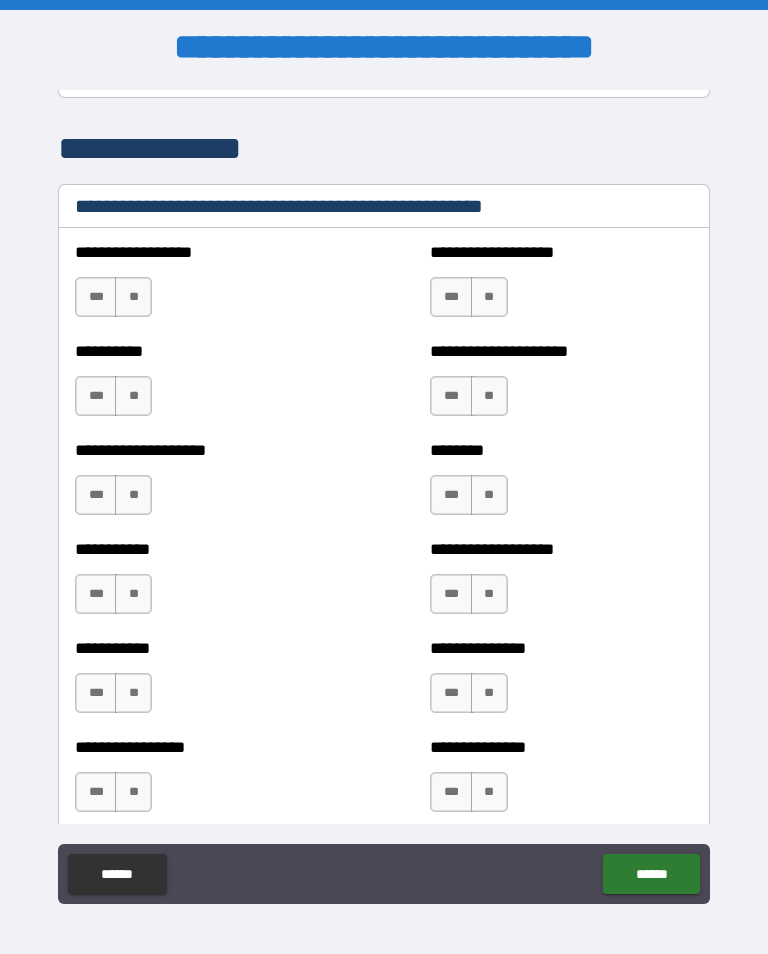 click on "**" at bounding box center [133, 297] 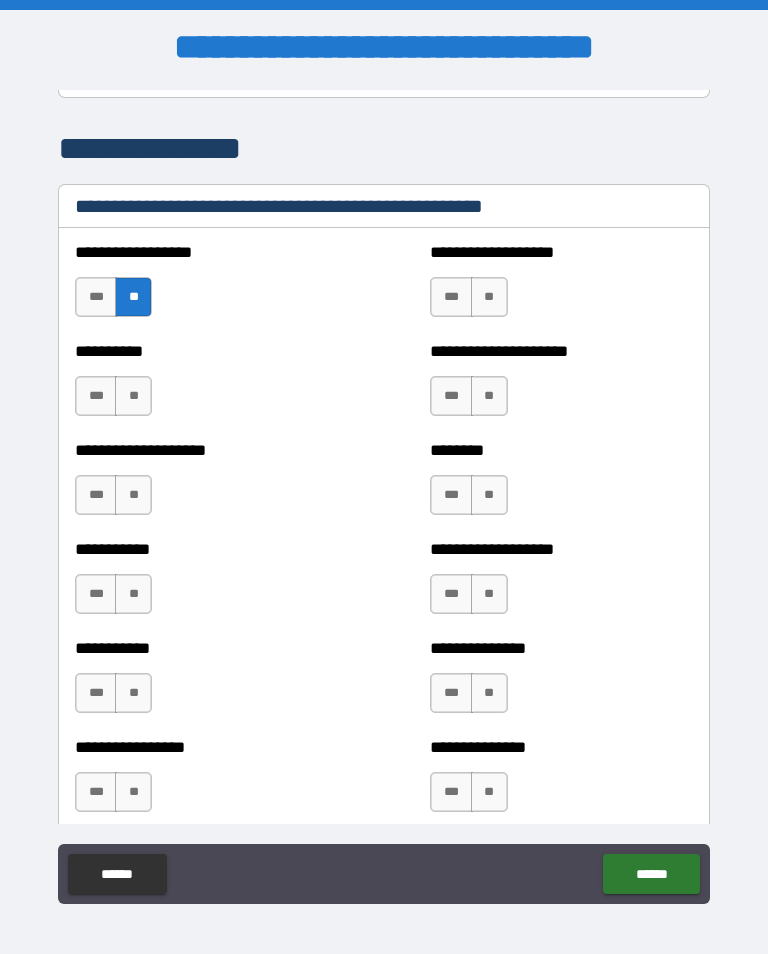 click on "**" at bounding box center (133, 396) 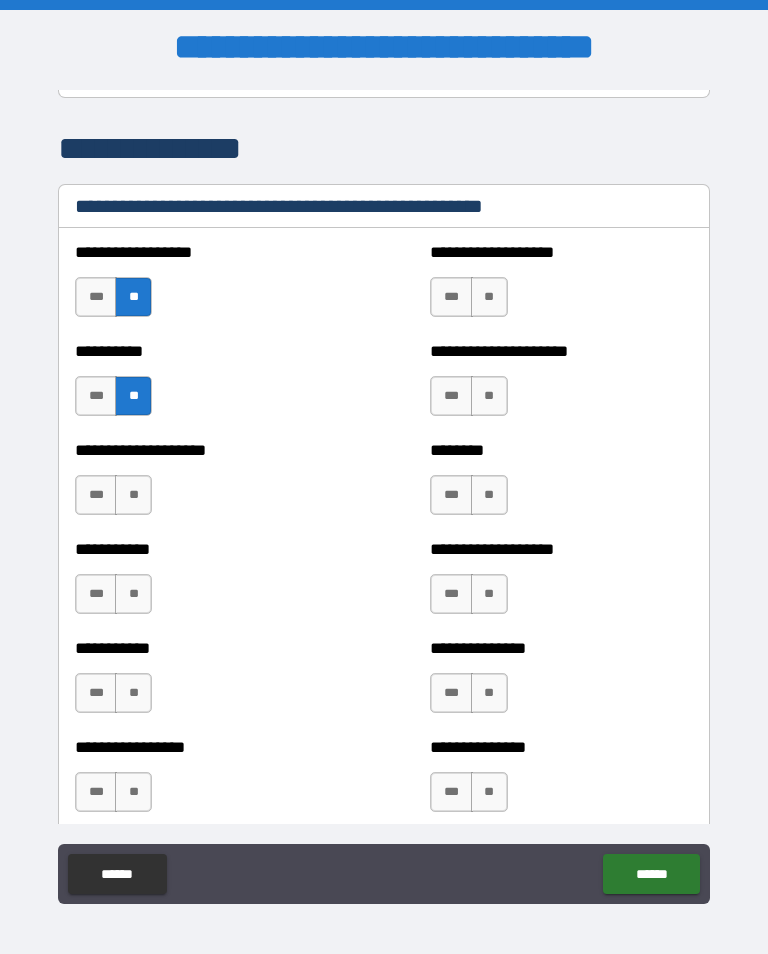 click on "**" at bounding box center [133, 495] 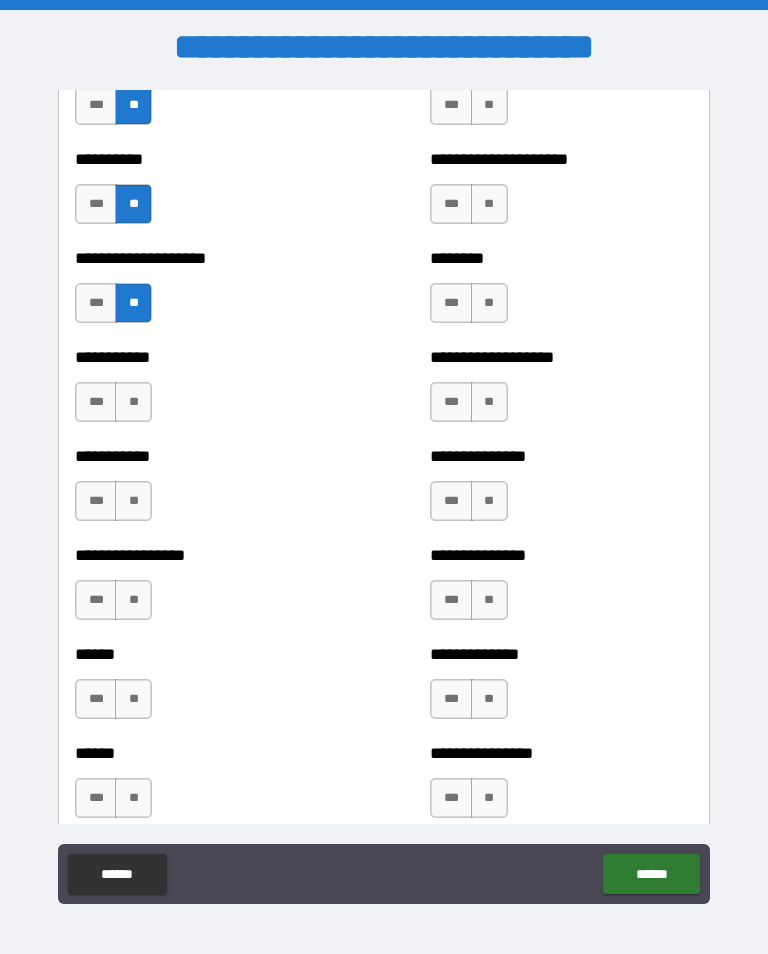 scroll, scrollTop: 2605, scrollLeft: 0, axis: vertical 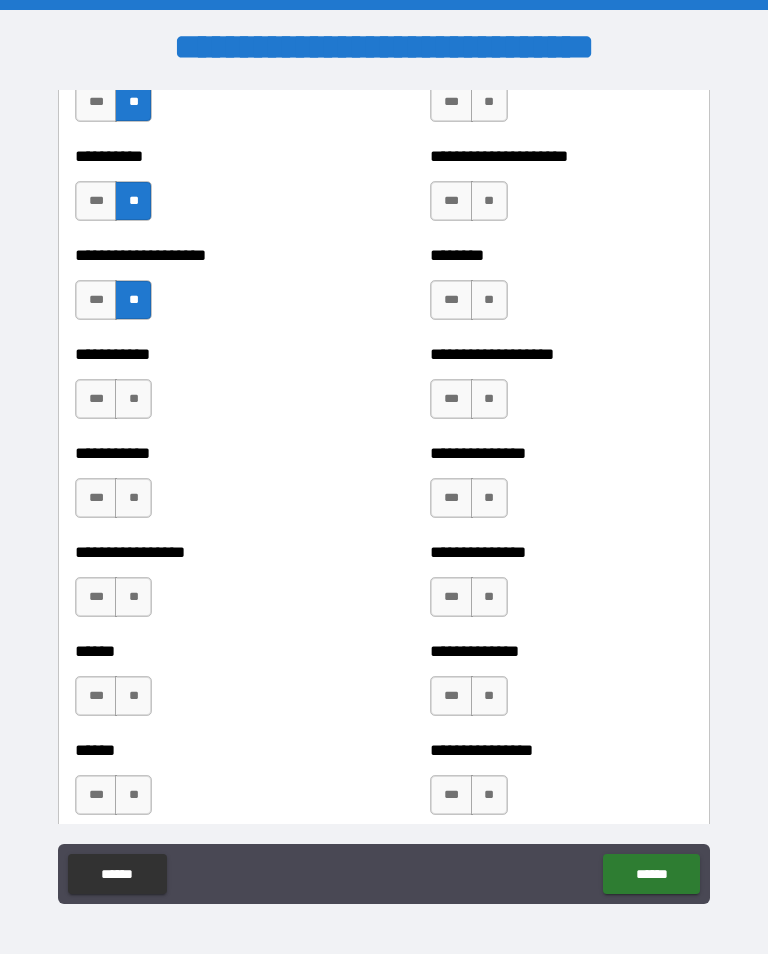 click on "**" at bounding box center (133, 399) 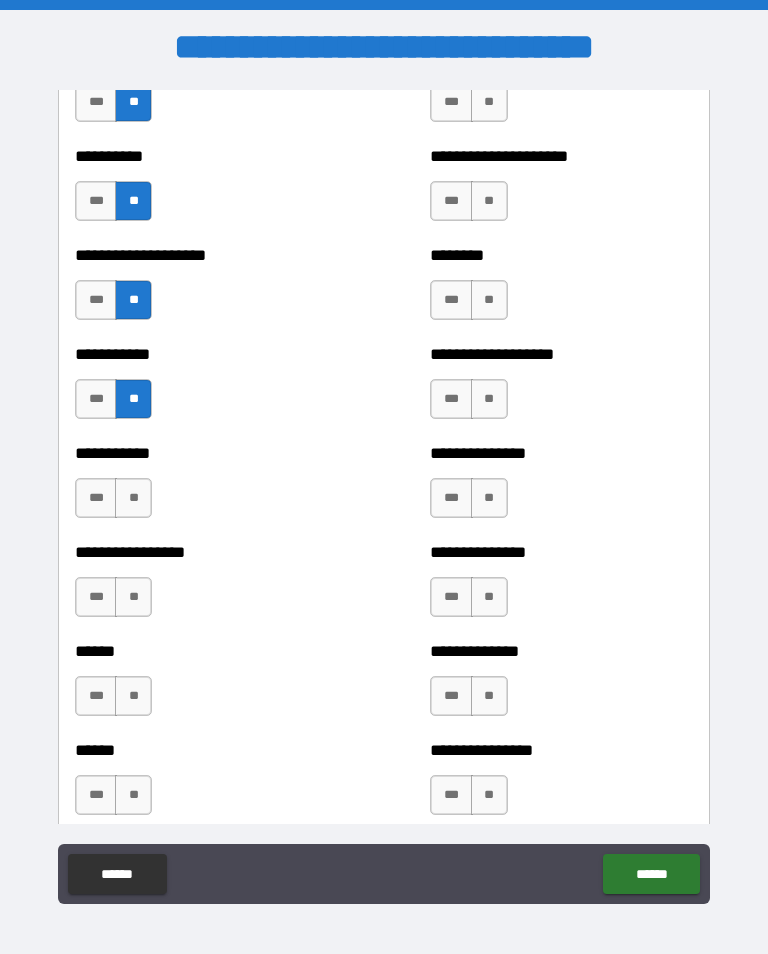 click on "**" at bounding box center [133, 498] 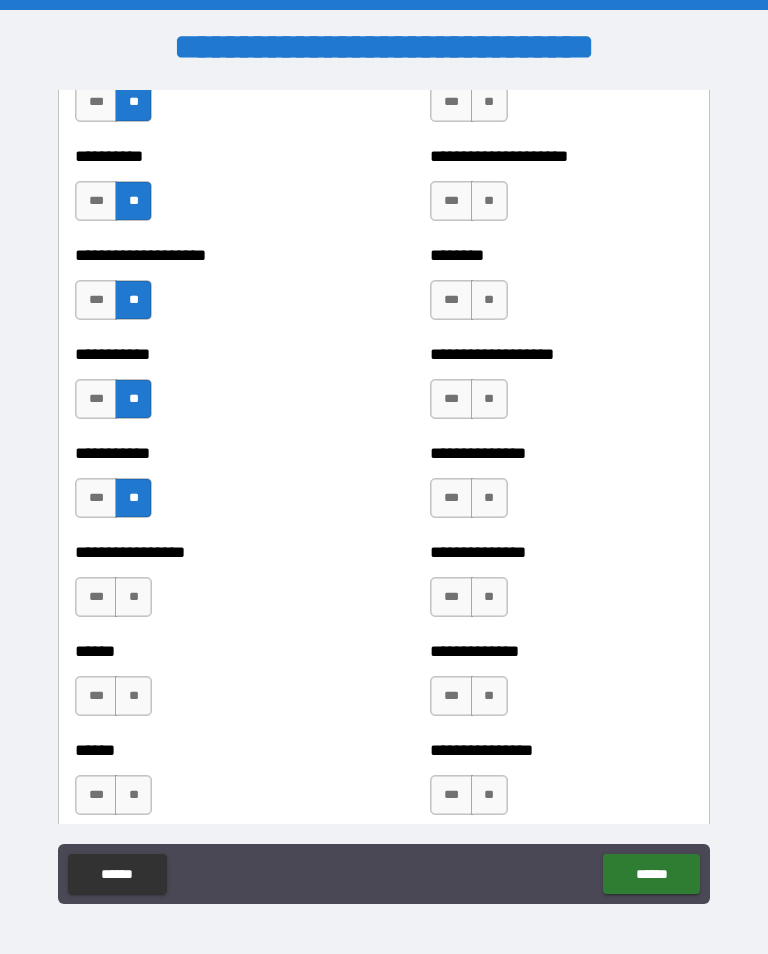 click on "**" at bounding box center (133, 597) 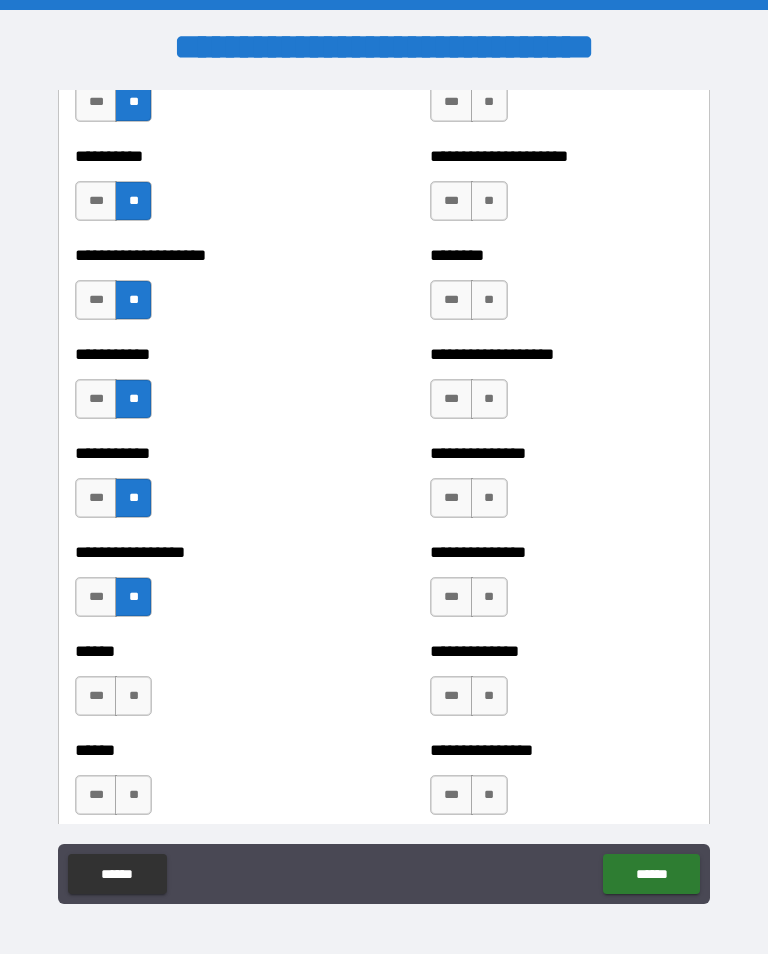 click on "**" at bounding box center (133, 696) 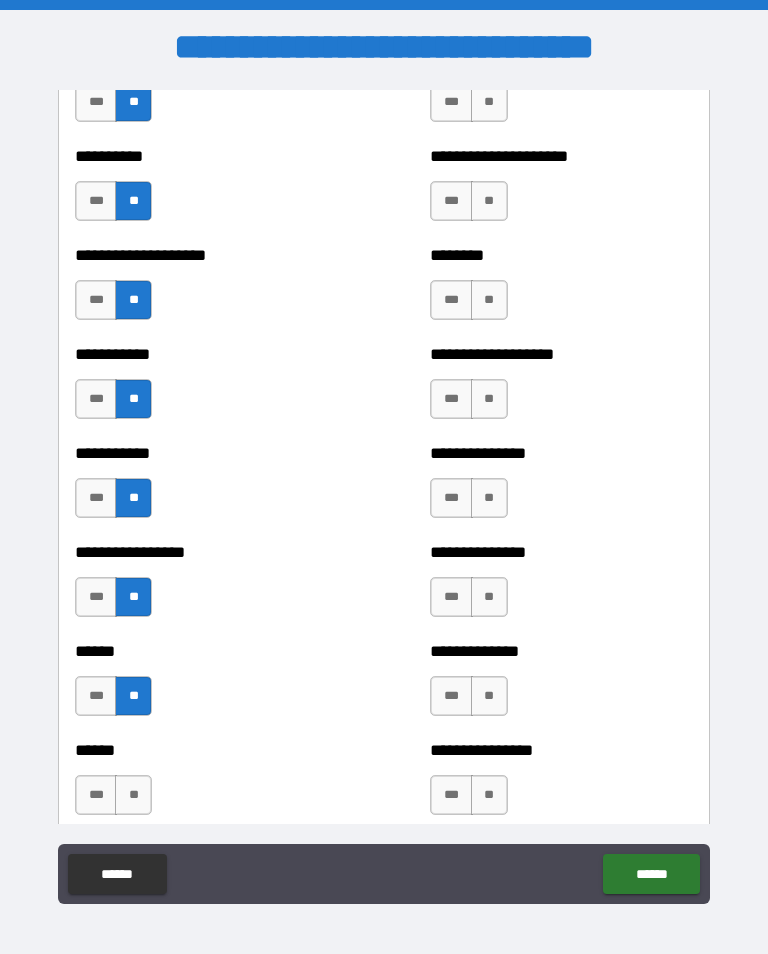 click on "**" at bounding box center (133, 795) 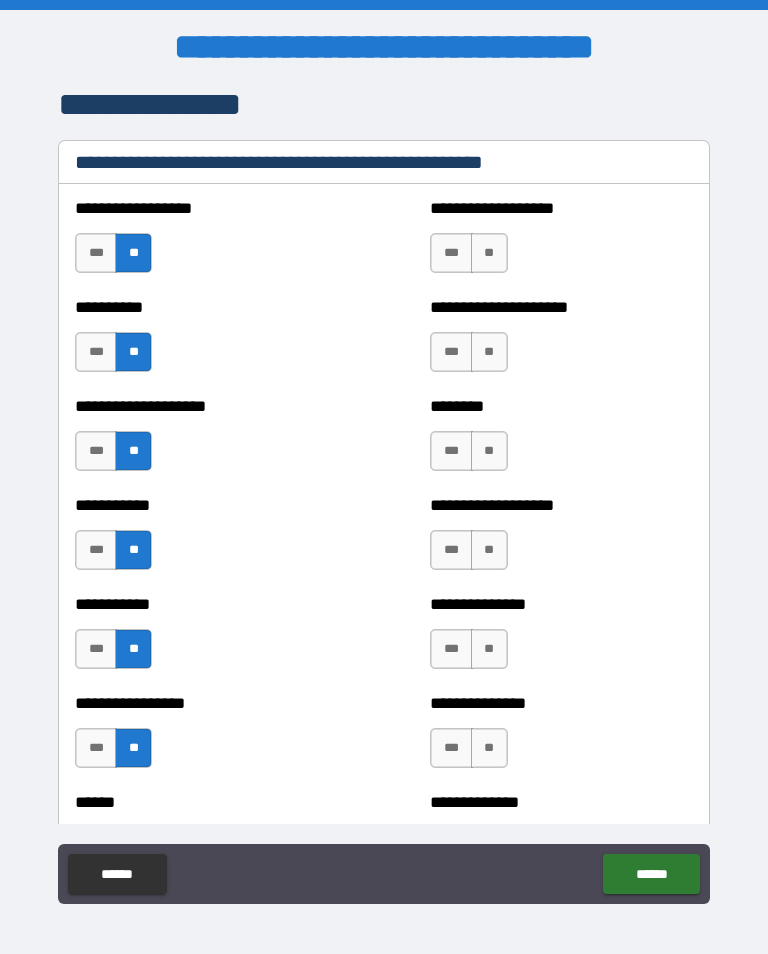 scroll, scrollTop: 2420, scrollLeft: 0, axis: vertical 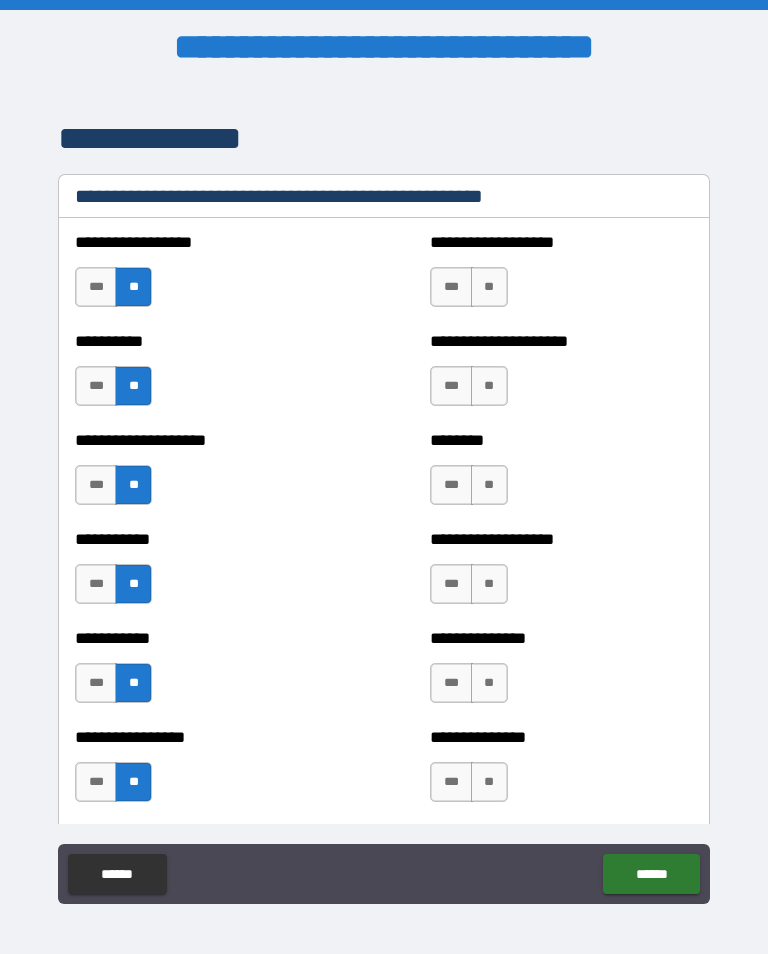 click on "**" at bounding box center (489, 287) 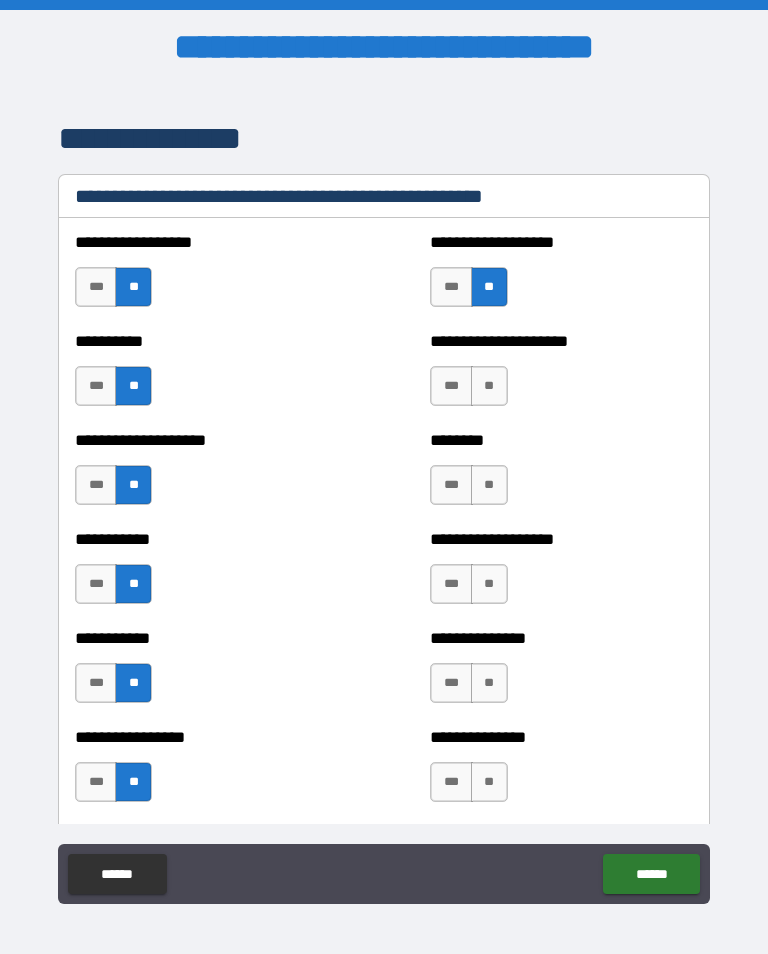 click on "***" at bounding box center (451, 386) 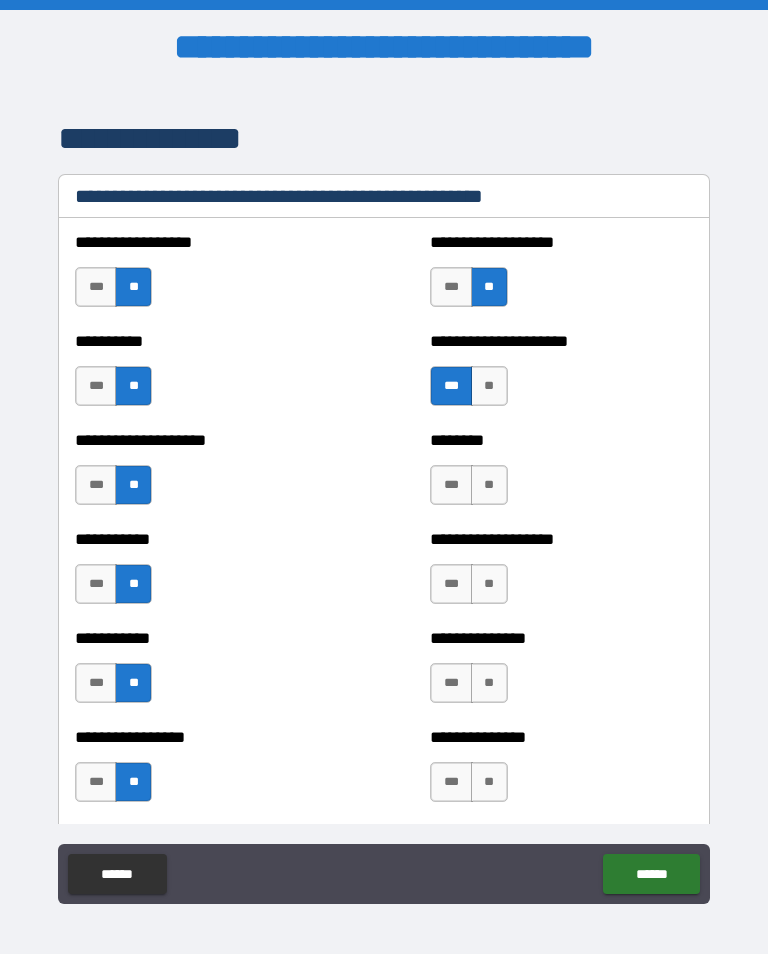 click on "**" at bounding box center [489, 485] 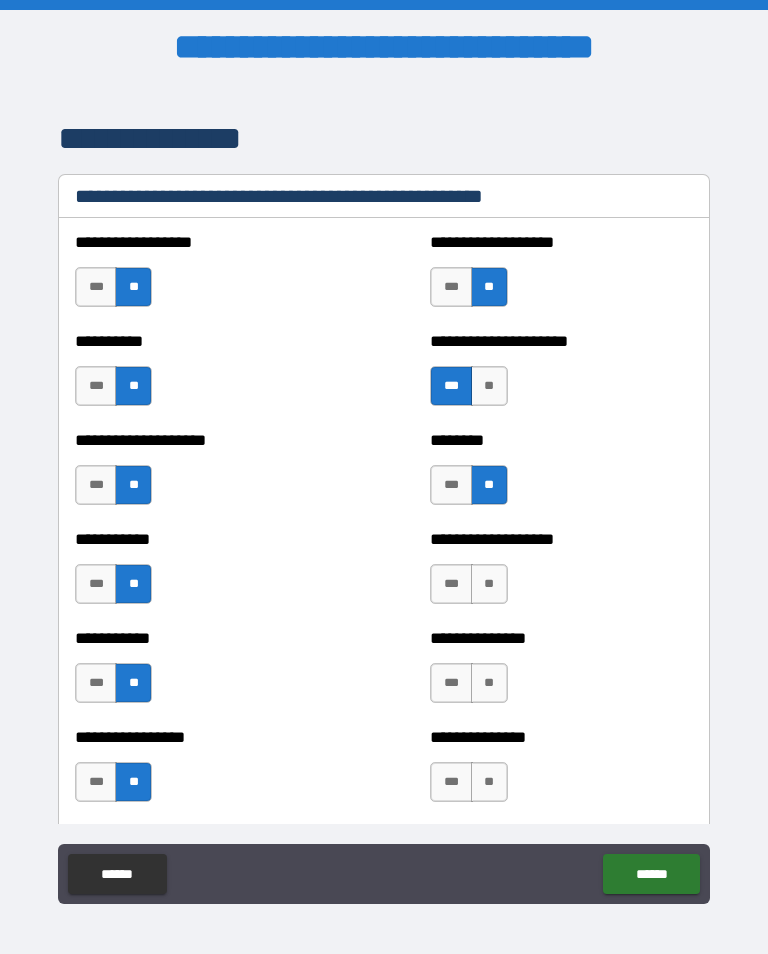 click on "**" at bounding box center (489, 584) 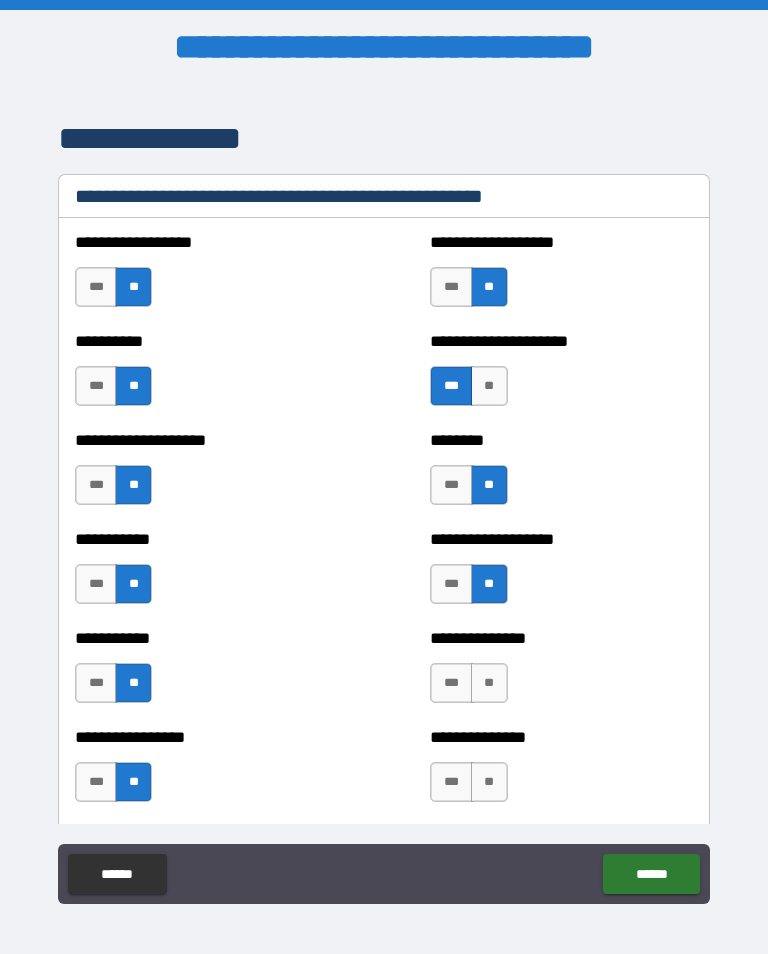 click on "**" at bounding box center [489, 683] 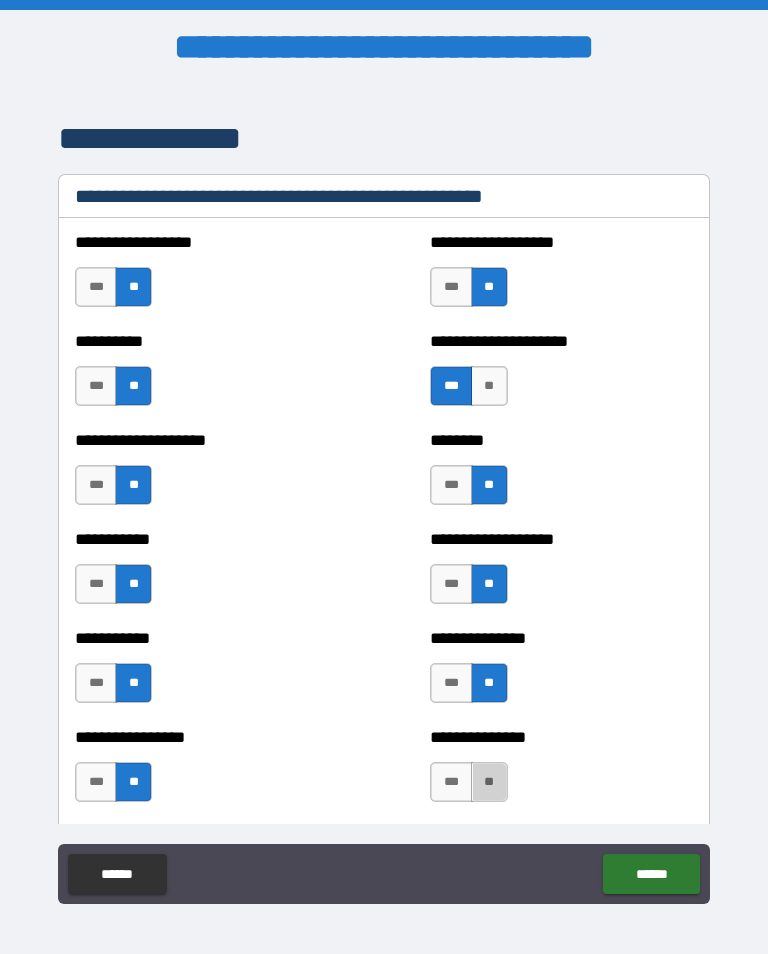click on "**" at bounding box center [489, 782] 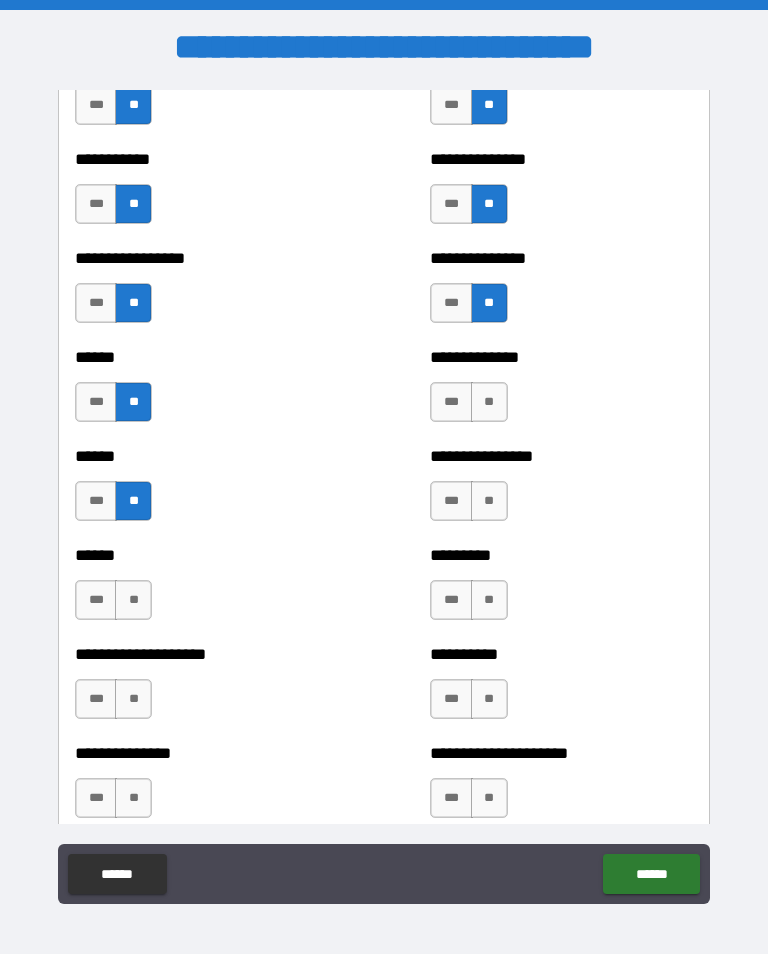 scroll, scrollTop: 2902, scrollLeft: 0, axis: vertical 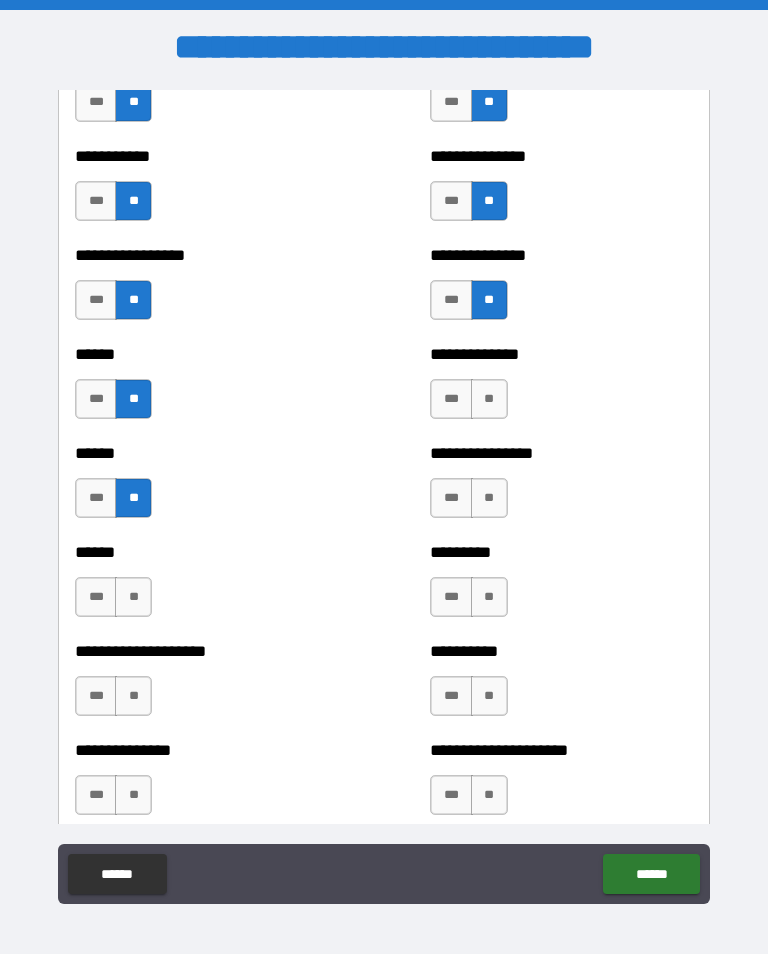 click on "**" at bounding box center [489, 399] 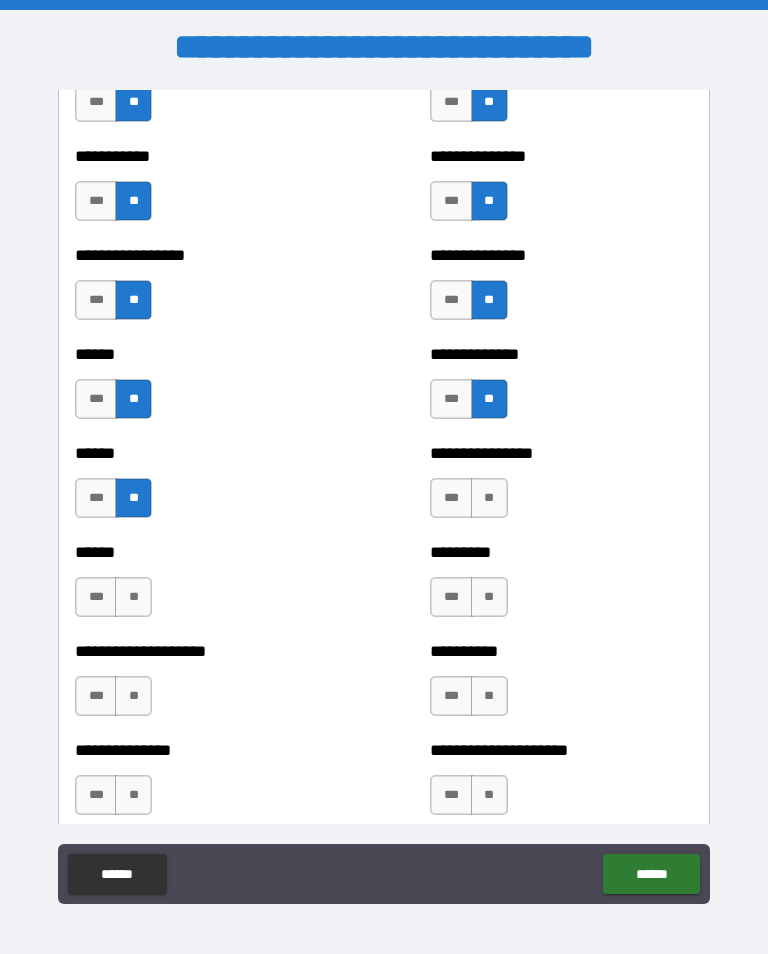 click on "**" at bounding box center [489, 498] 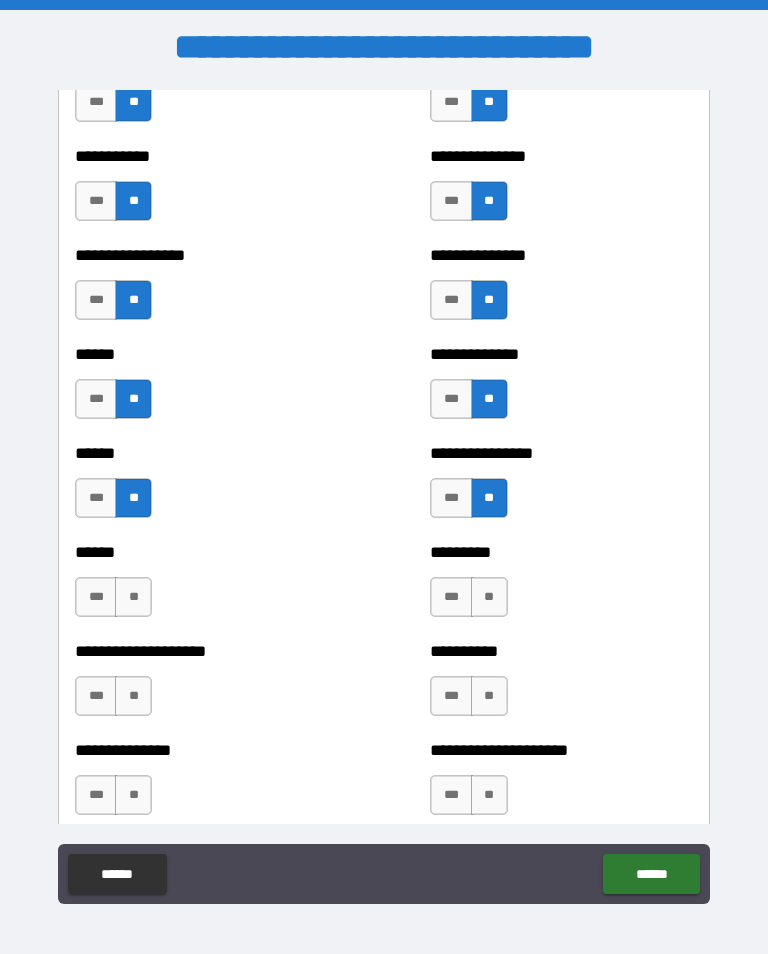 click on "**" at bounding box center (133, 597) 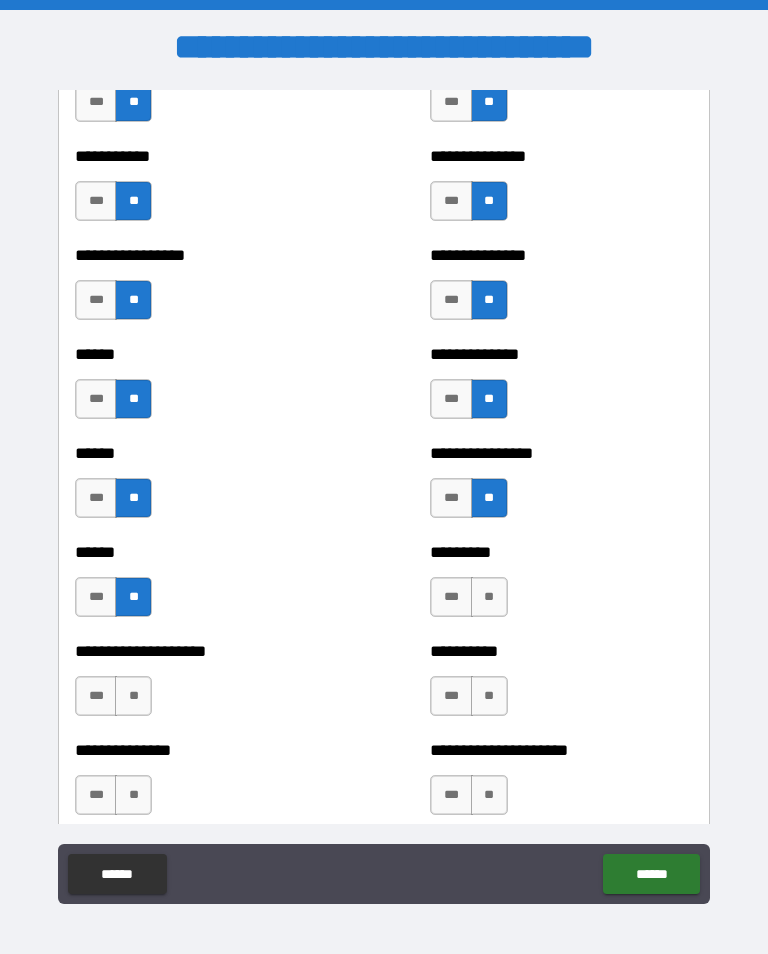 click on "**" at bounding box center [489, 597] 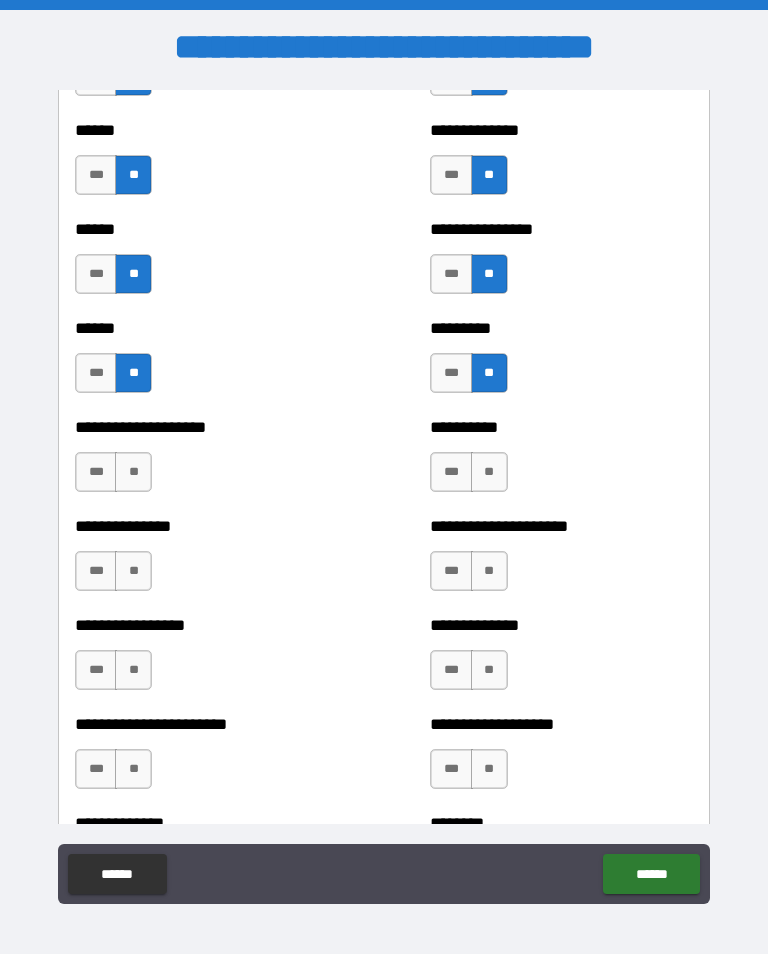 scroll, scrollTop: 3142, scrollLeft: 0, axis: vertical 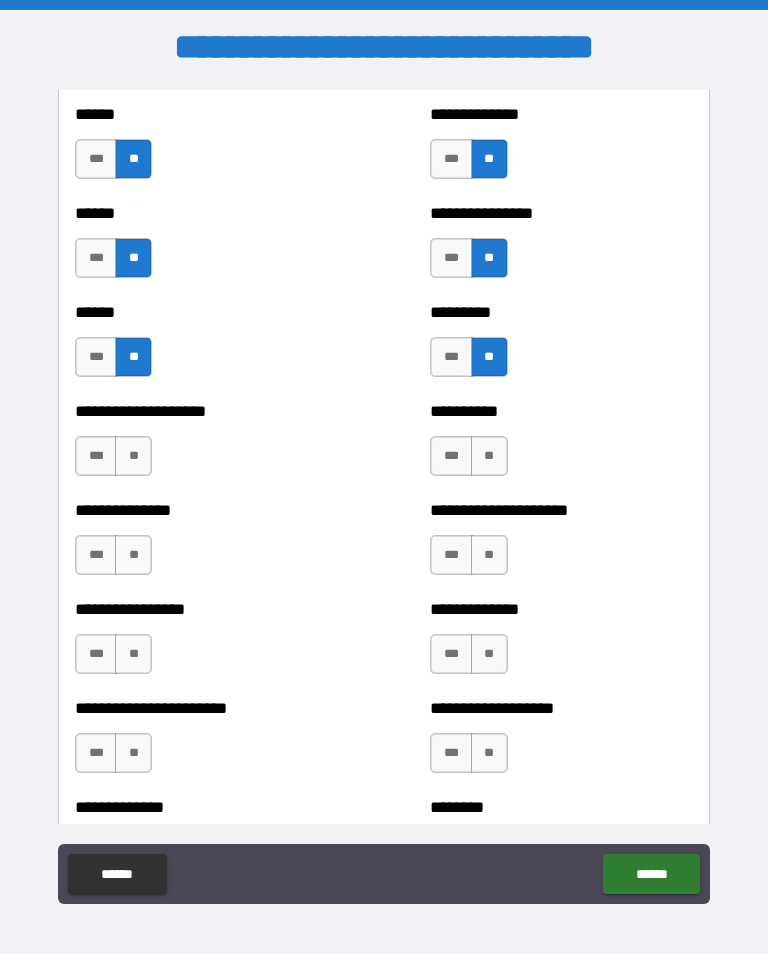click on "**" at bounding box center [133, 456] 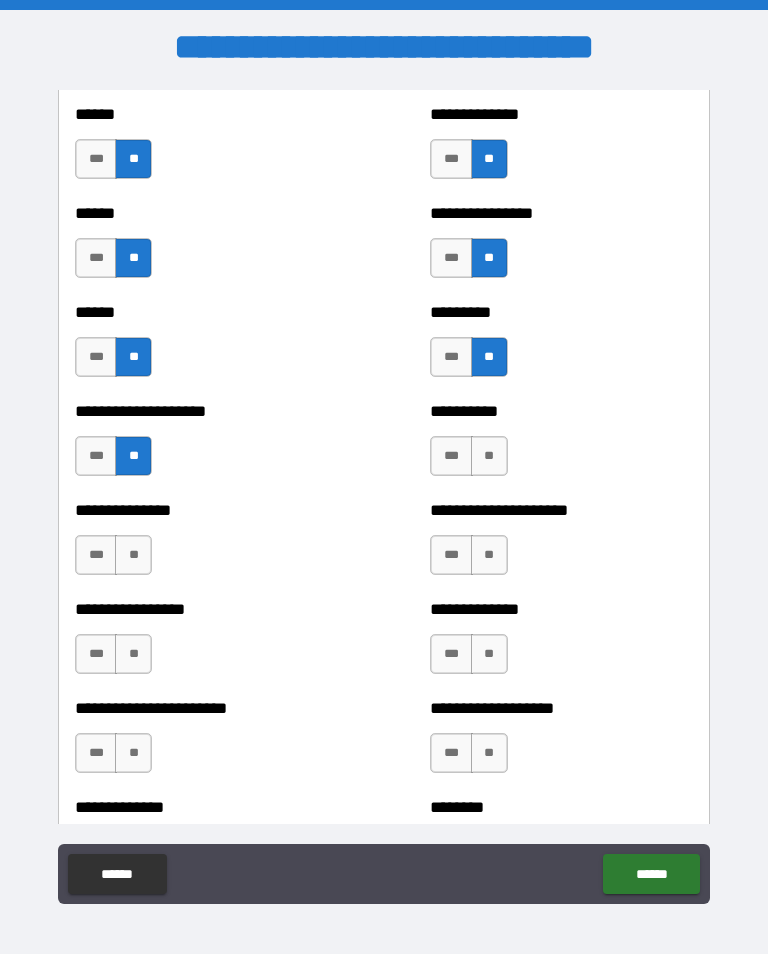 click on "**" at bounding box center (489, 456) 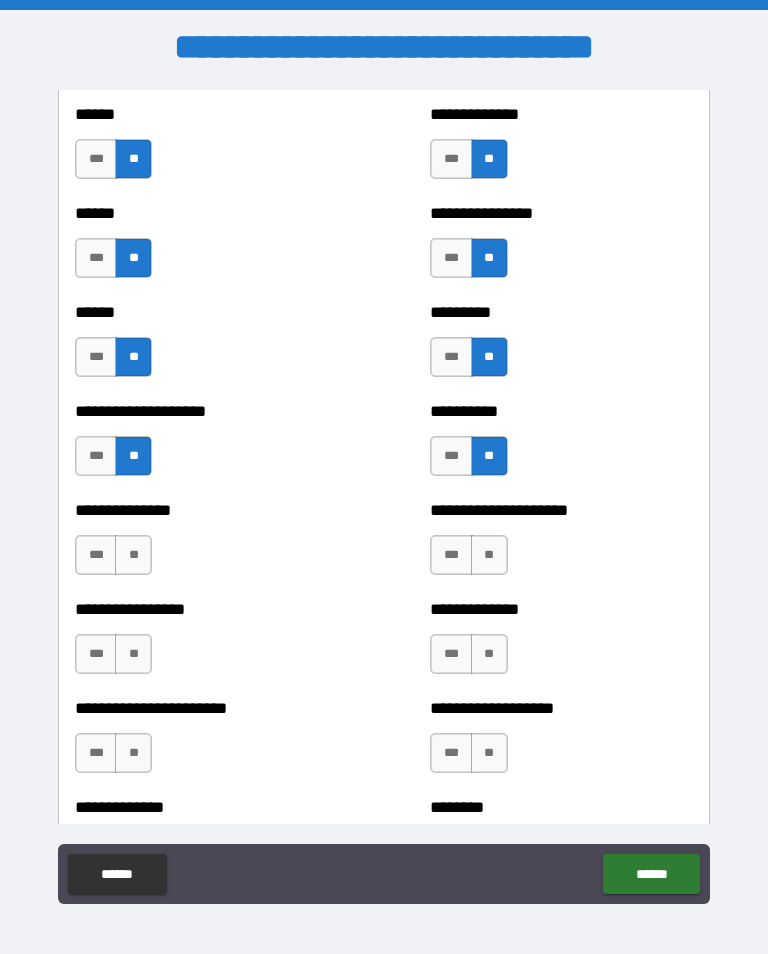 click on "**" at bounding box center [133, 555] 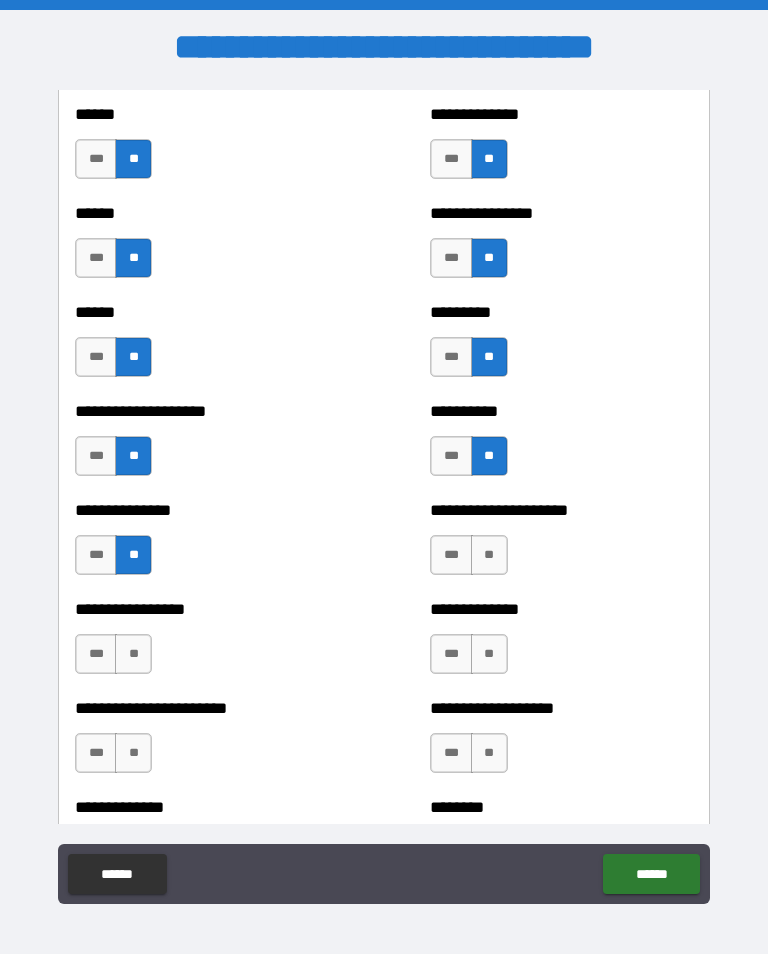 click on "**" at bounding box center [489, 555] 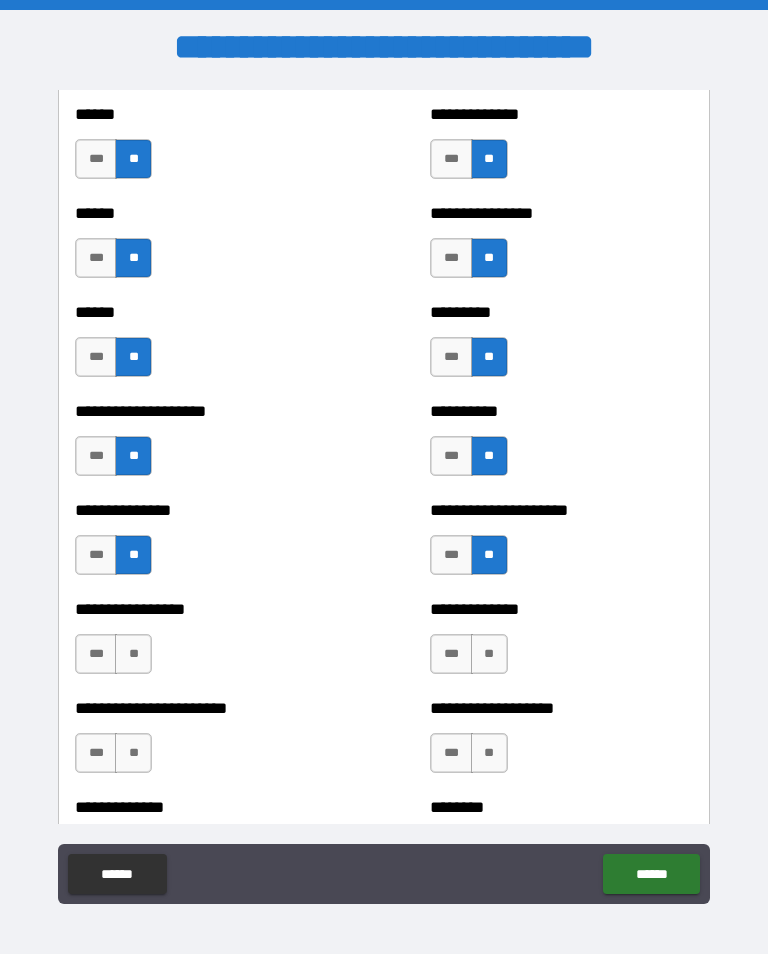click on "**" at bounding box center [133, 654] 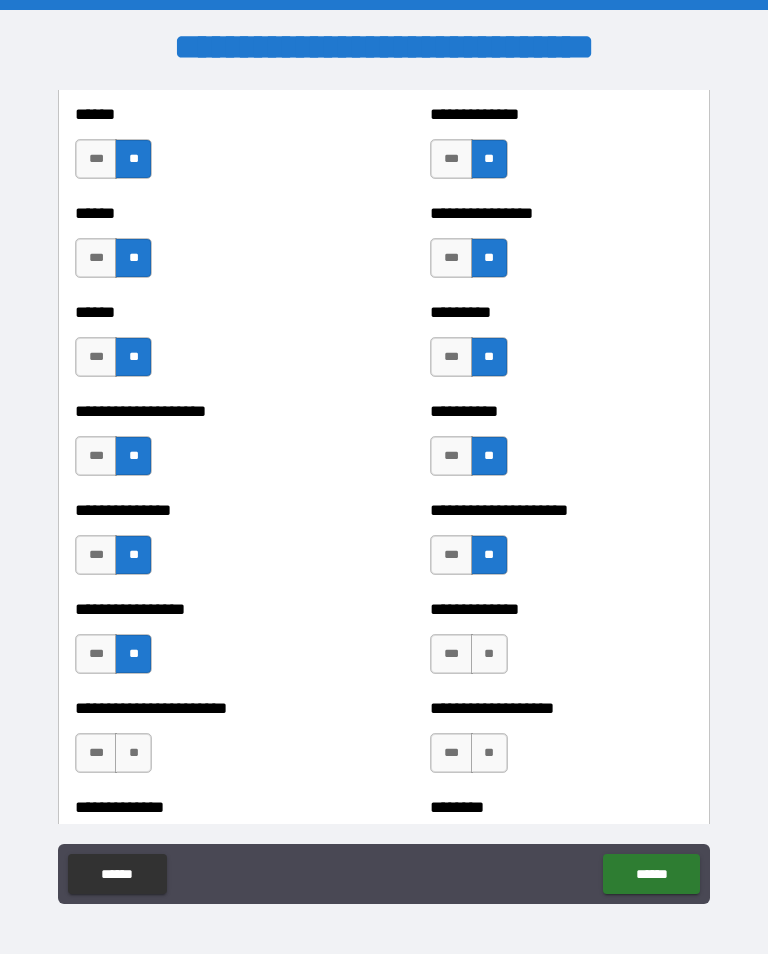 click on "**" at bounding box center (489, 654) 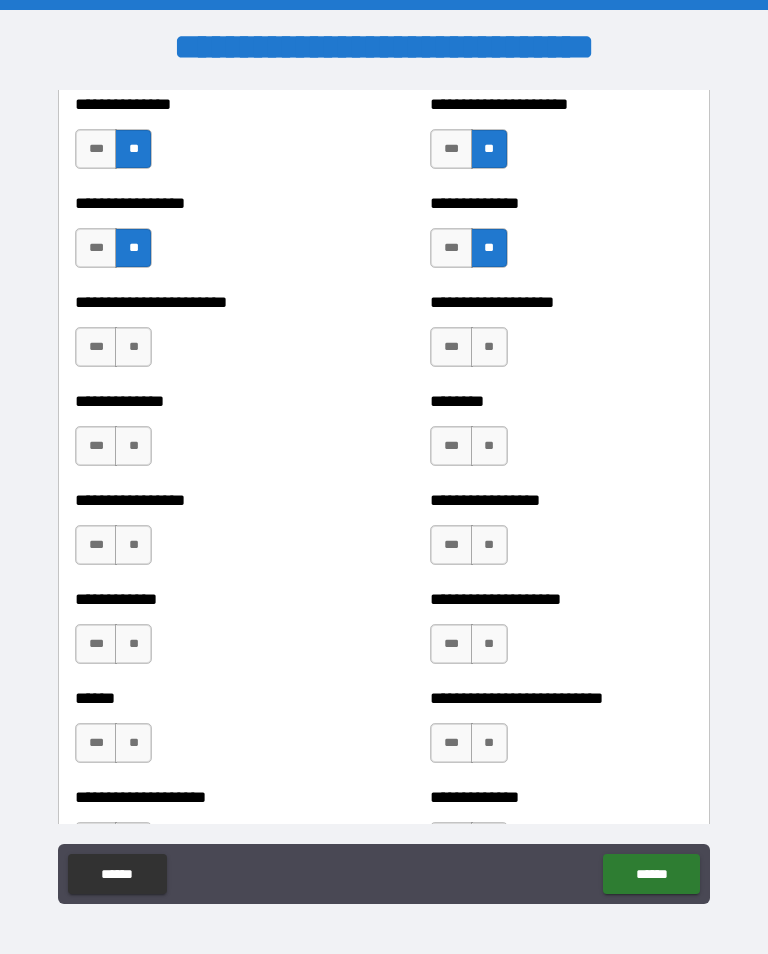 scroll, scrollTop: 3549, scrollLeft: 0, axis: vertical 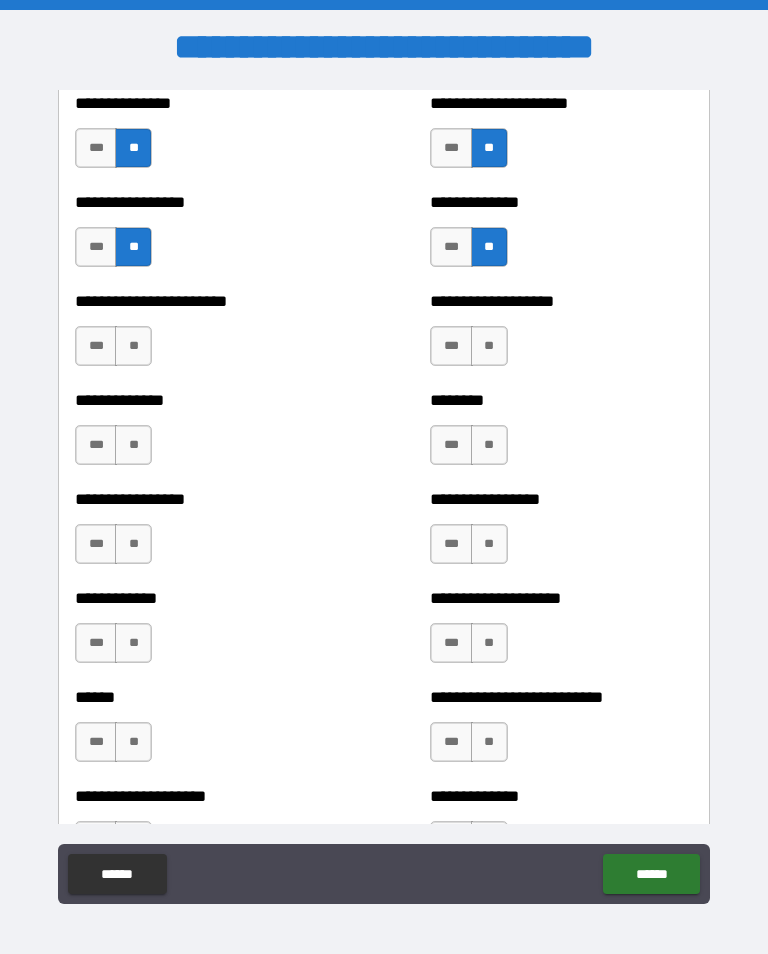 click on "**" at bounding box center [133, 346] 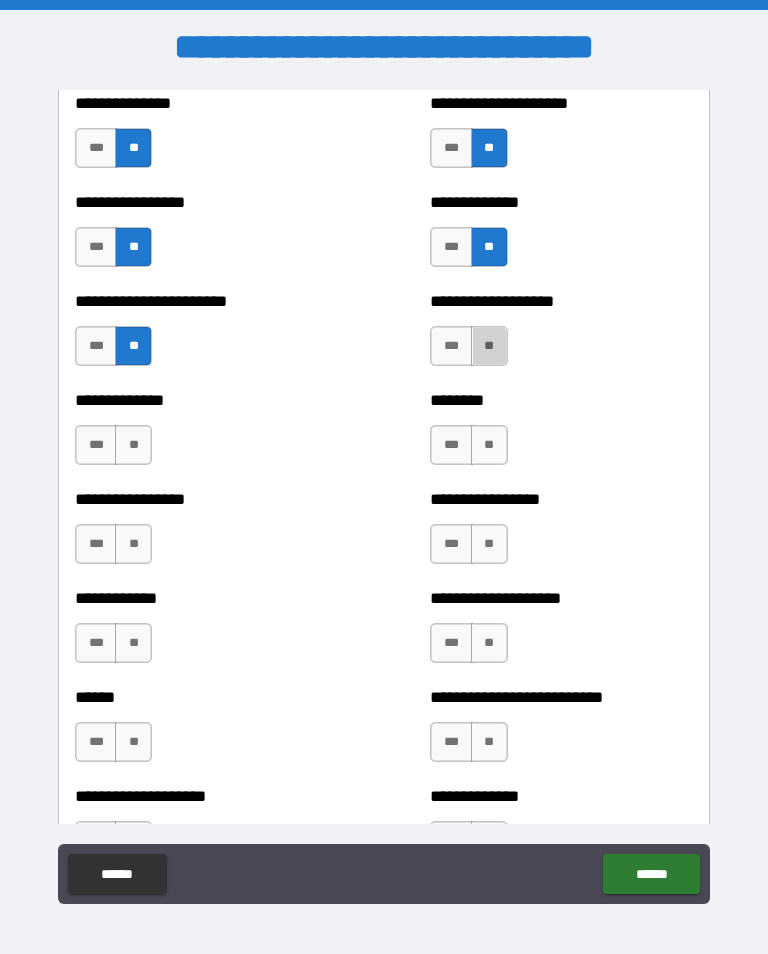 click on "**" at bounding box center (489, 346) 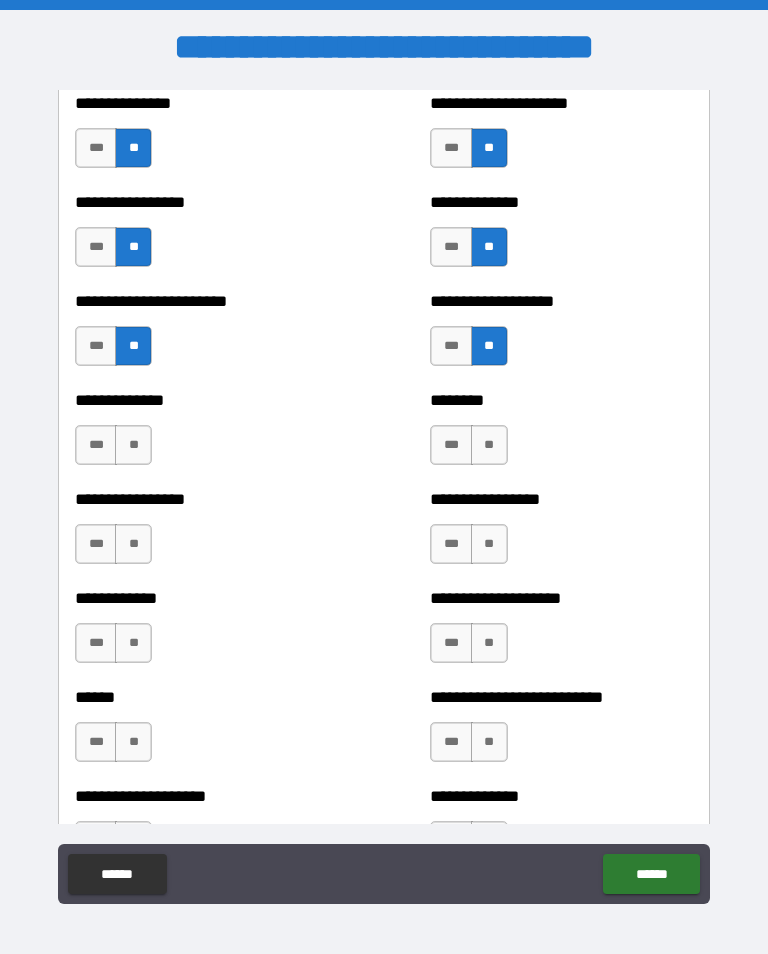 click on "**" at bounding box center (133, 445) 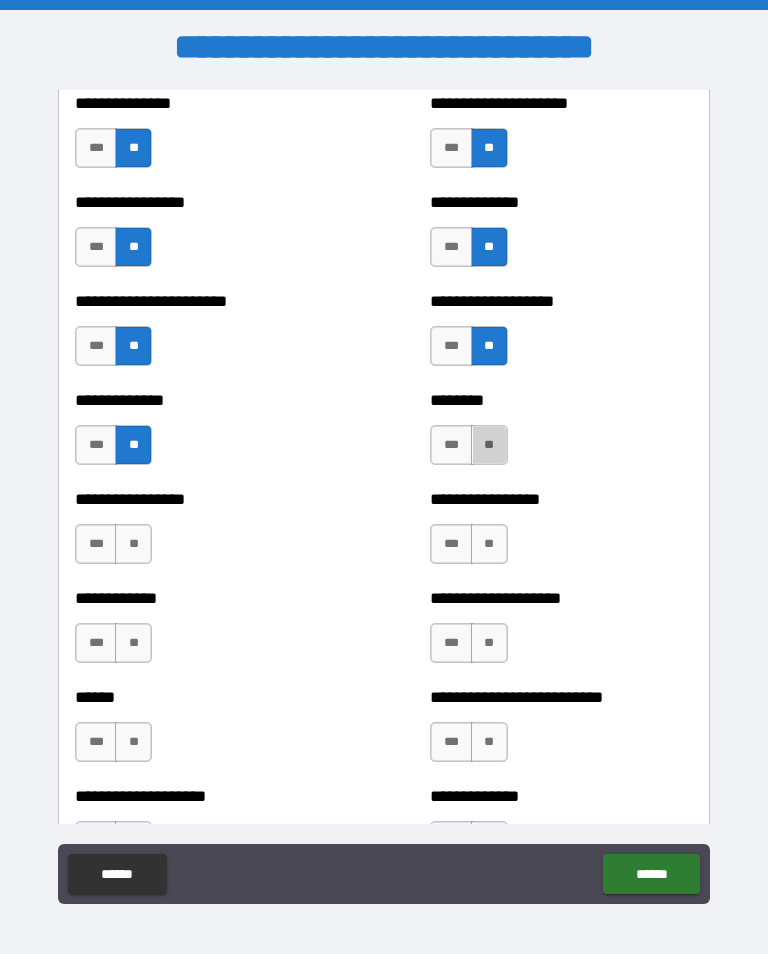 click on "**" at bounding box center (489, 445) 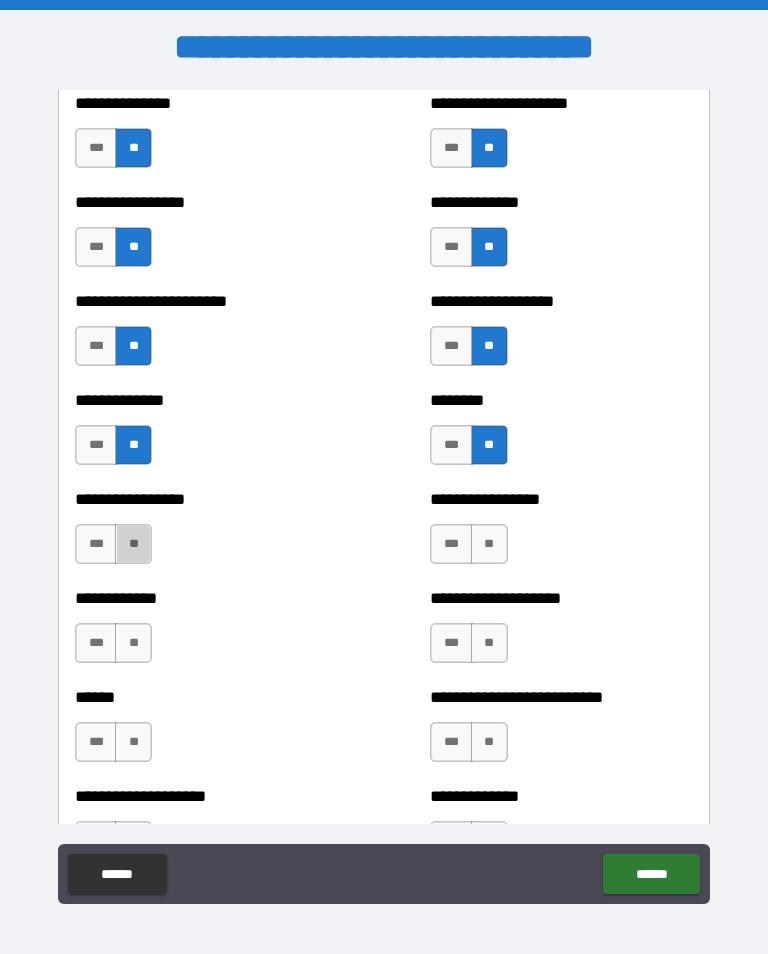 click on "**" at bounding box center (133, 544) 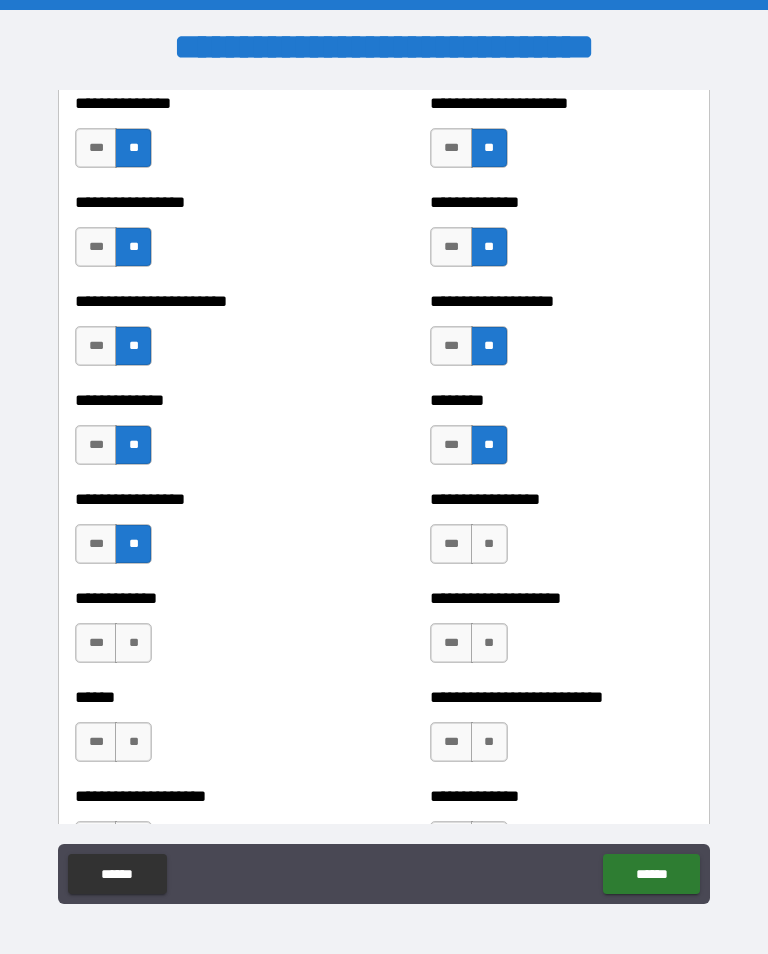 click on "***" at bounding box center (96, 544) 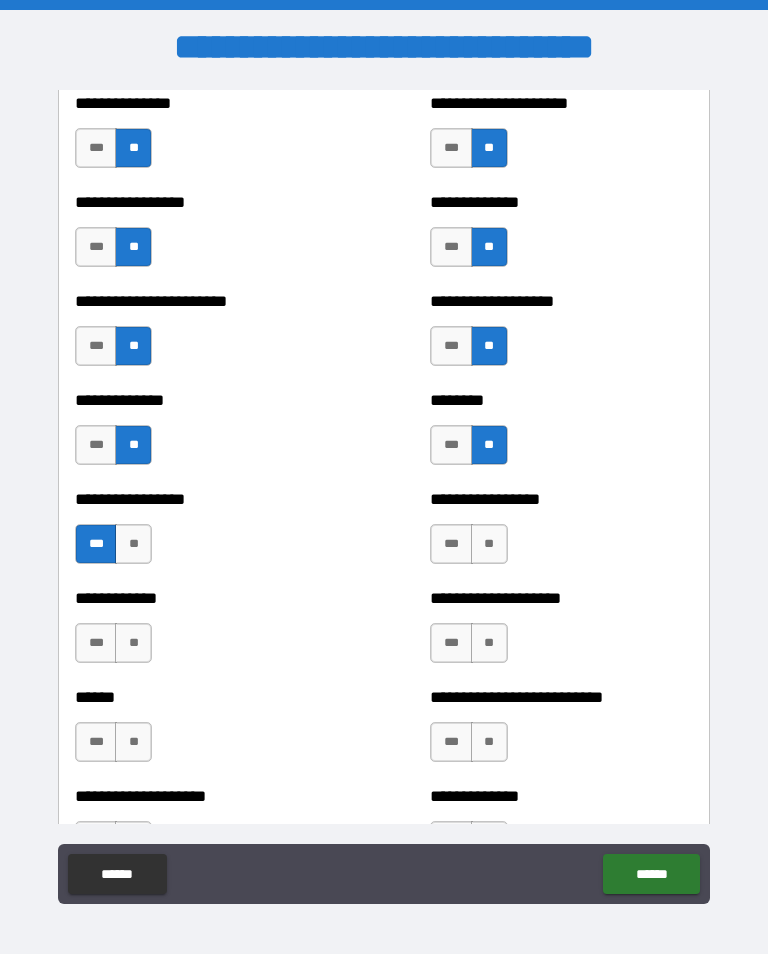 click on "**" at bounding box center [489, 544] 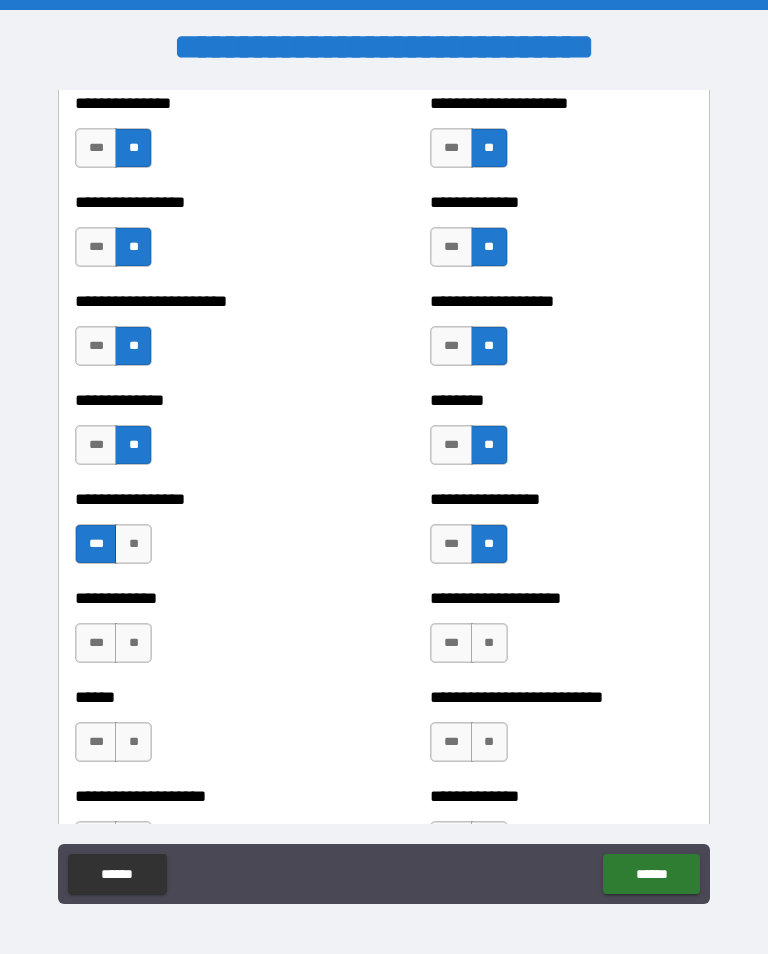 click on "**" at bounding box center [133, 643] 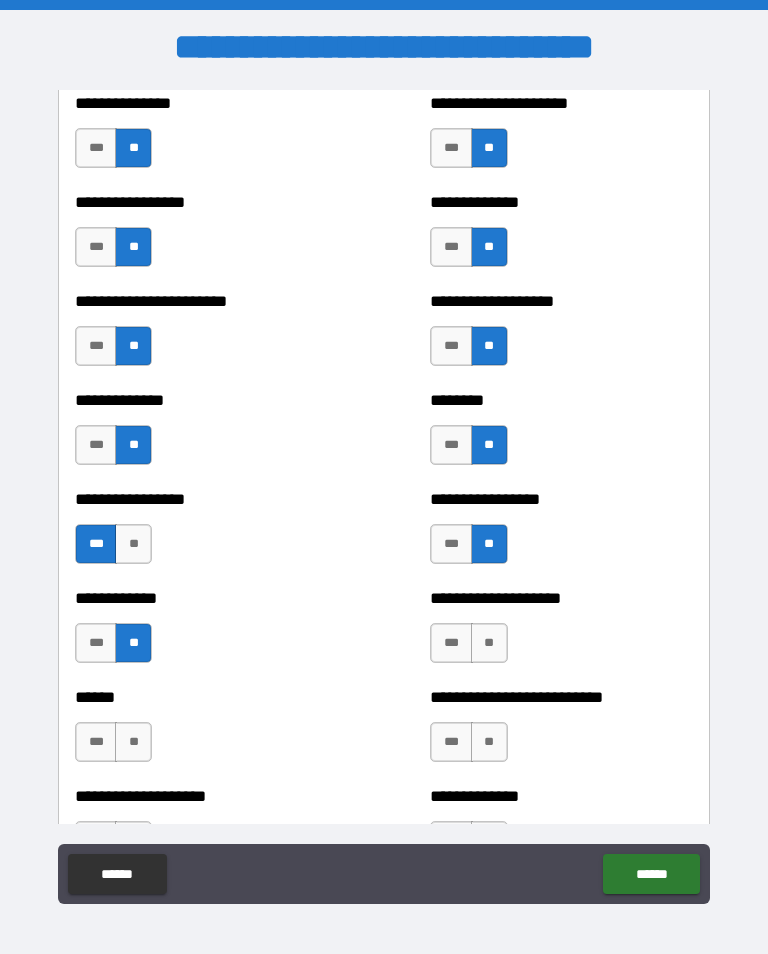 click on "**" at bounding box center [489, 643] 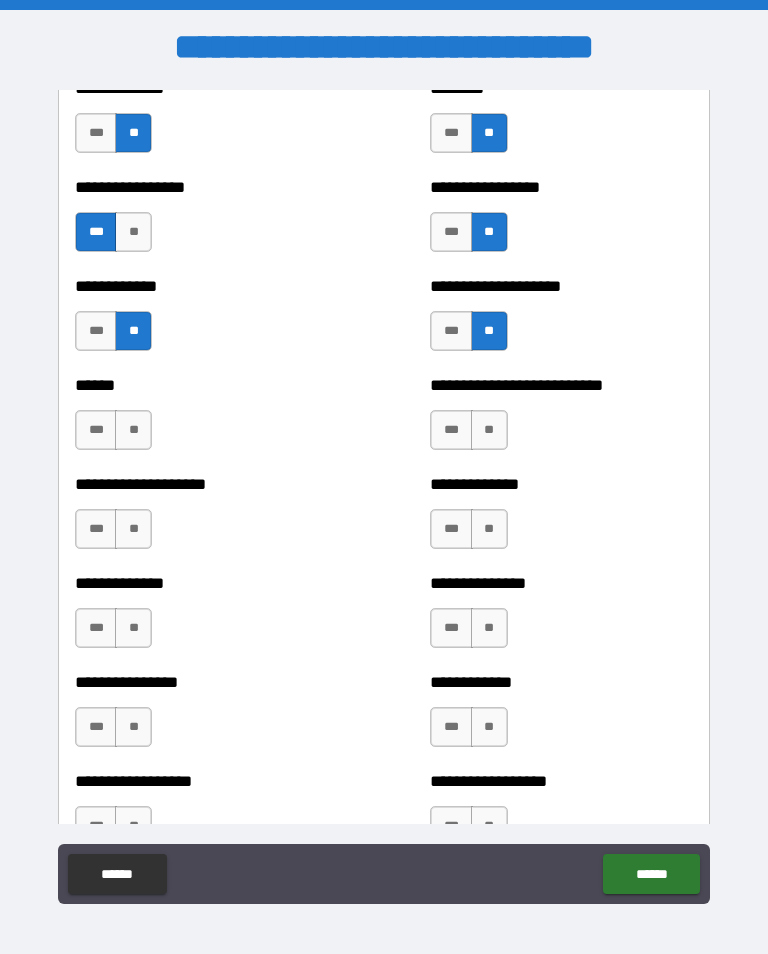 scroll, scrollTop: 3874, scrollLeft: 0, axis: vertical 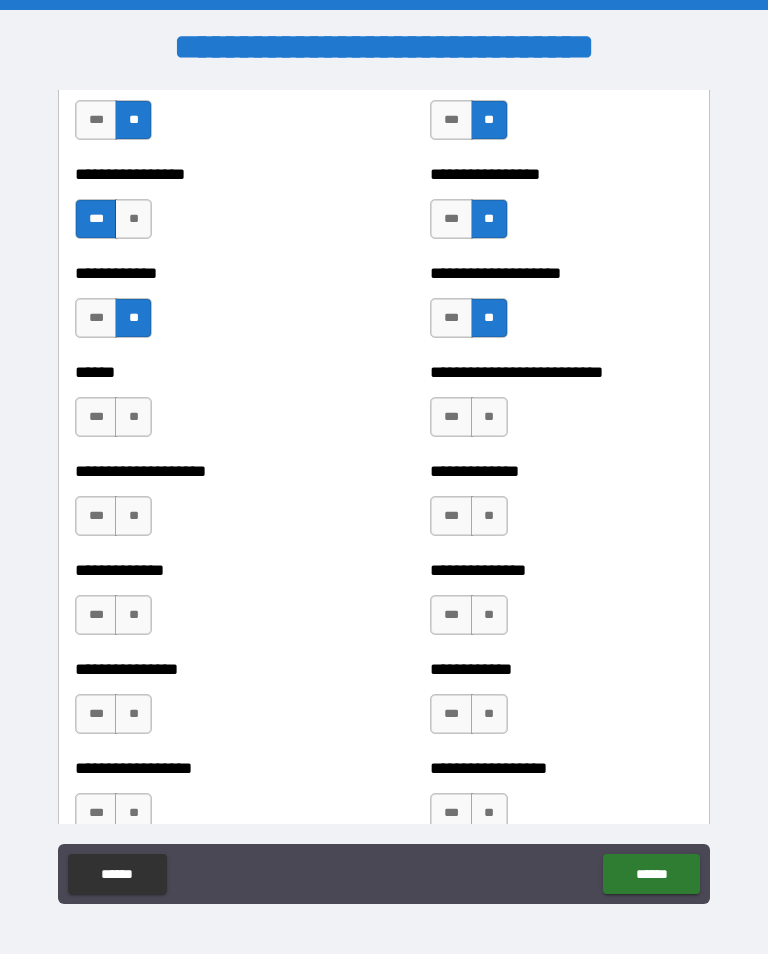 click on "**" at bounding box center (133, 417) 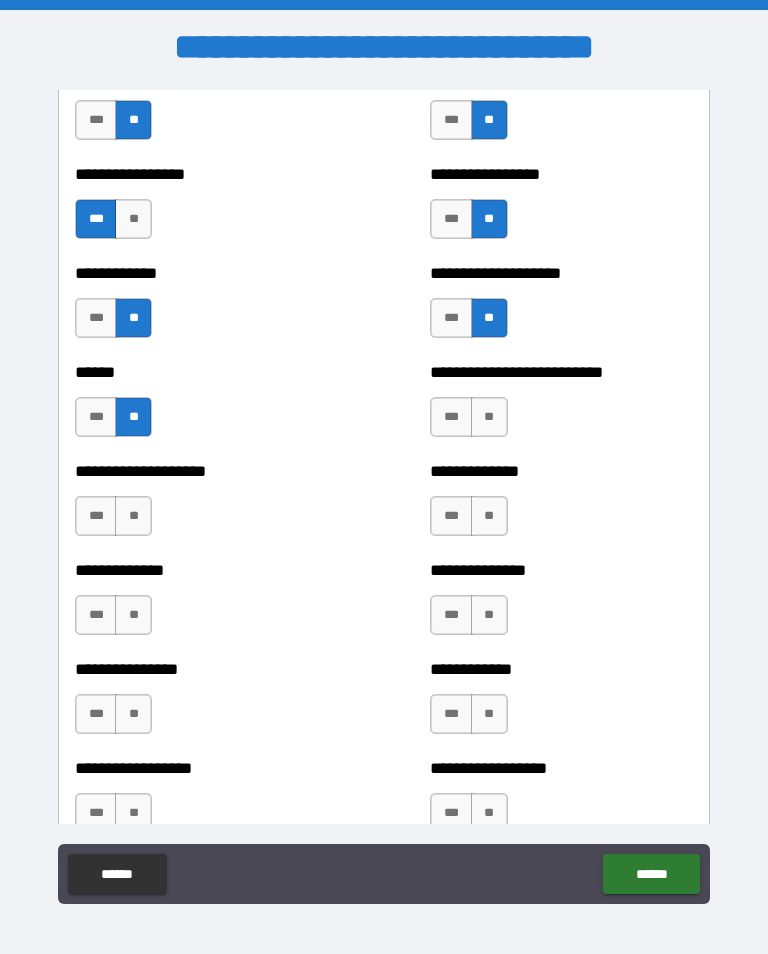 click on "**" at bounding box center [489, 417] 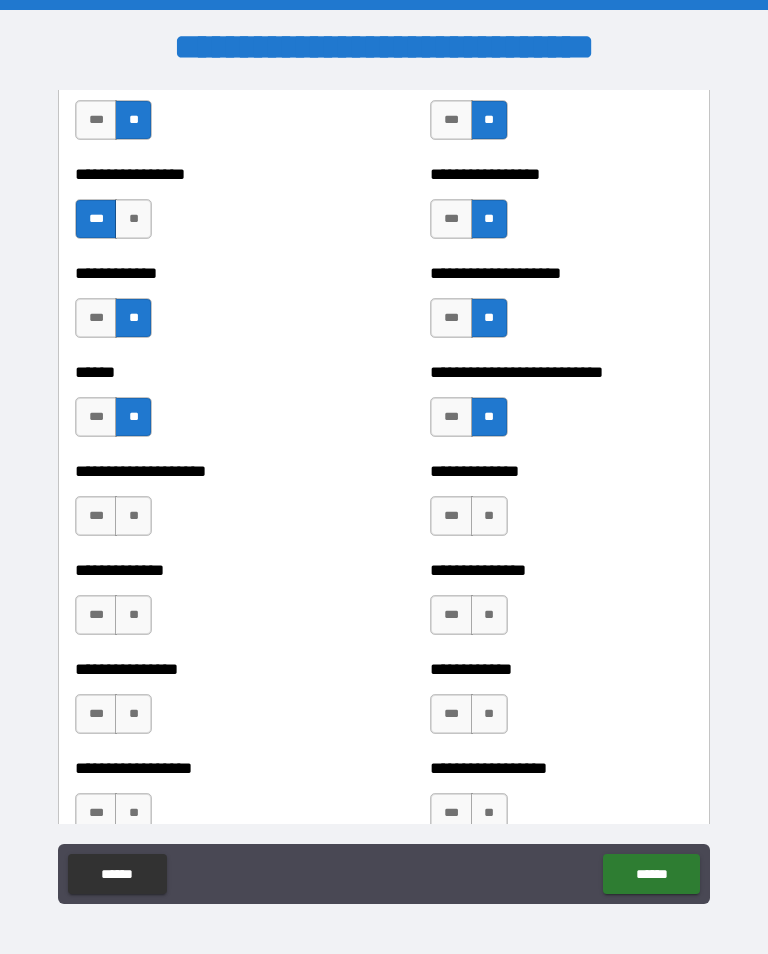 click on "**" at bounding box center [133, 516] 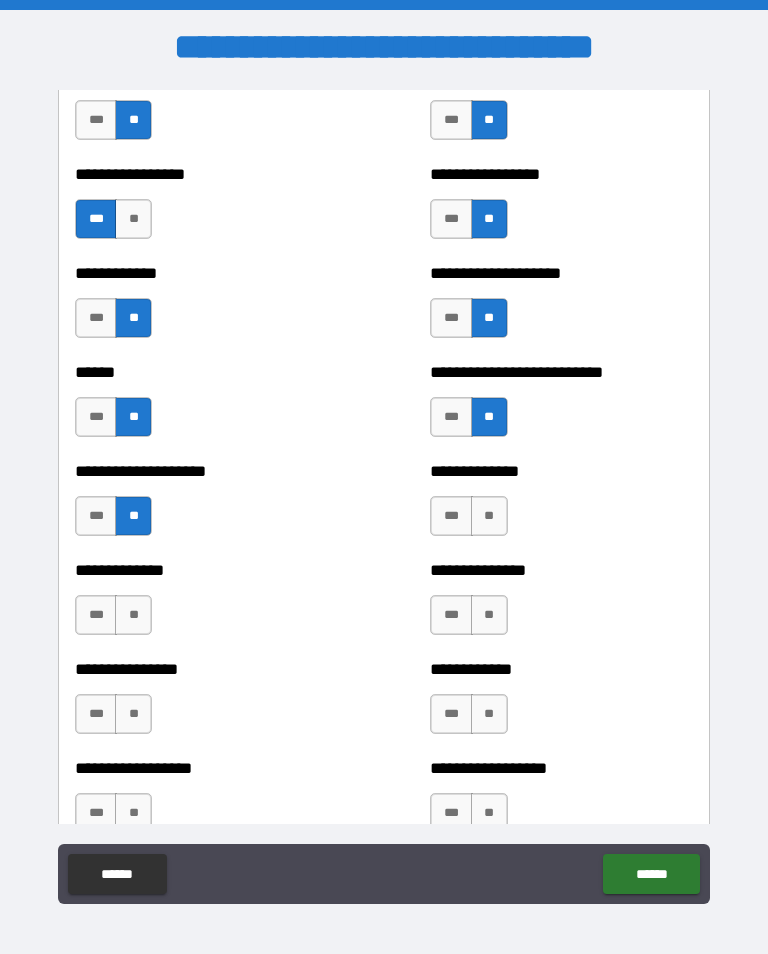 click on "**" at bounding box center [489, 516] 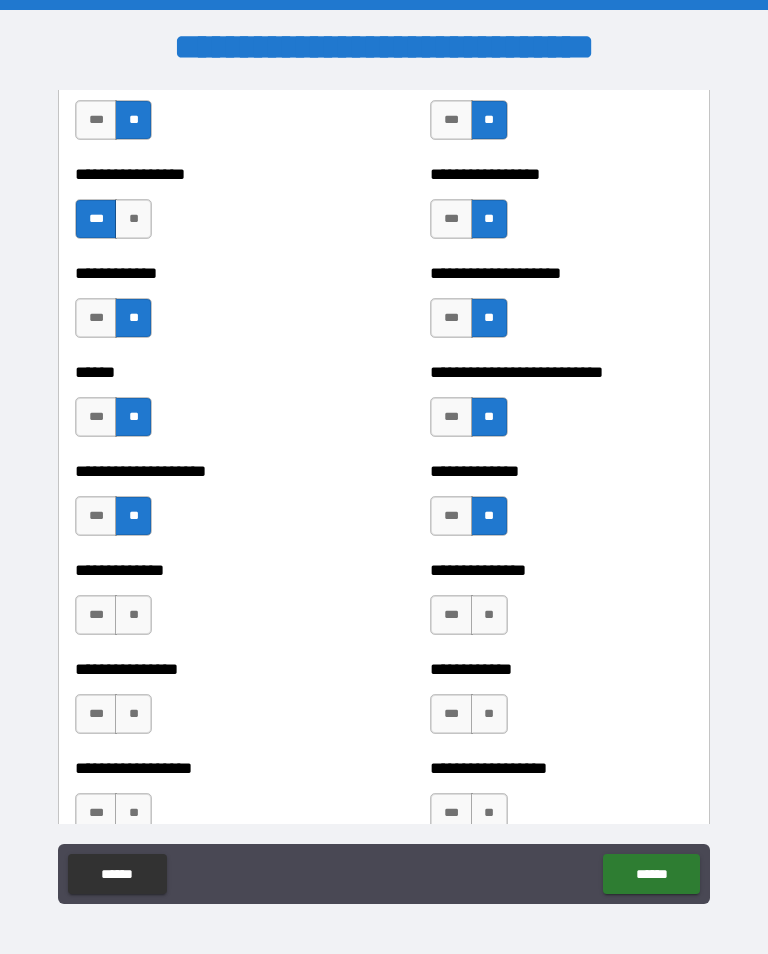 click on "**" at bounding box center (133, 615) 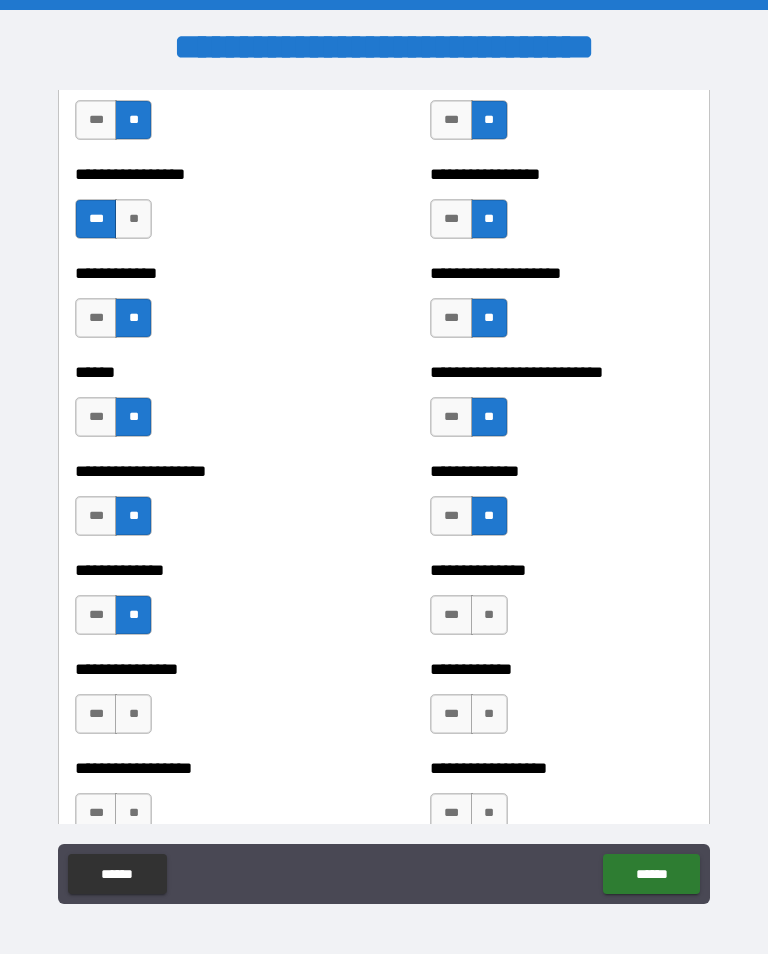 click on "**" at bounding box center (489, 615) 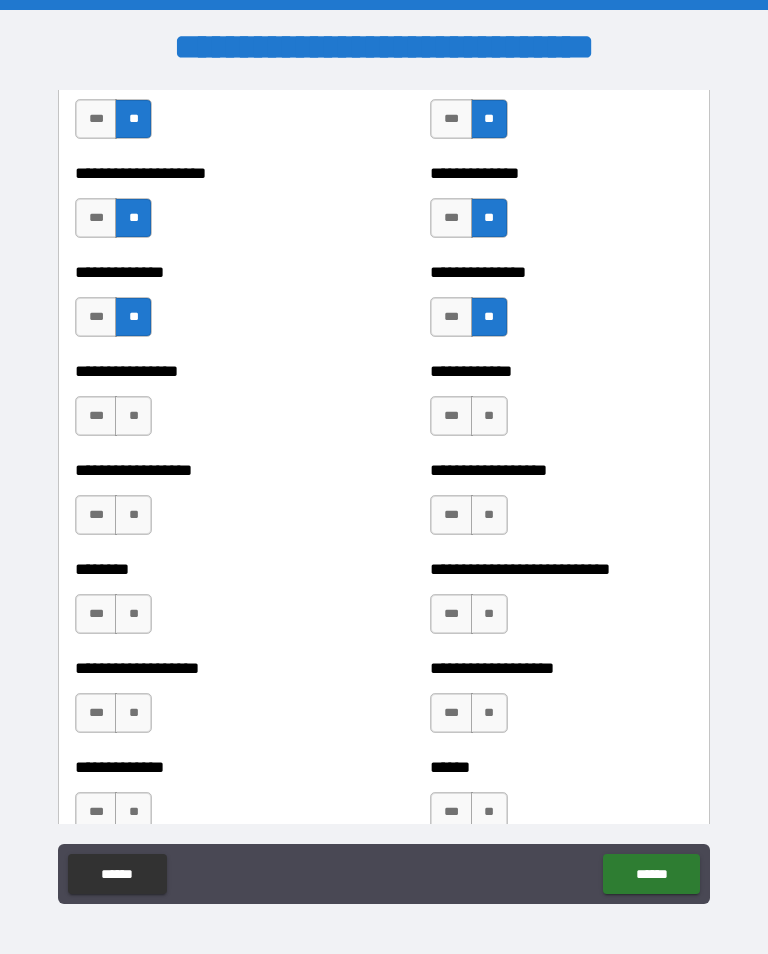scroll, scrollTop: 4172, scrollLeft: 0, axis: vertical 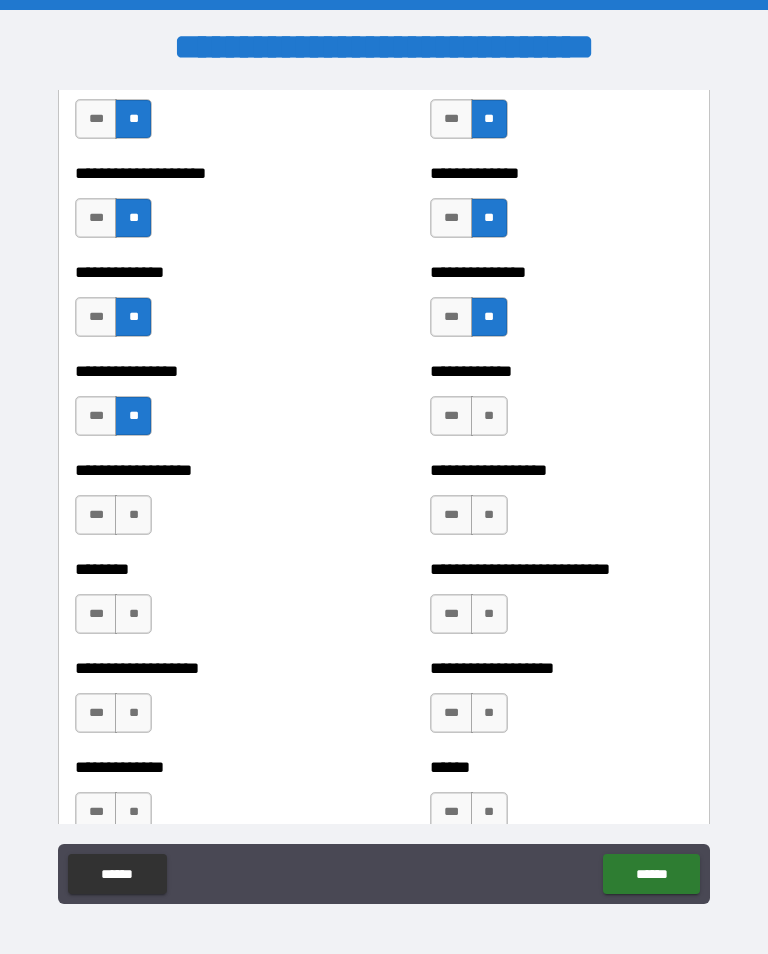 click on "**" at bounding box center (489, 416) 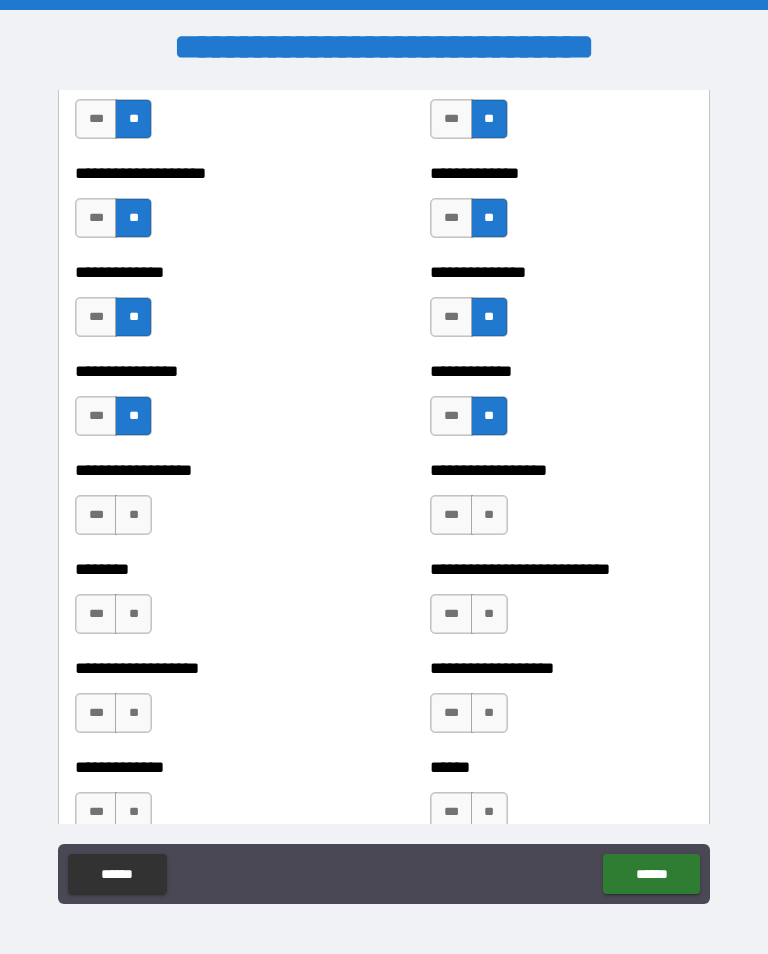 click on "**" at bounding box center (133, 515) 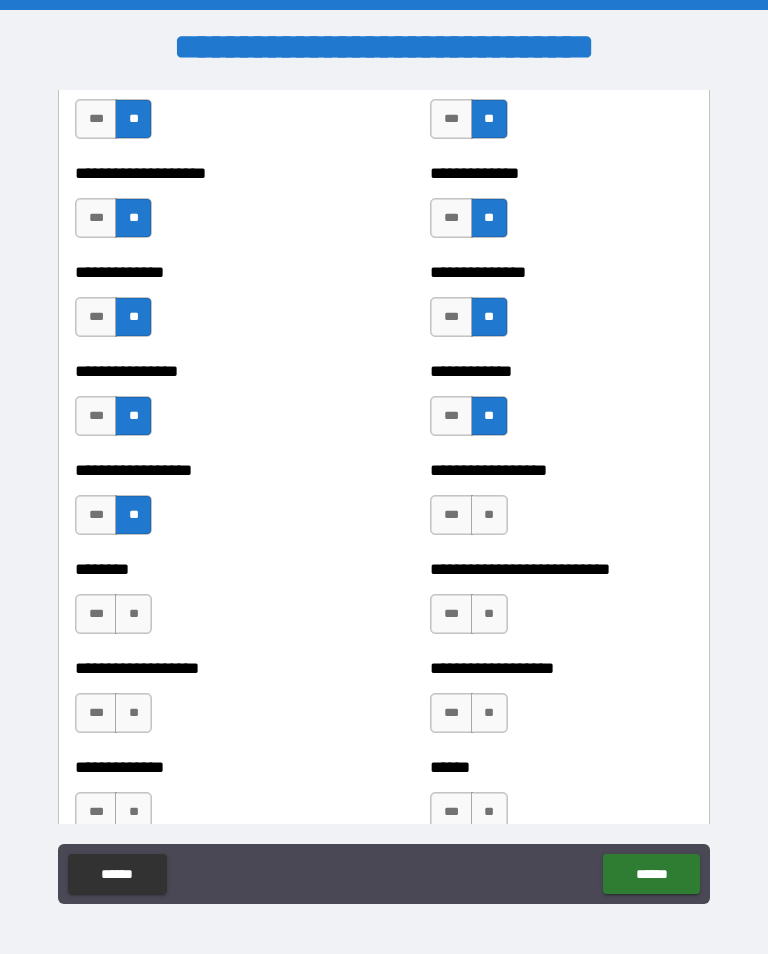 click on "**" at bounding box center [489, 515] 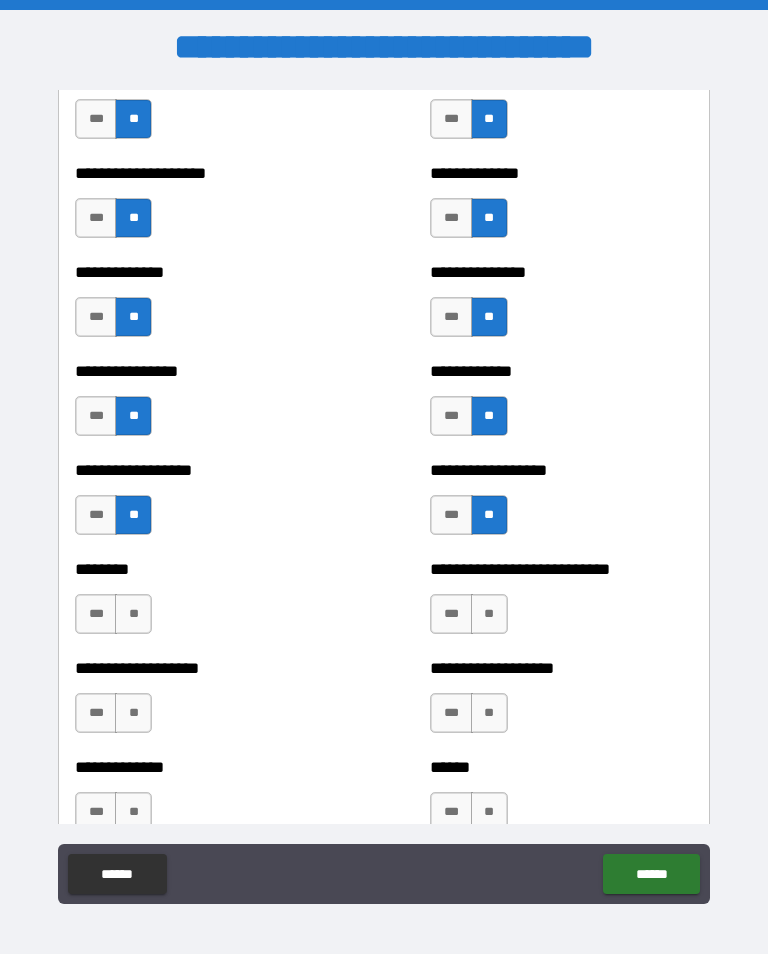 click on "**" at bounding box center (133, 614) 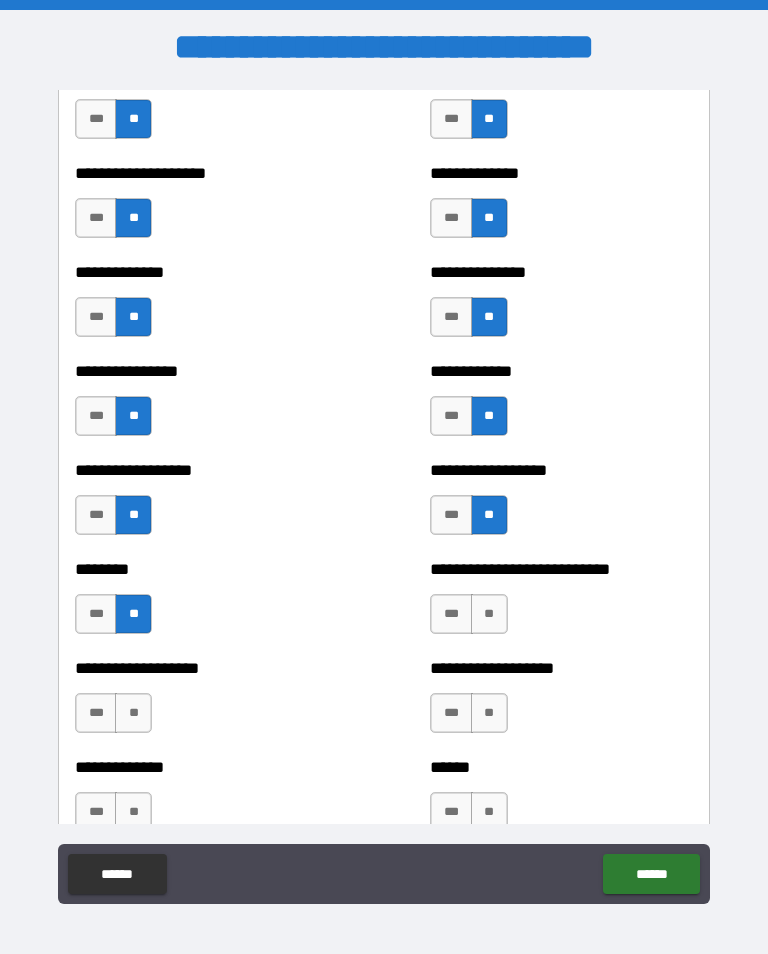 click on "**" at bounding box center [489, 614] 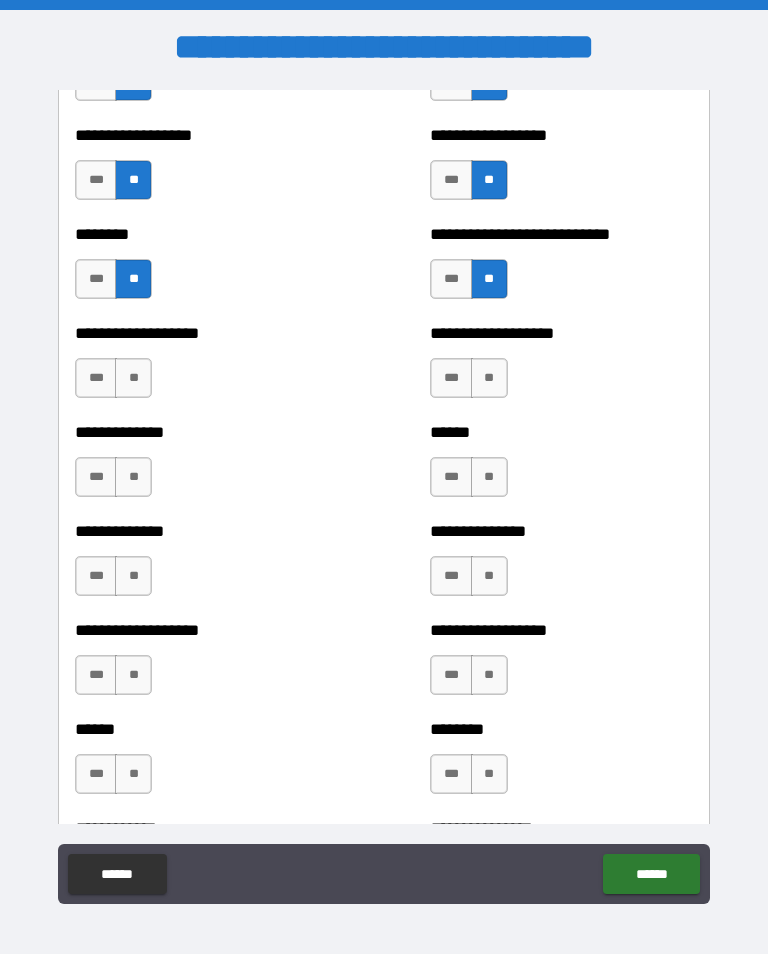 scroll, scrollTop: 4509, scrollLeft: 0, axis: vertical 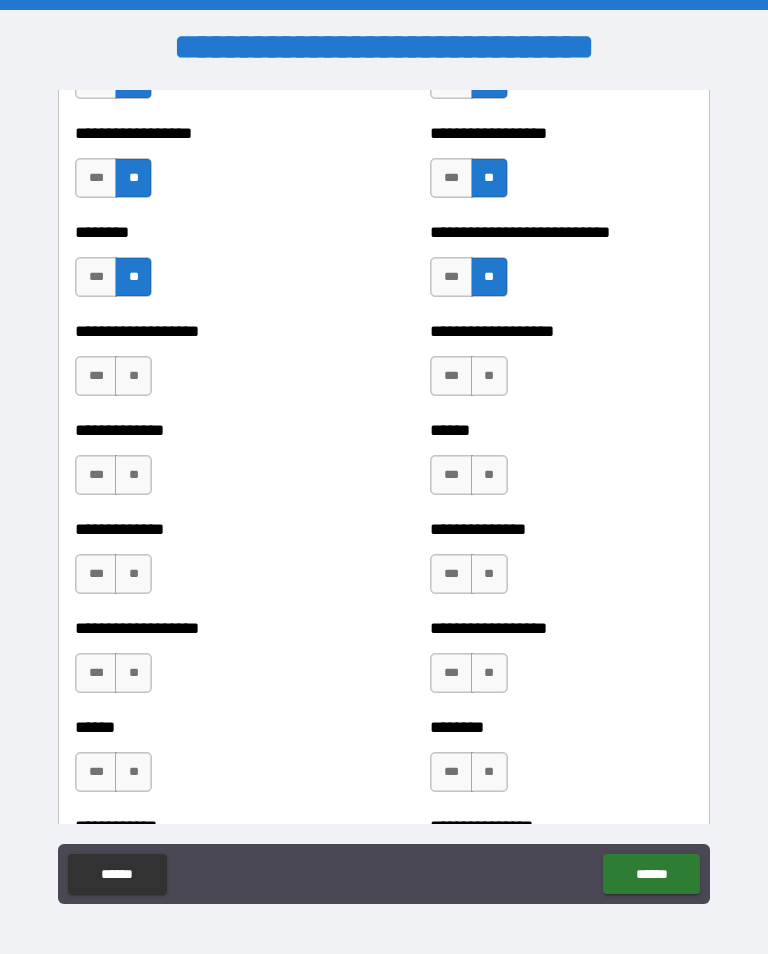 click on "**" at bounding box center (133, 376) 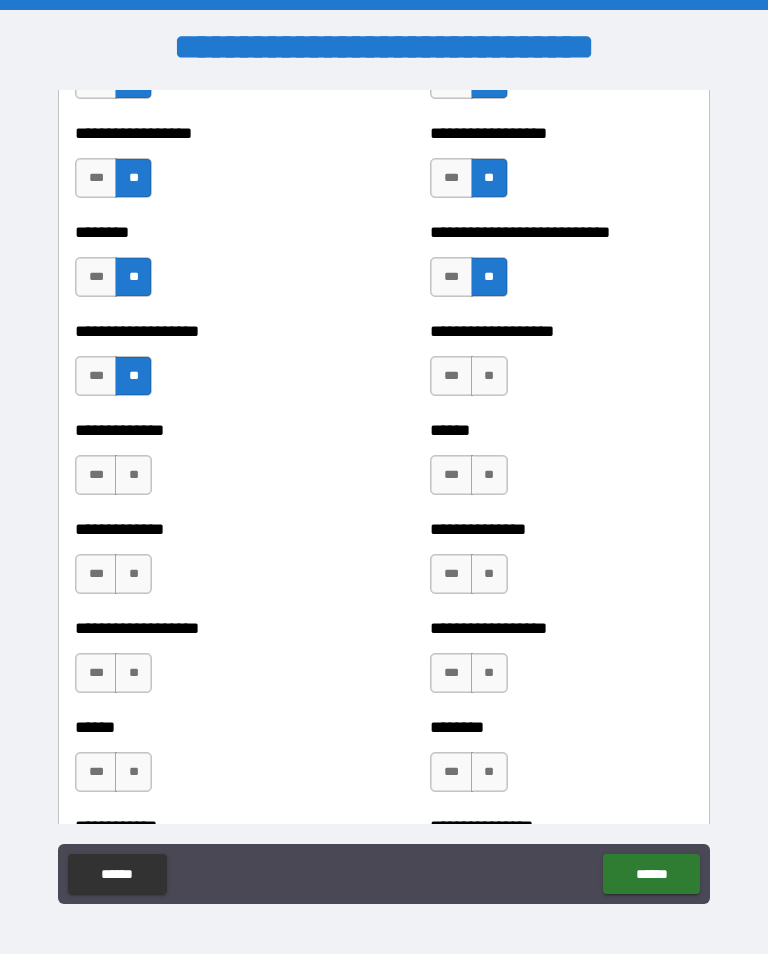 click on "**" at bounding box center [489, 376] 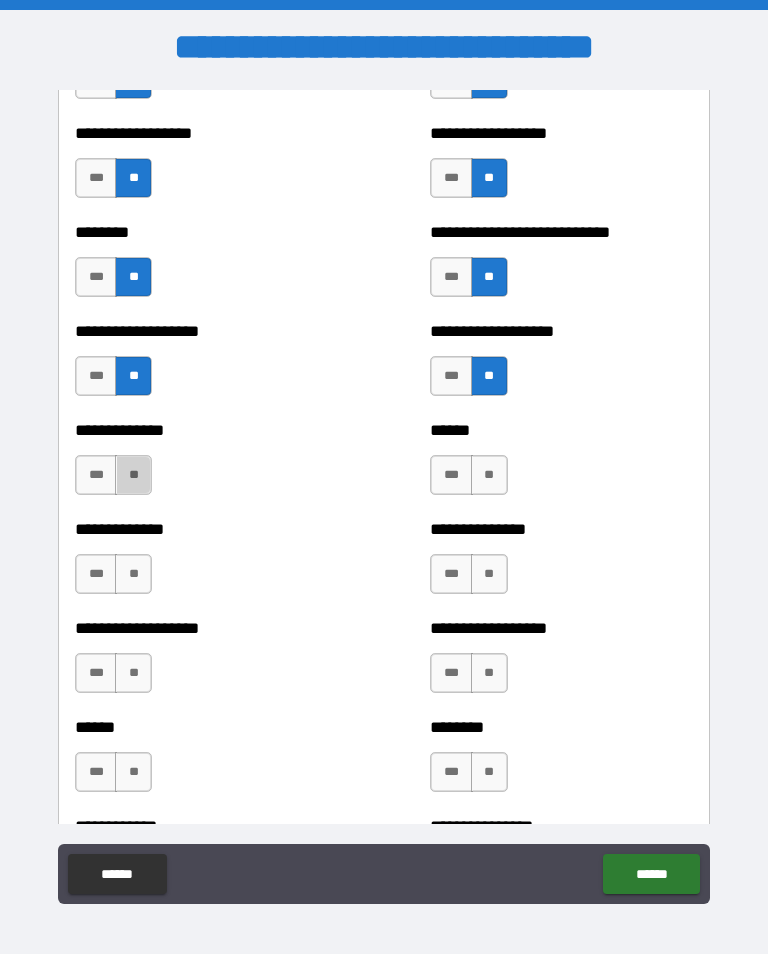 click on "**" at bounding box center (133, 475) 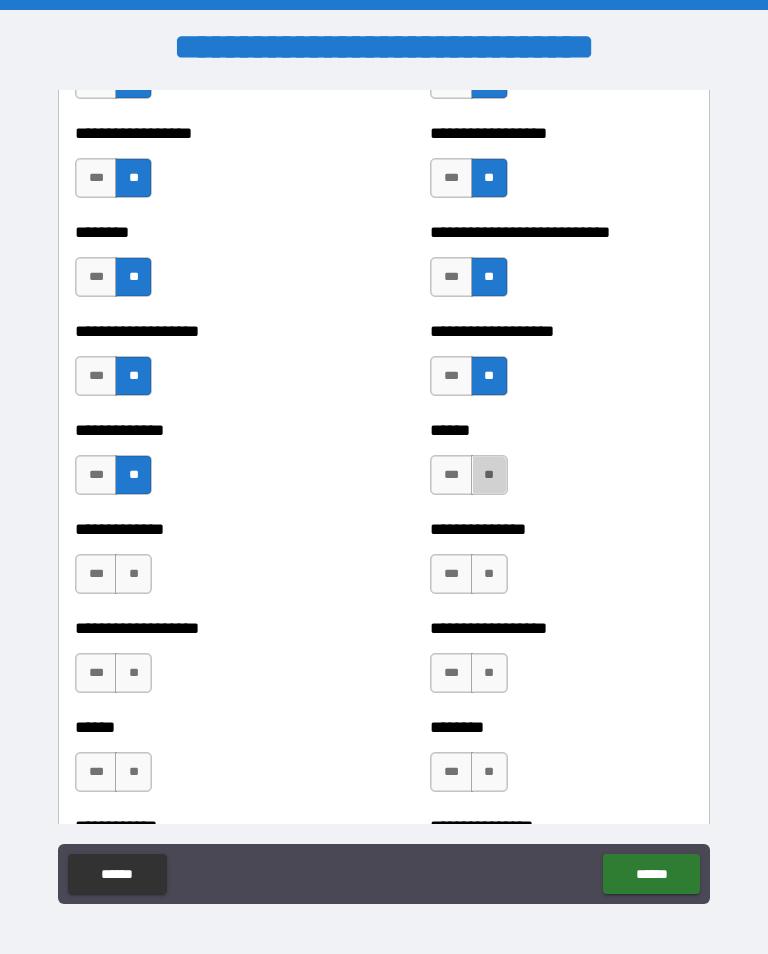 click on "**" at bounding box center [489, 475] 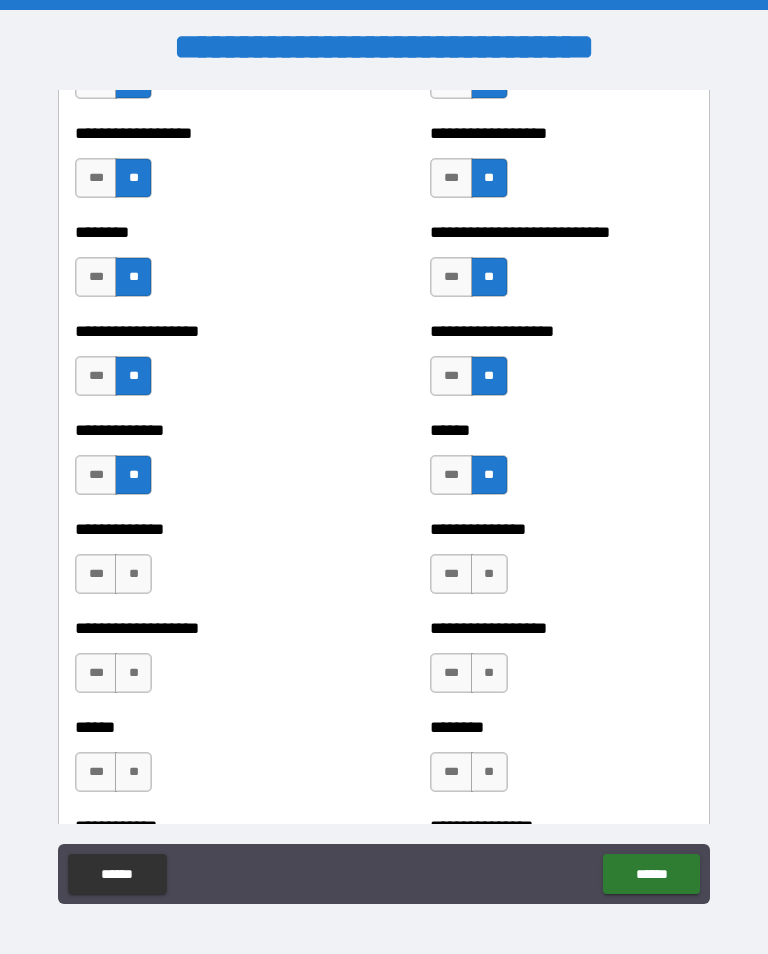 click on "**" at bounding box center [133, 574] 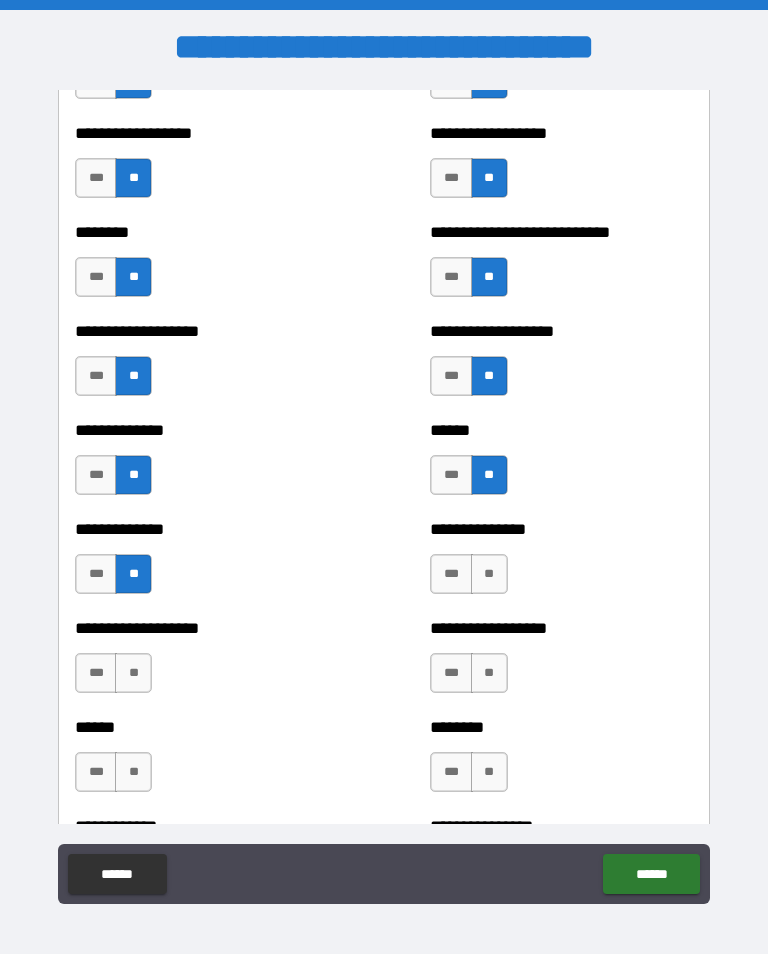 click on "**" at bounding box center [489, 574] 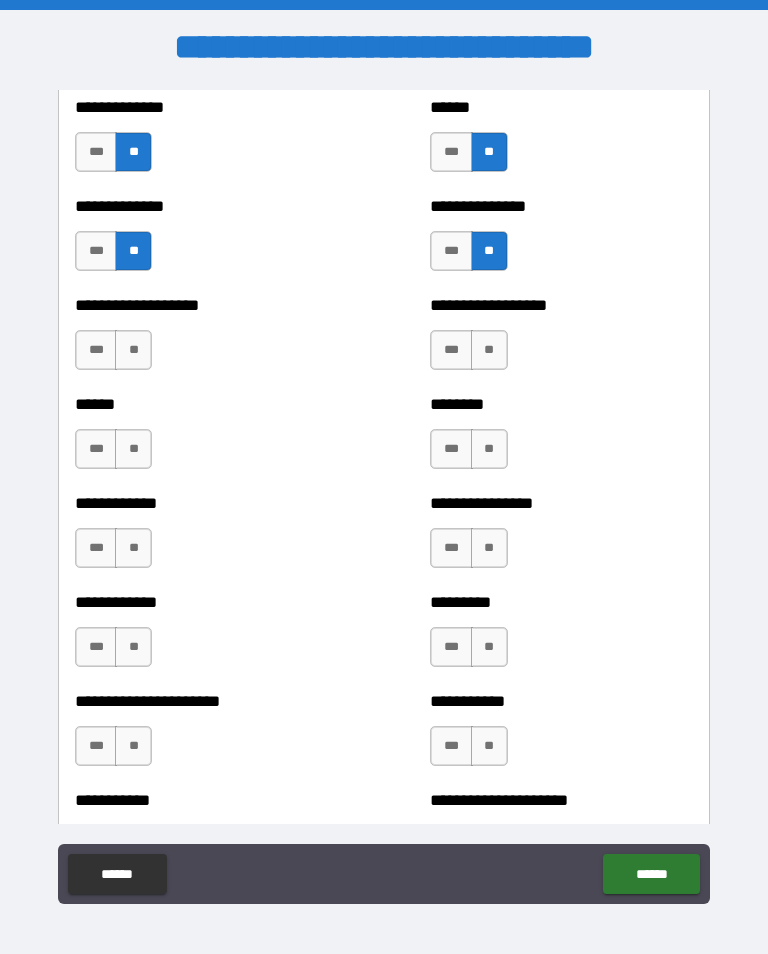 scroll, scrollTop: 4832, scrollLeft: 0, axis: vertical 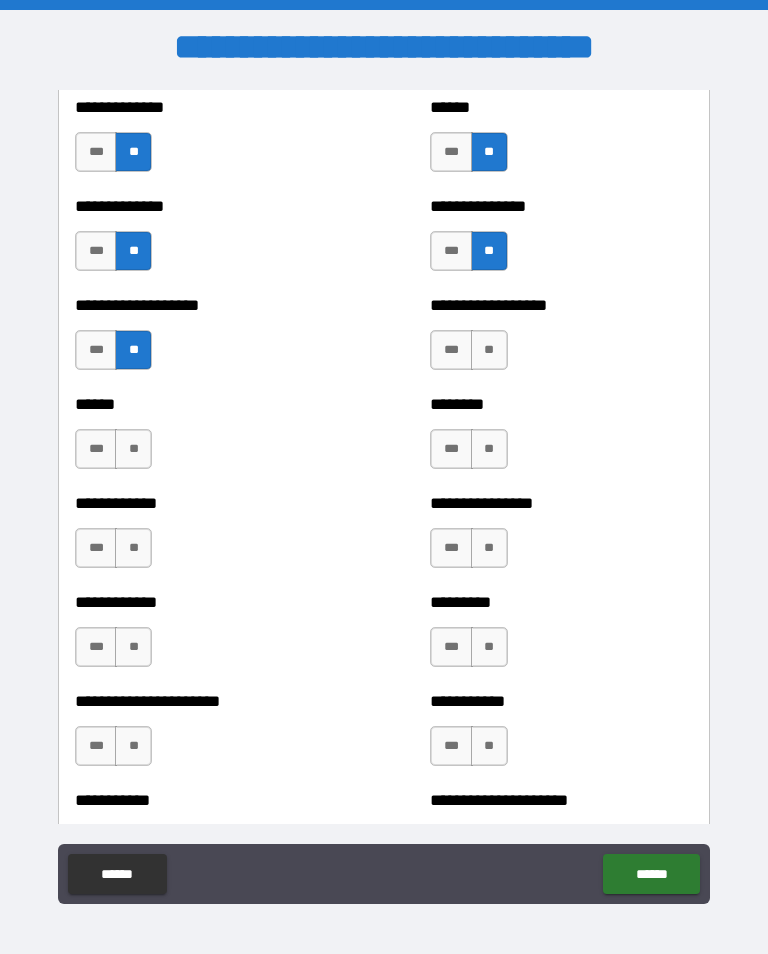 click on "***" at bounding box center (96, 449) 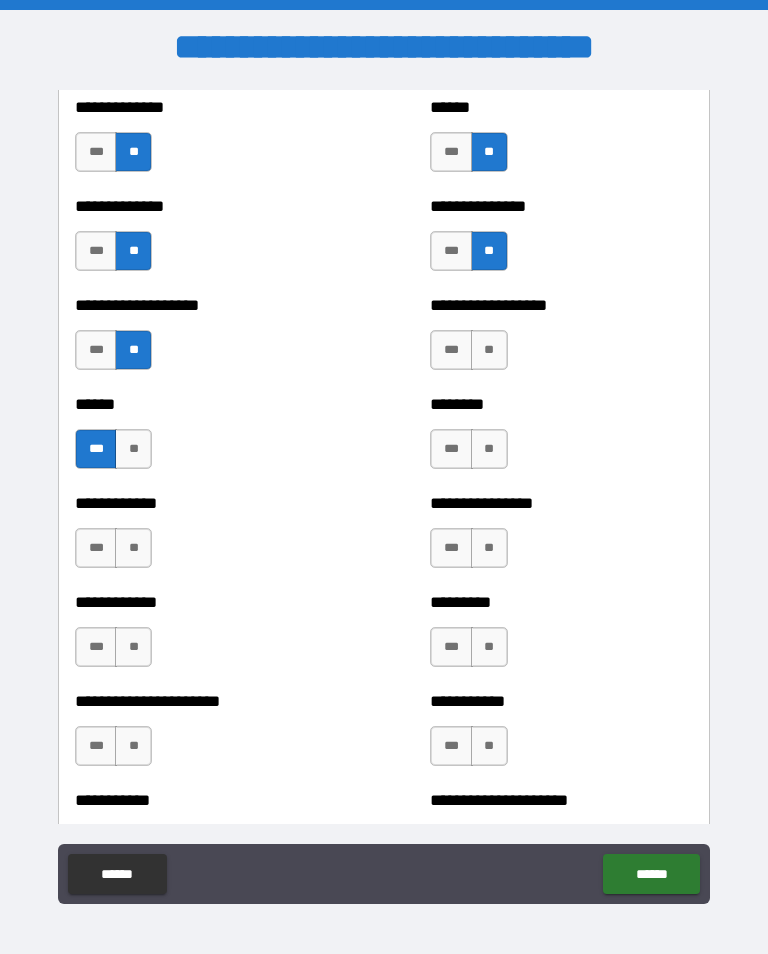 click on "**" at bounding box center (489, 449) 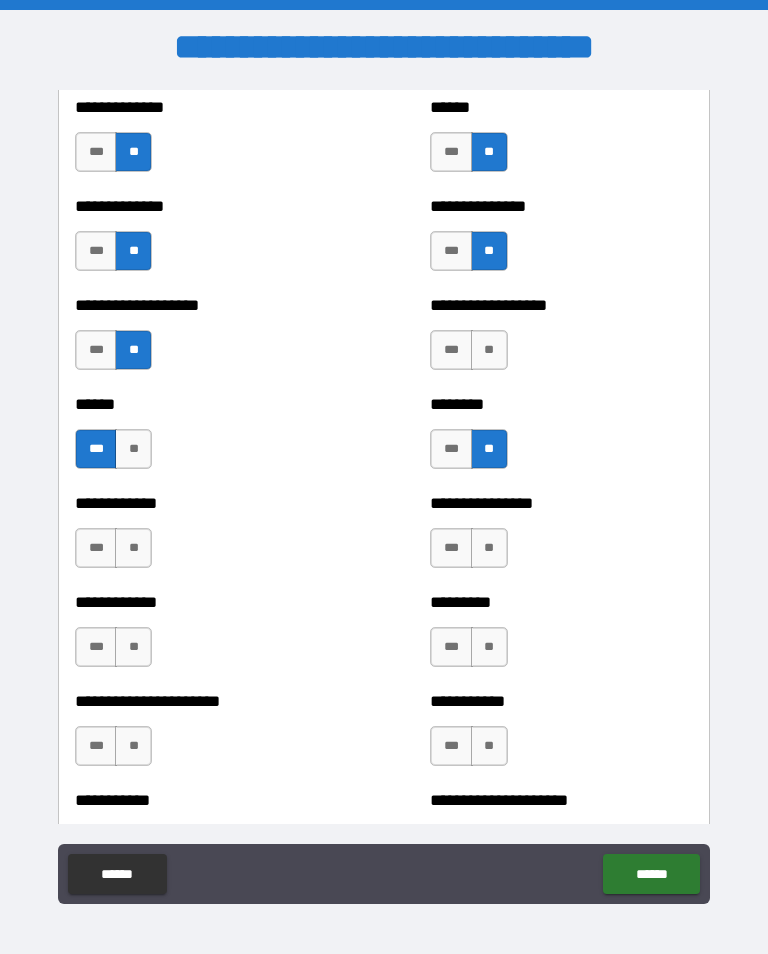 click on "**" at bounding box center [133, 548] 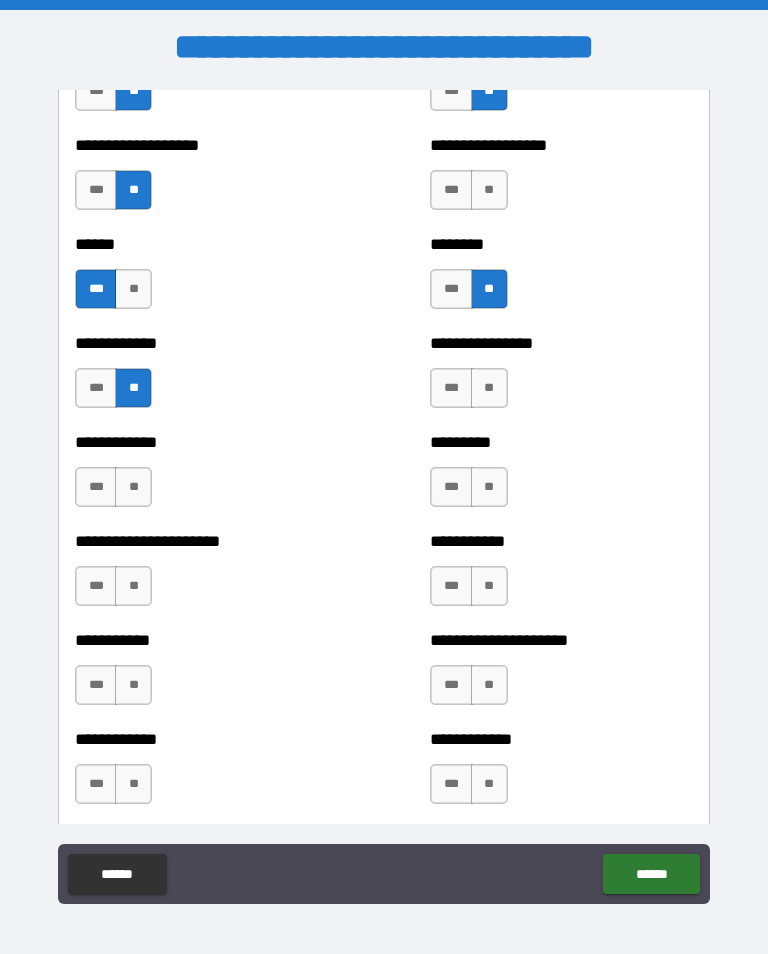 scroll, scrollTop: 4992, scrollLeft: 0, axis: vertical 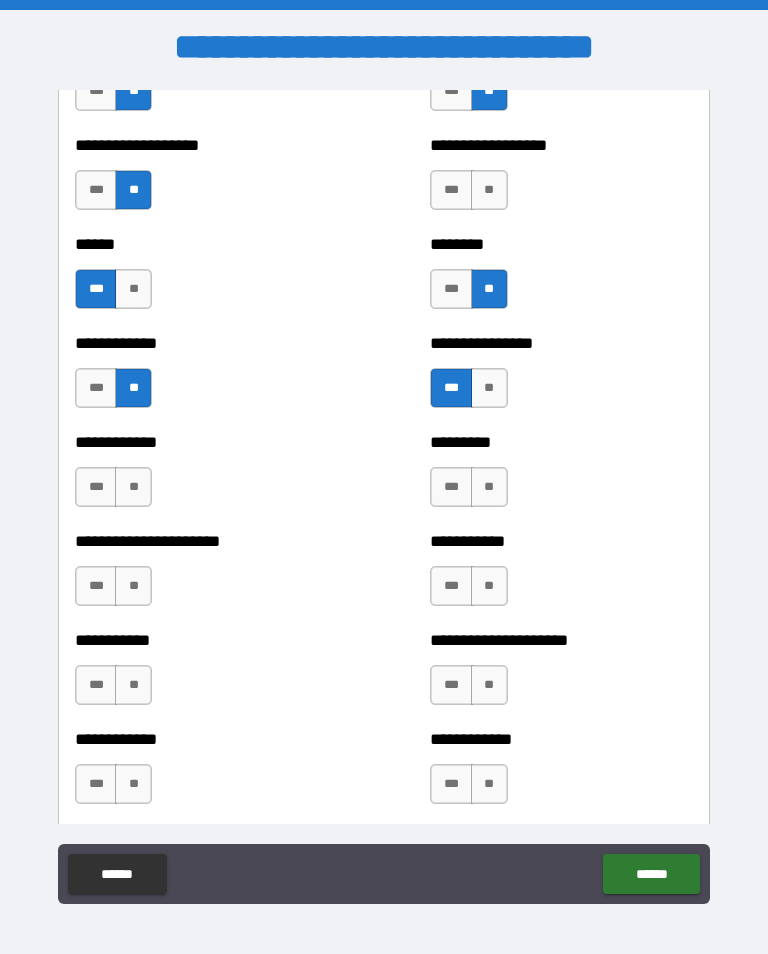 click on "**" at bounding box center [133, 487] 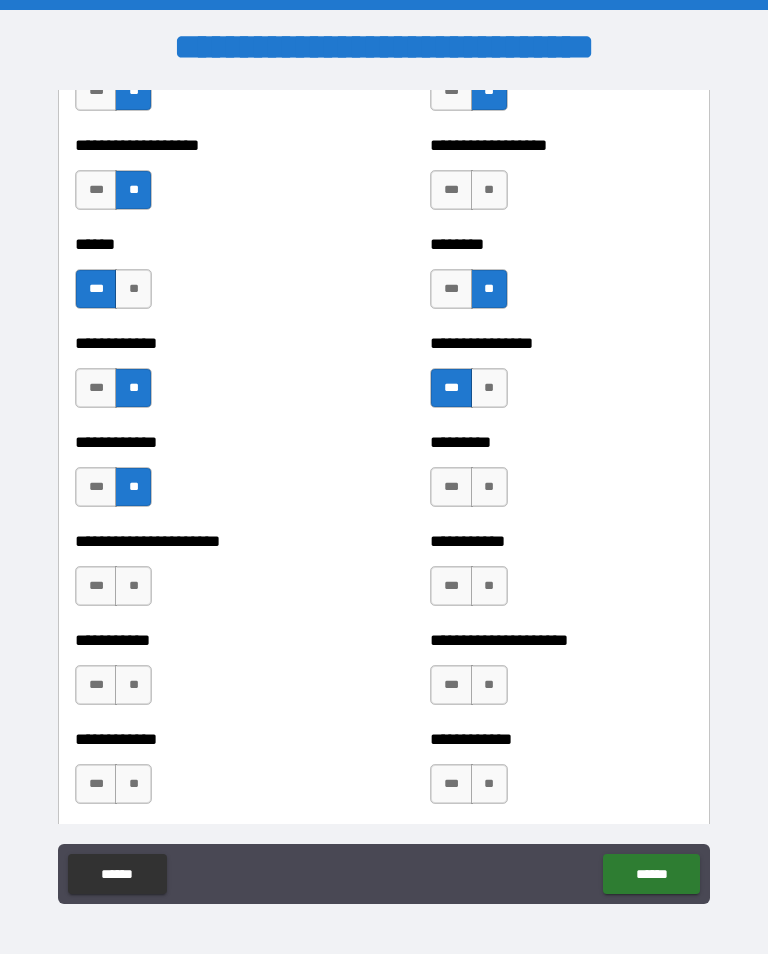 click on "**" at bounding box center (489, 487) 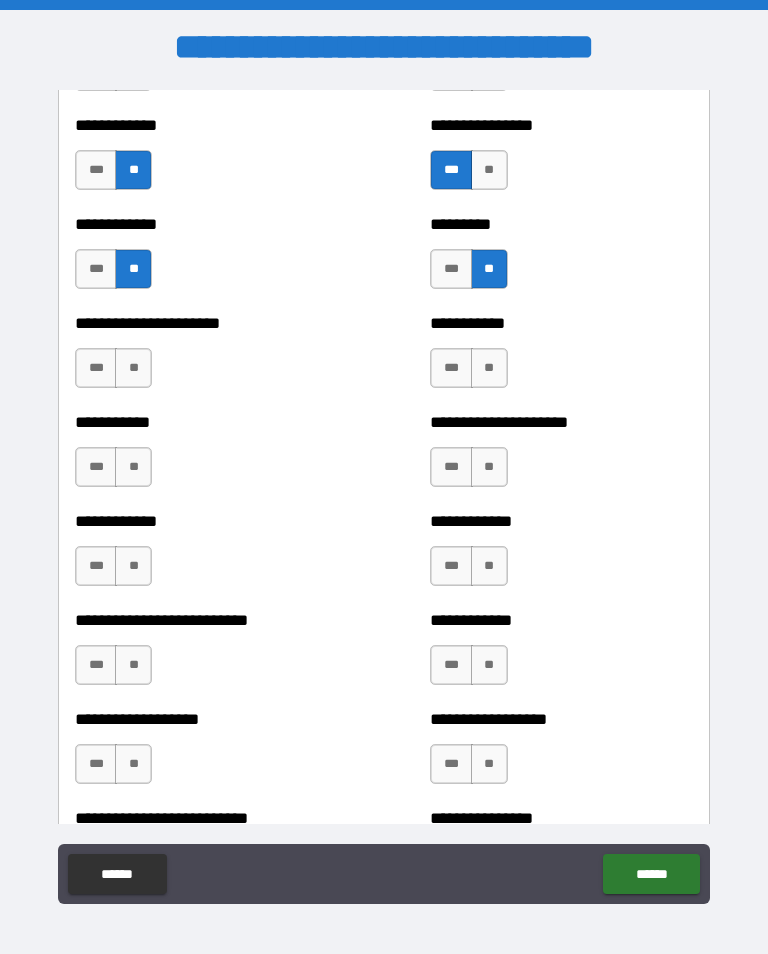 scroll, scrollTop: 5248, scrollLeft: 0, axis: vertical 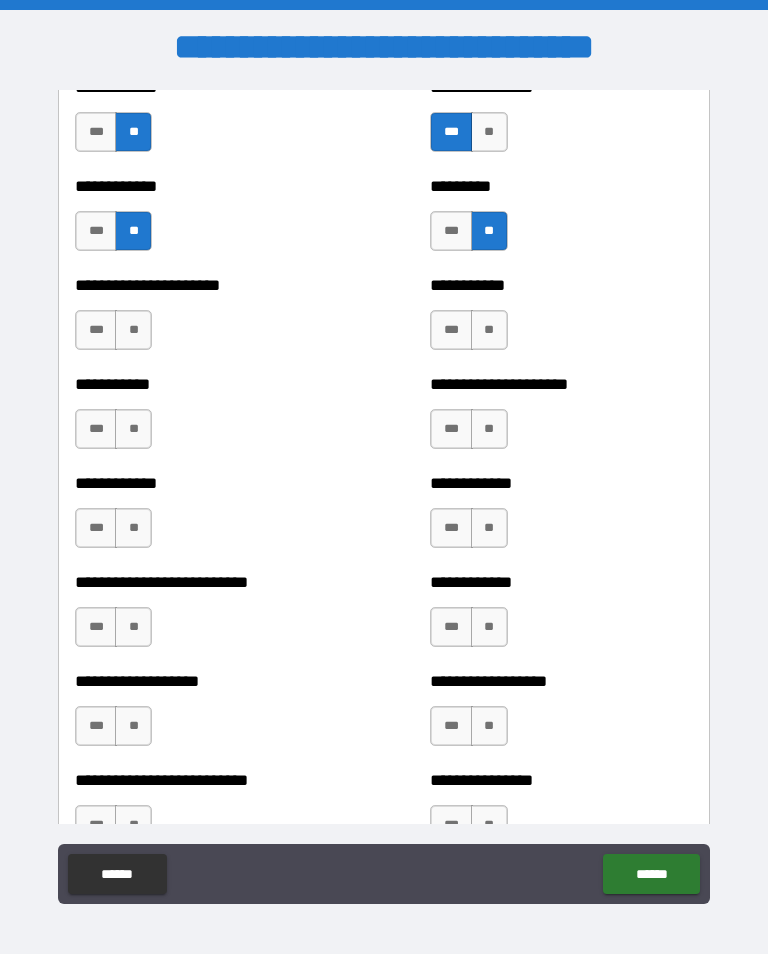 click on "**" at bounding box center (133, 330) 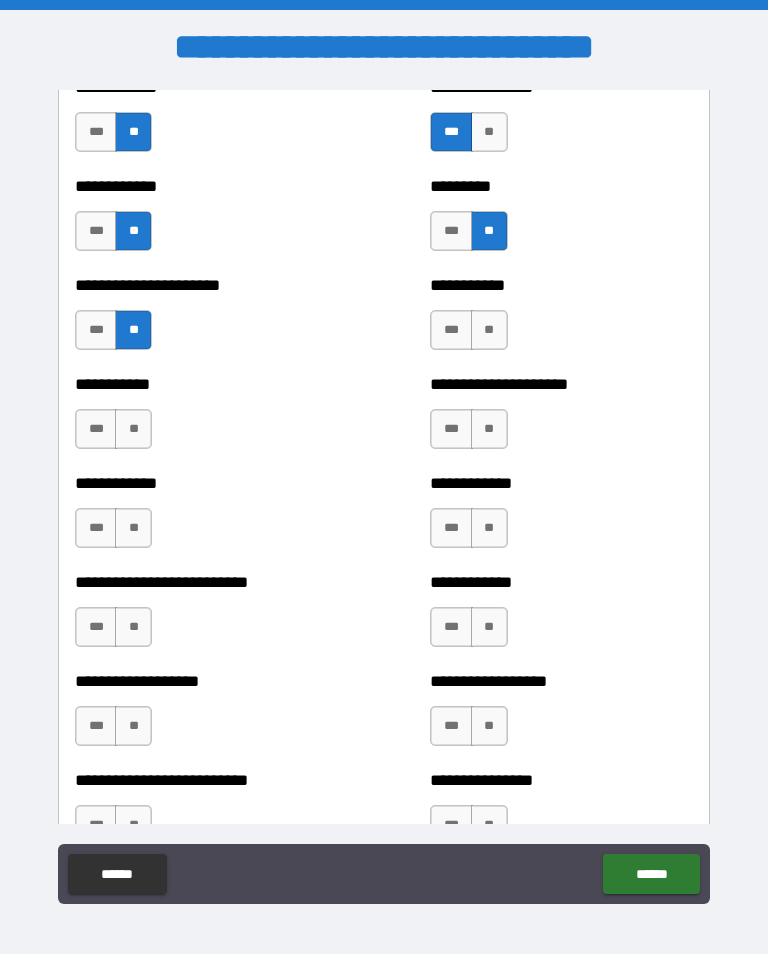 click on "**" at bounding box center (489, 330) 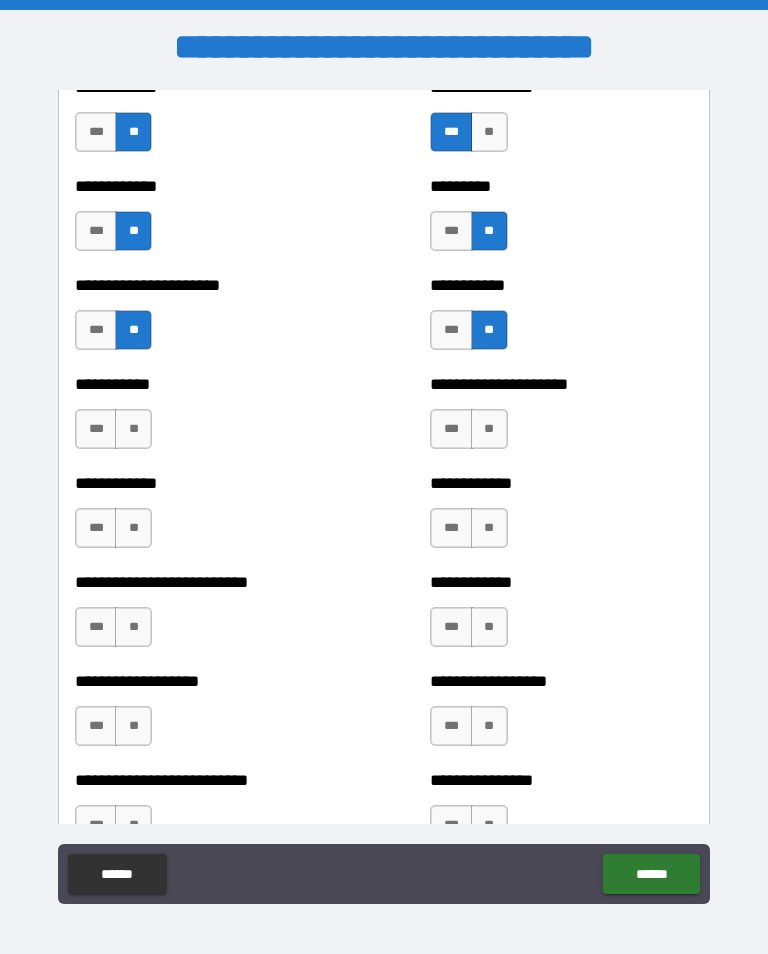 click on "**" at bounding box center (133, 429) 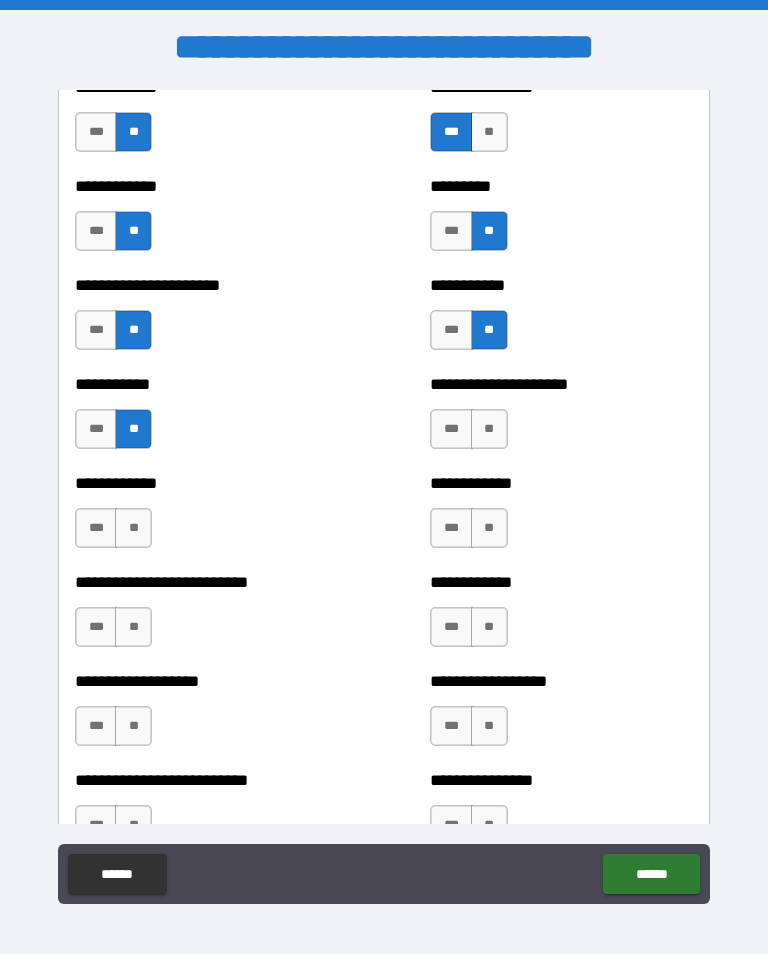 click on "**" at bounding box center (489, 429) 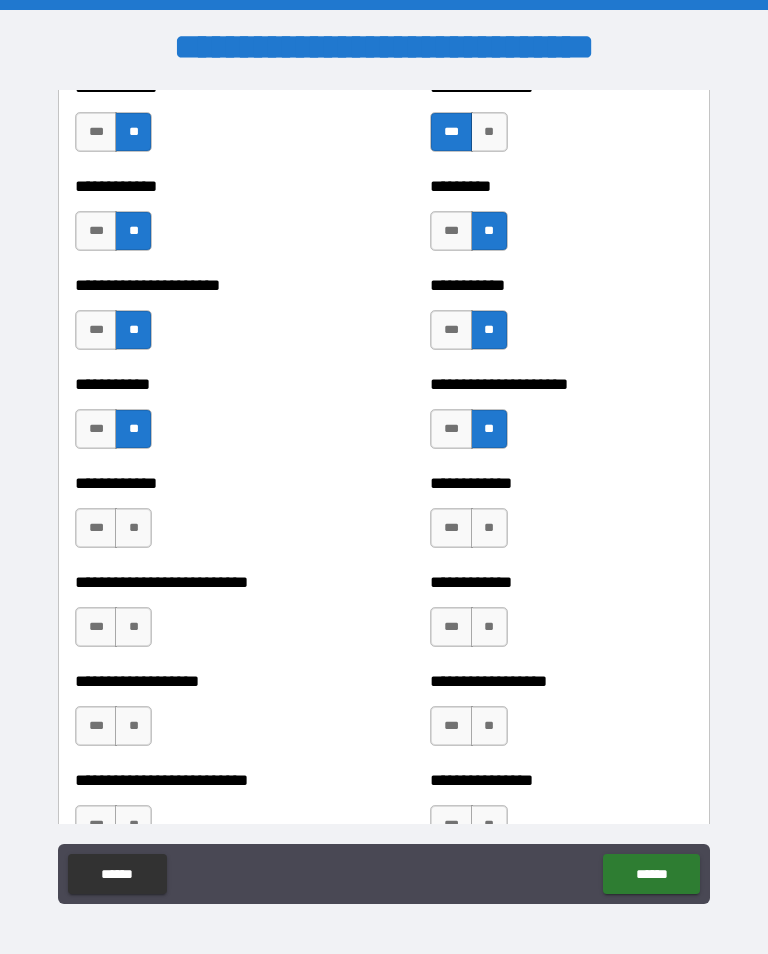 click on "**" at bounding box center (133, 528) 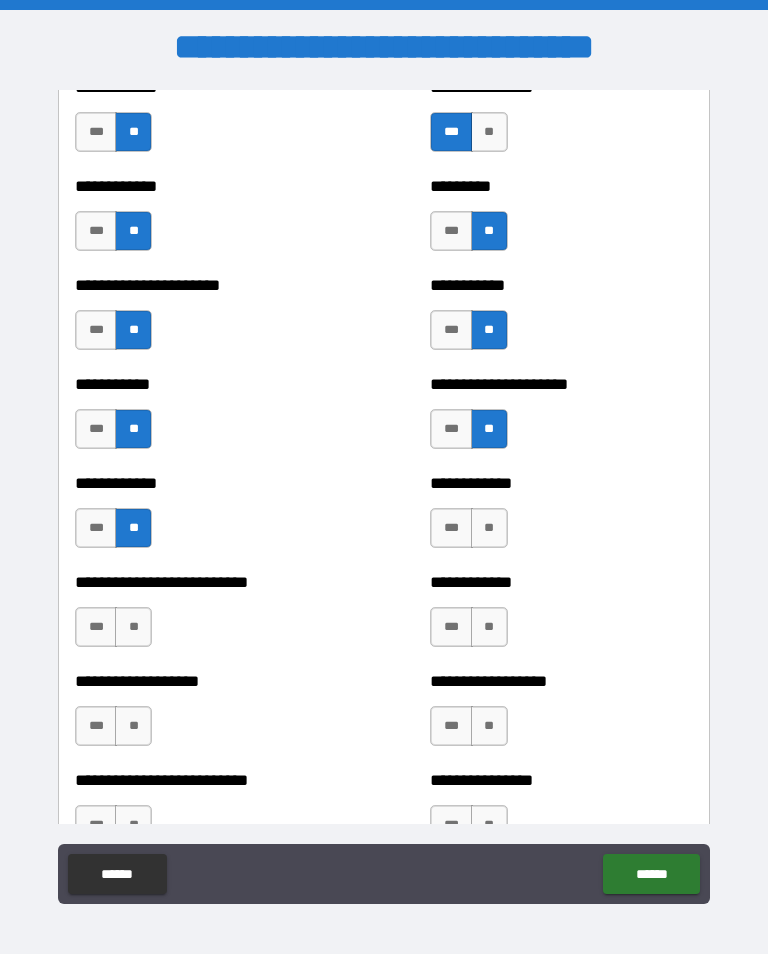 click on "**" at bounding box center [489, 528] 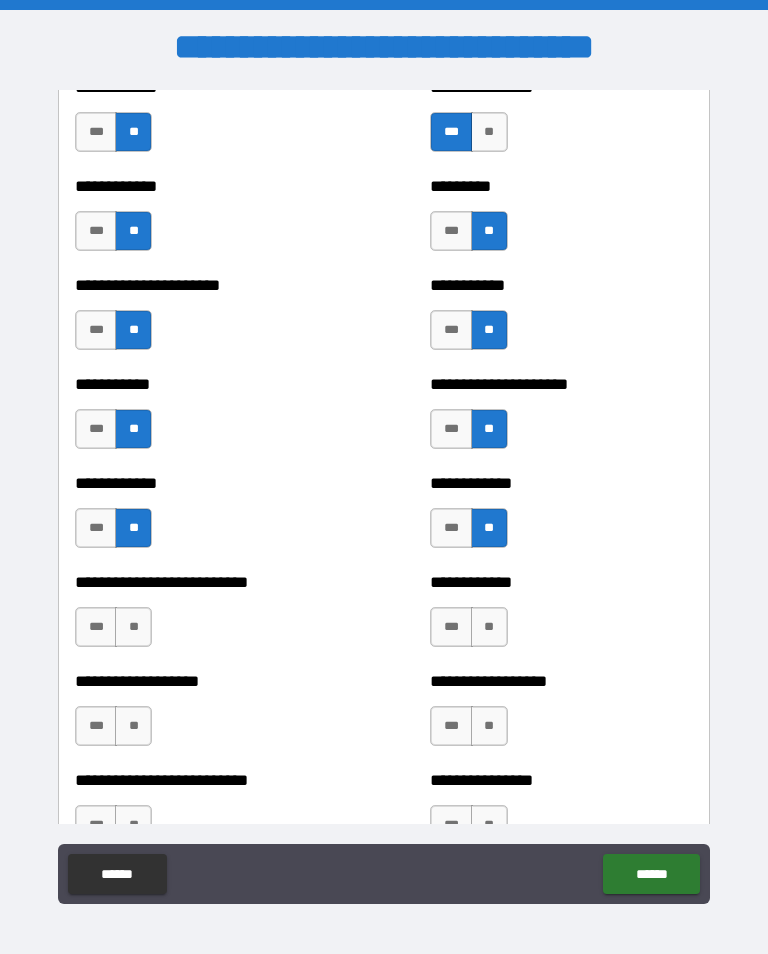 click on "**" at bounding box center [133, 627] 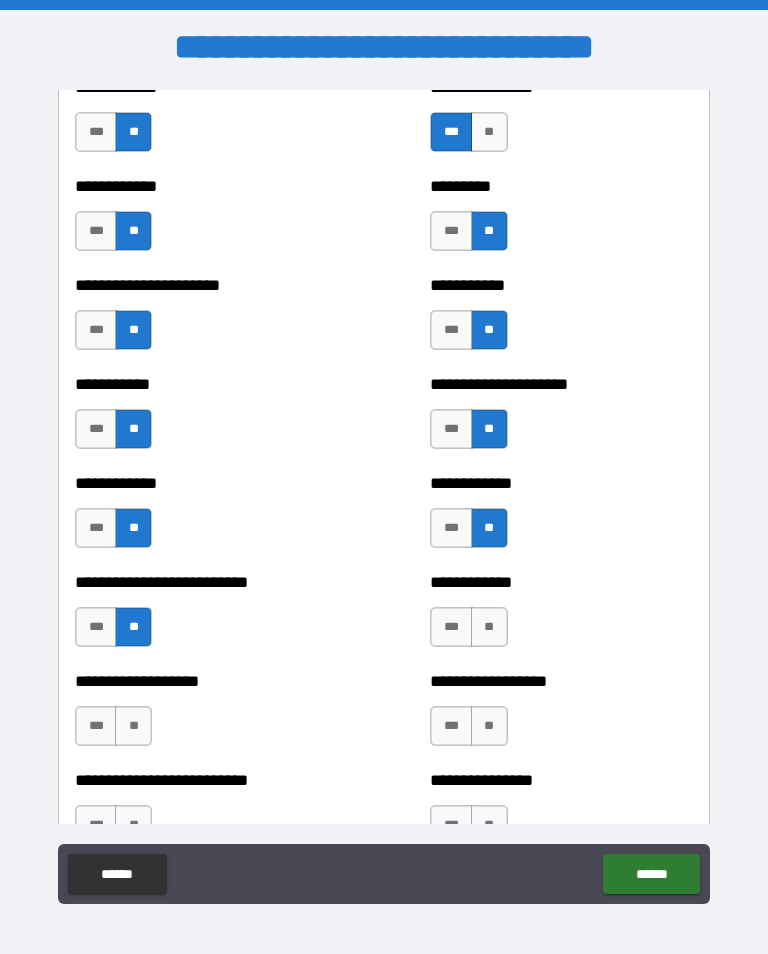 click on "**" at bounding box center [489, 627] 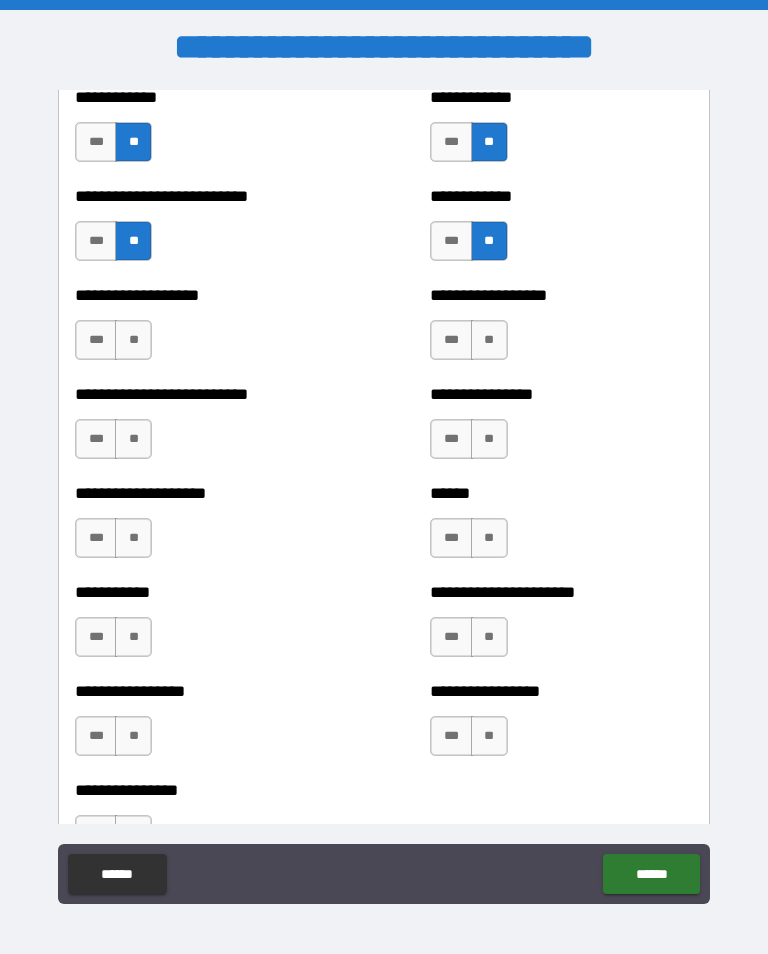 scroll, scrollTop: 5632, scrollLeft: 0, axis: vertical 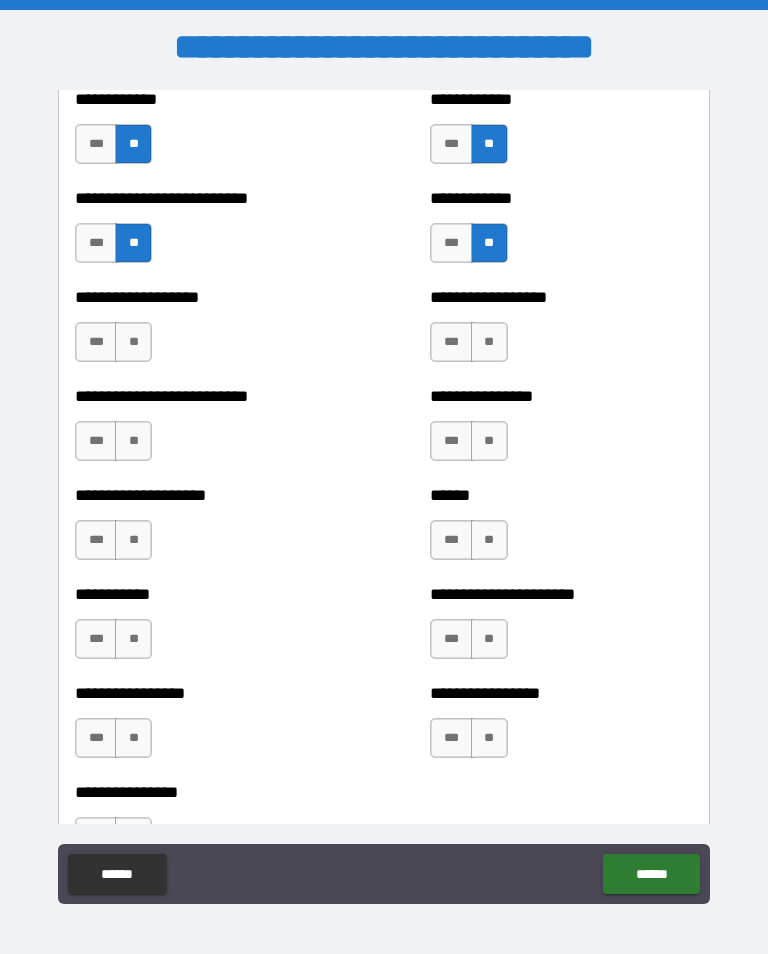 click on "**" at bounding box center [133, 342] 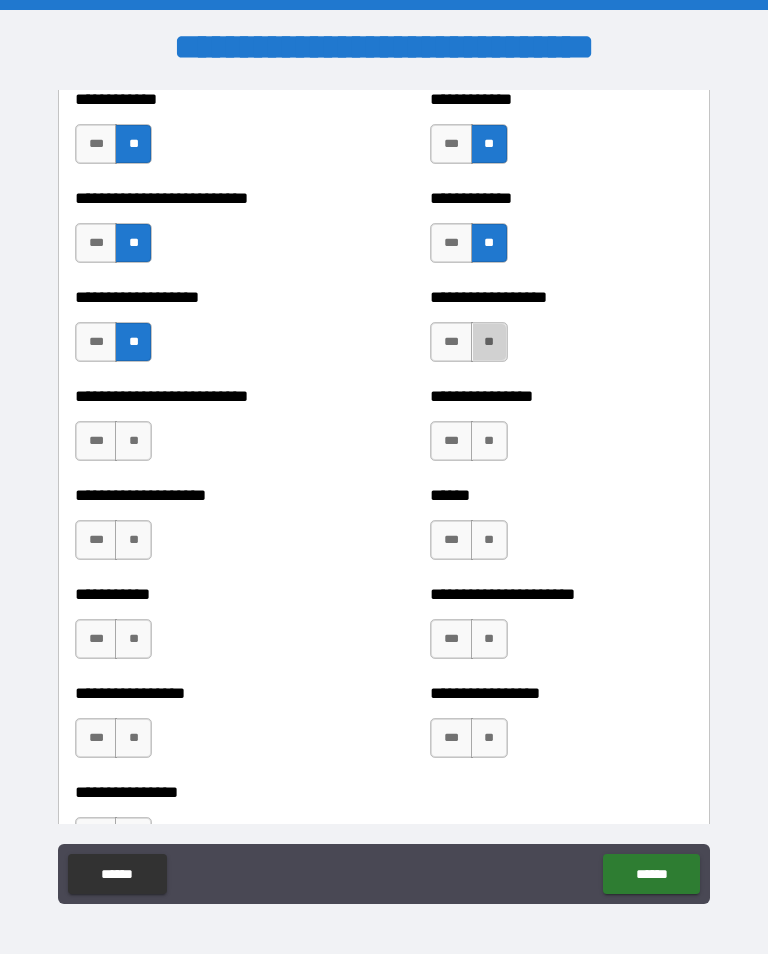 click on "**" at bounding box center [489, 342] 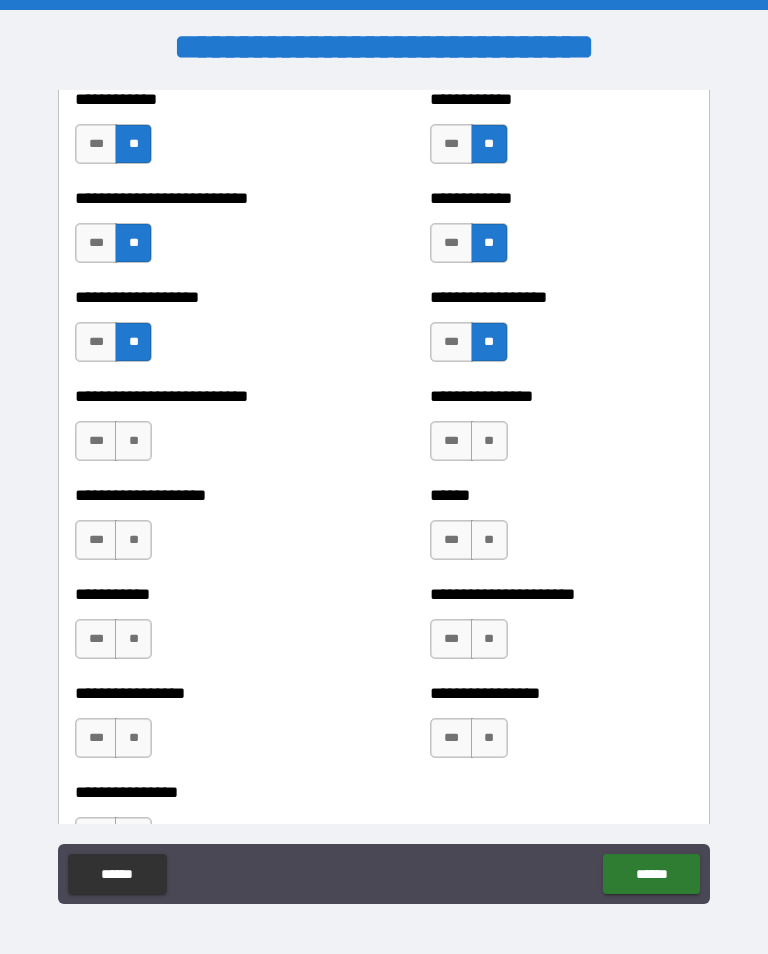 click on "**" at bounding box center [133, 441] 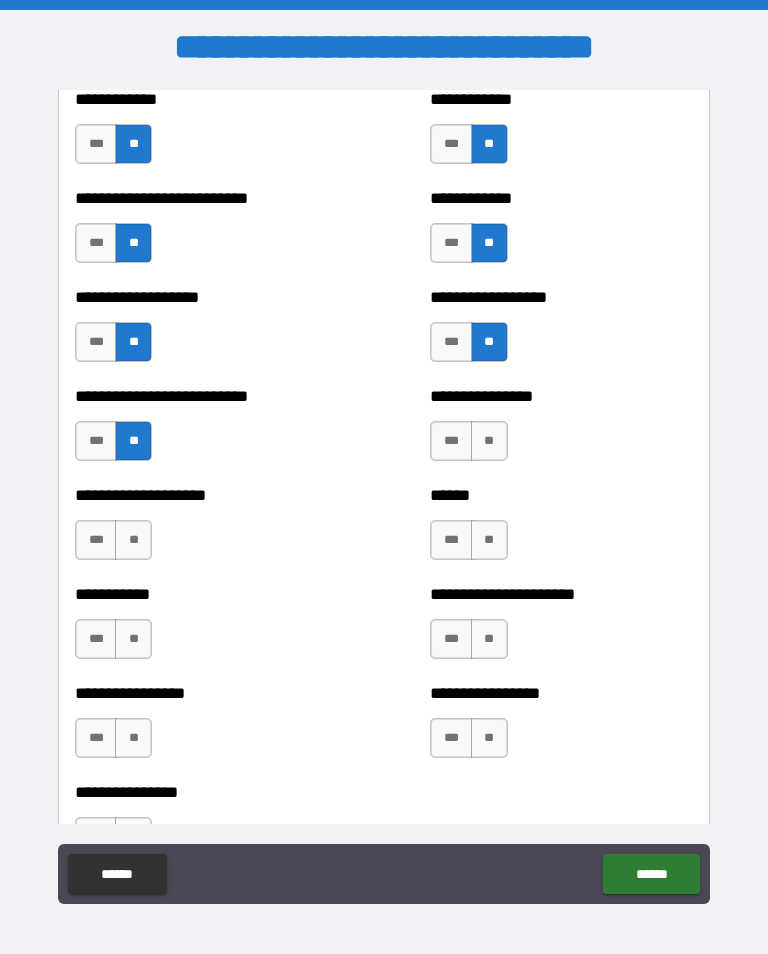 click on "**" at bounding box center (489, 441) 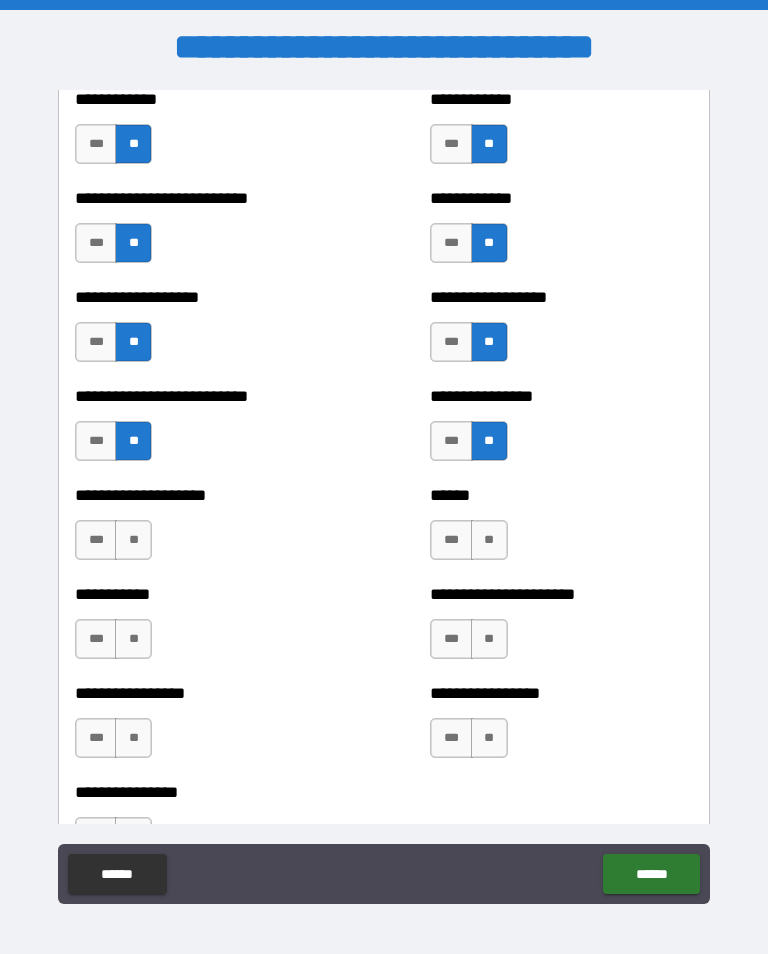 click on "**" at bounding box center (133, 540) 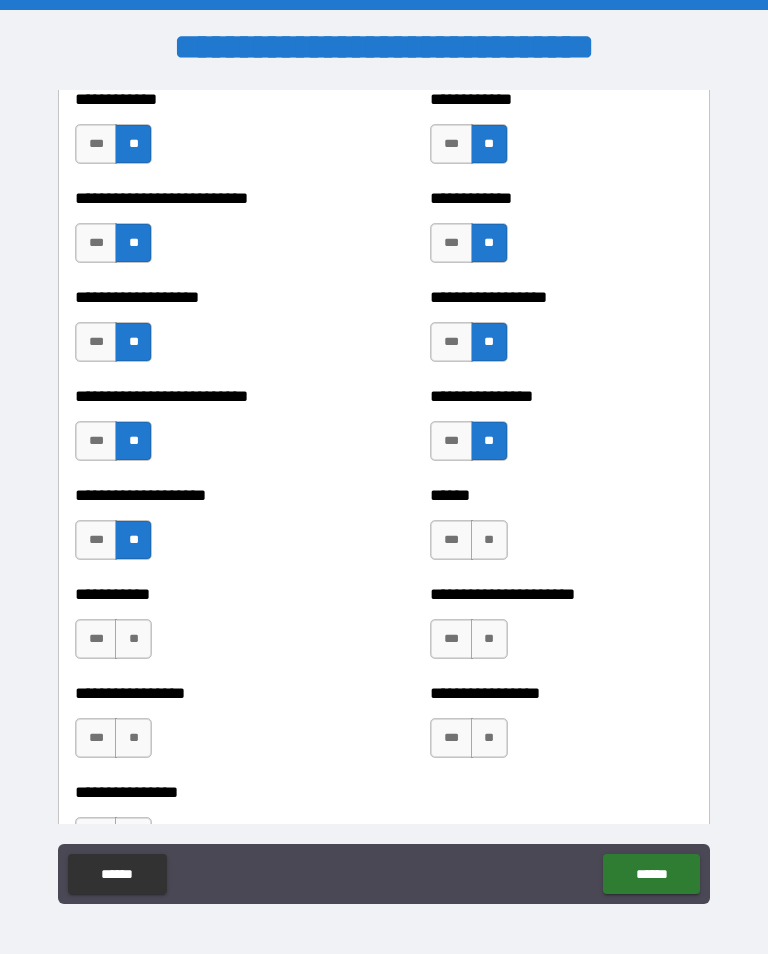 click on "**" at bounding box center [489, 540] 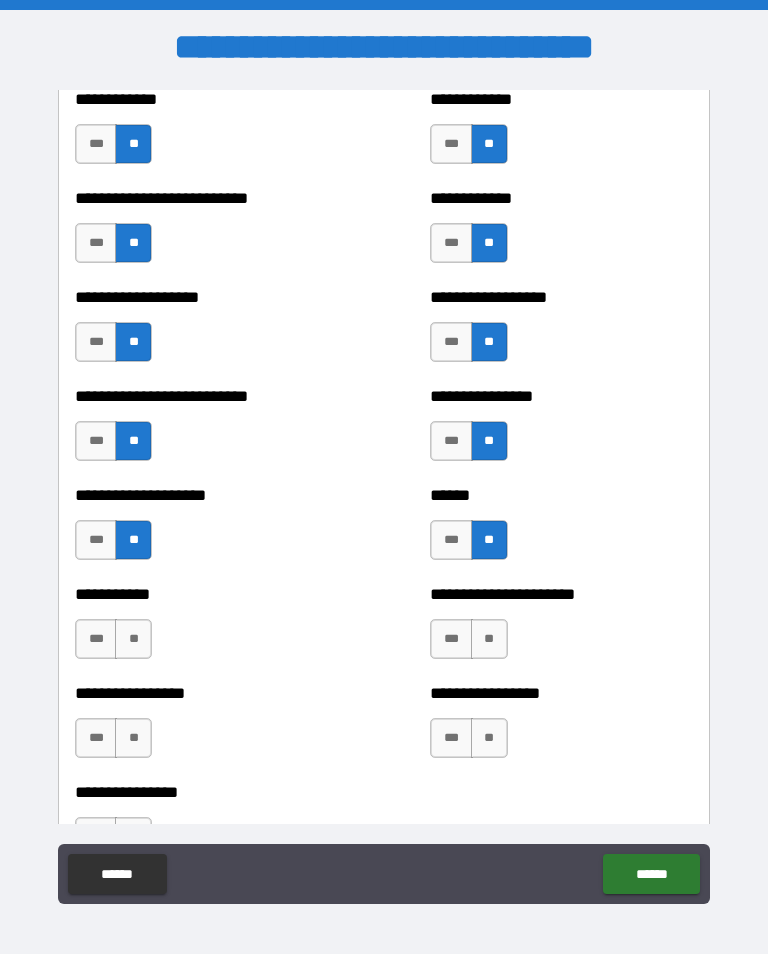 click on "**" at bounding box center (133, 639) 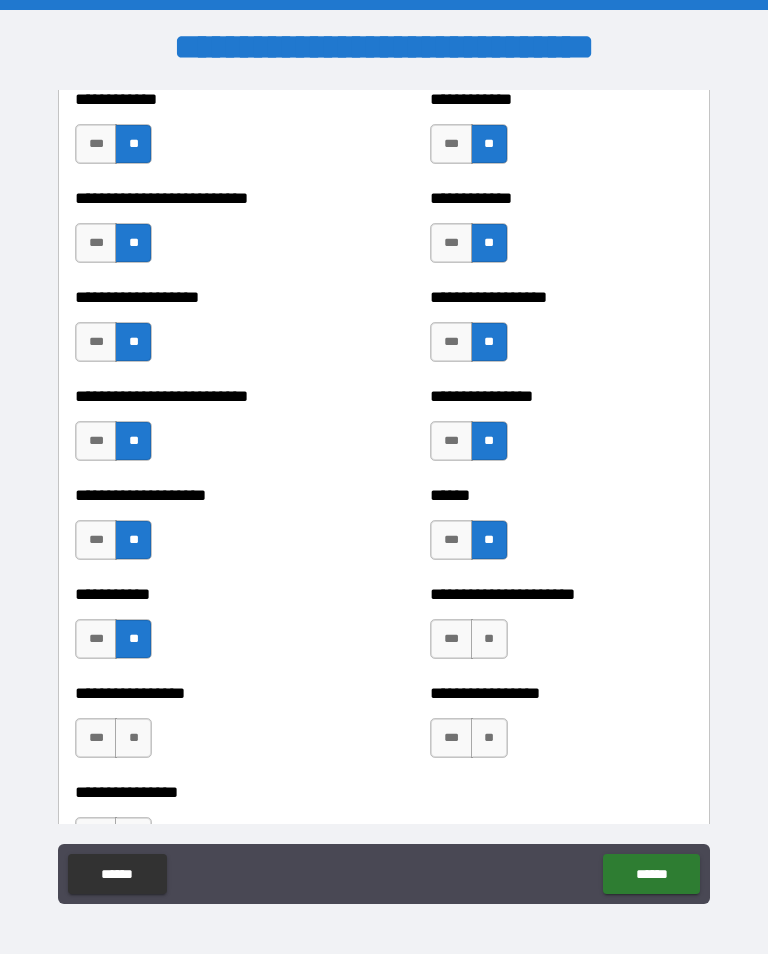 click on "**" at bounding box center [489, 639] 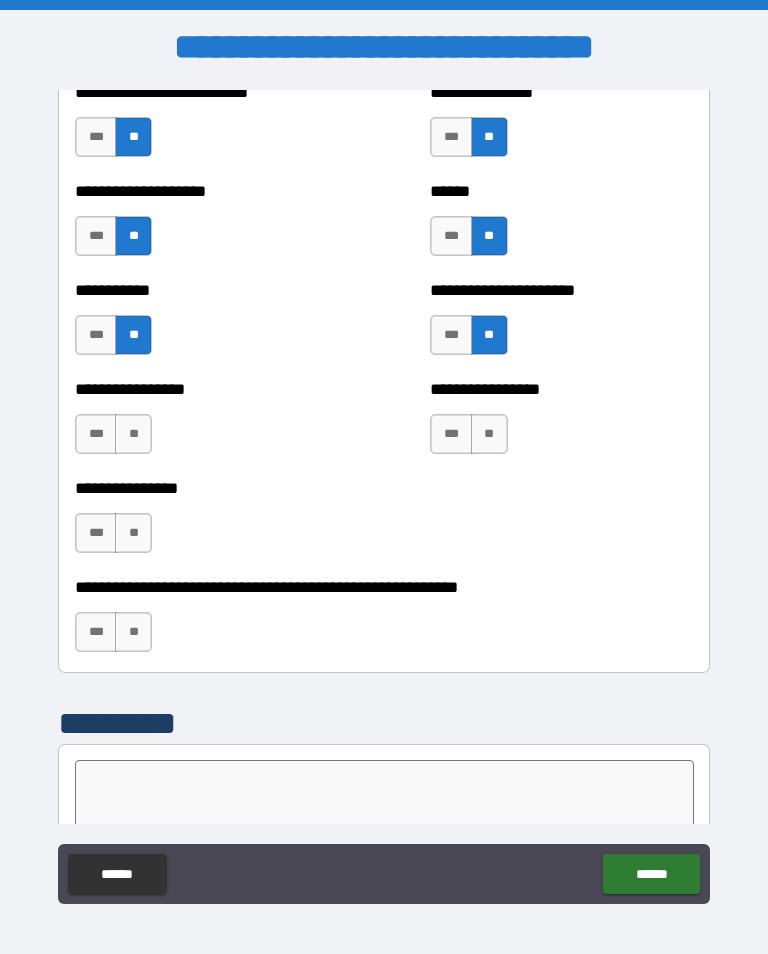 scroll, scrollTop: 5949, scrollLeft: 0, axis: vertical 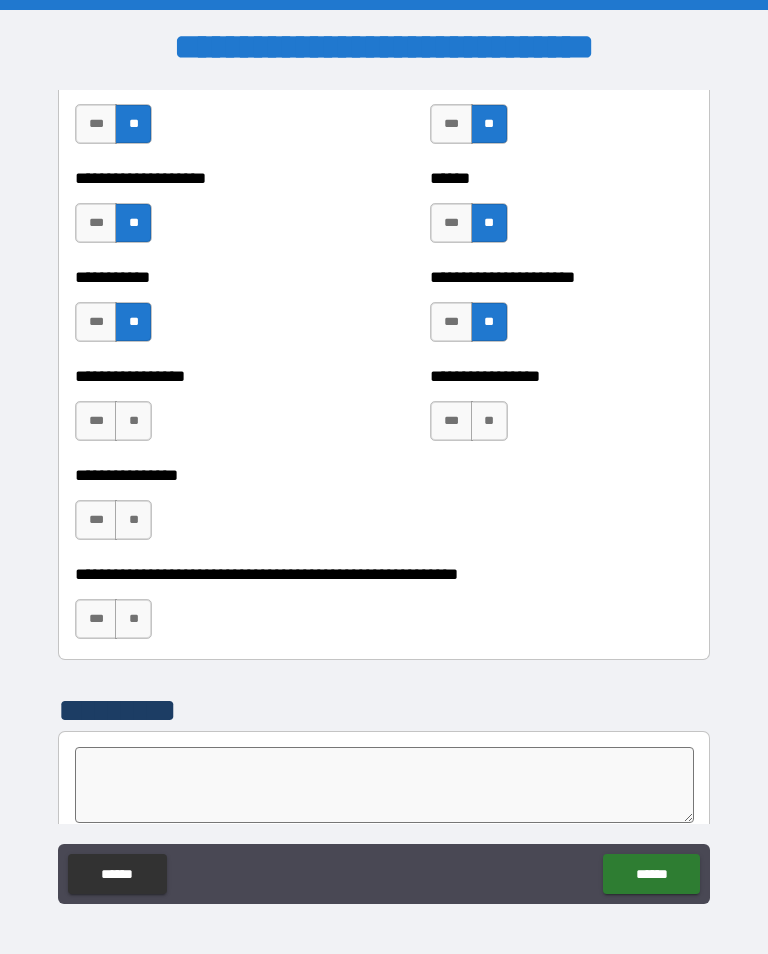 click on "**" at bounding box center [133, 421] 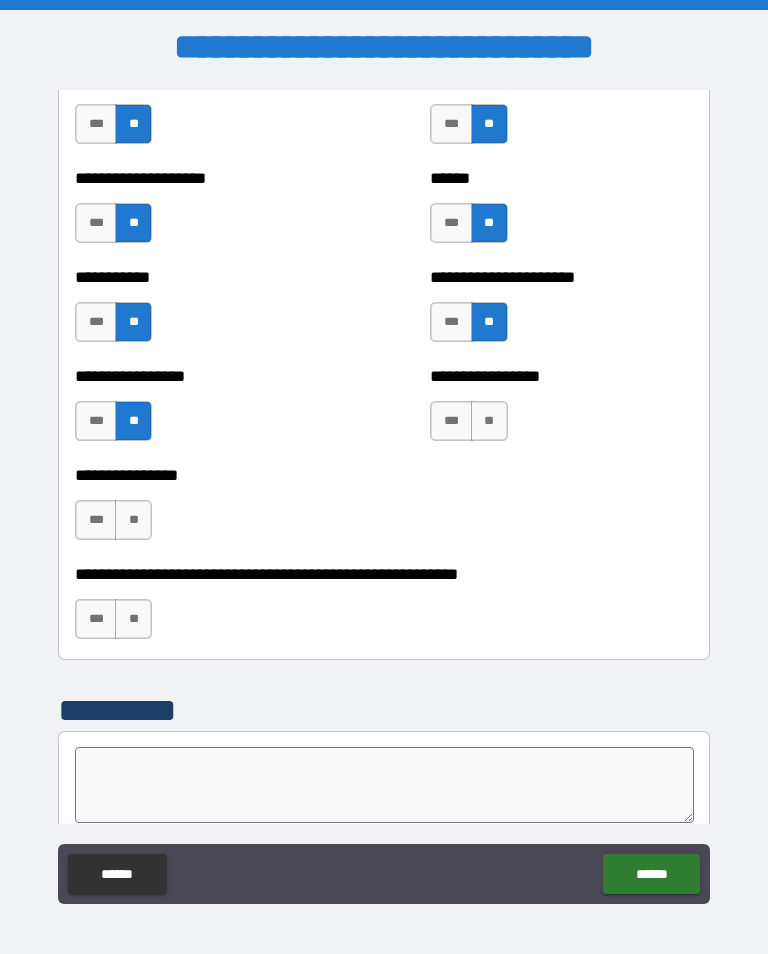 click on "**" at bounding box center [489, 421] 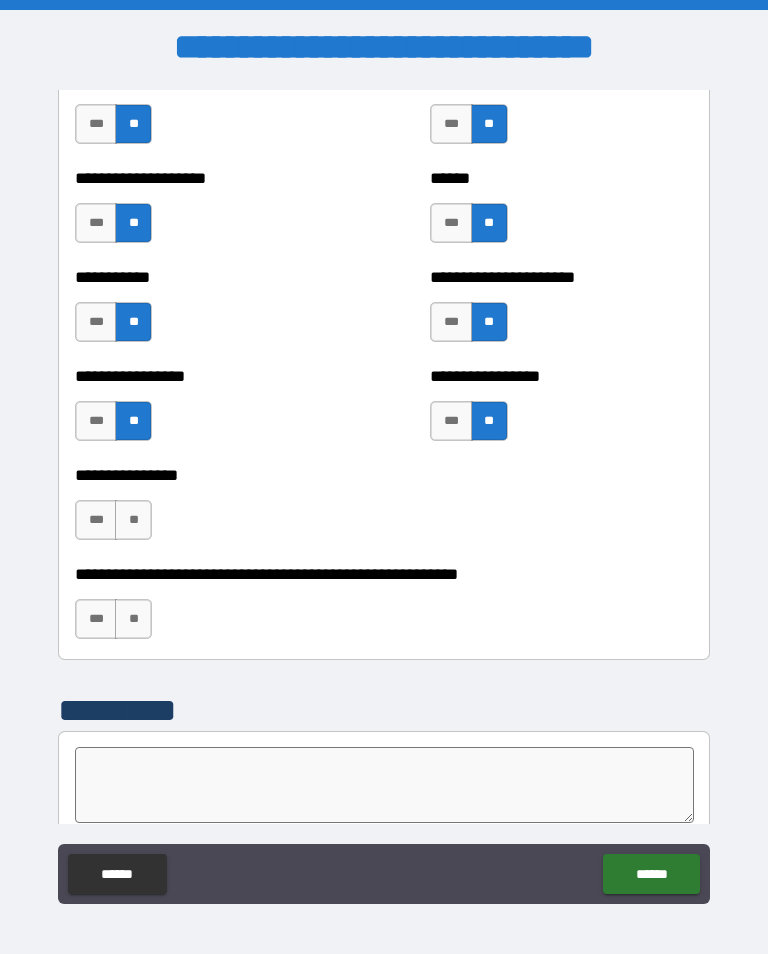 click on "**" at bounding box center (133, 619) 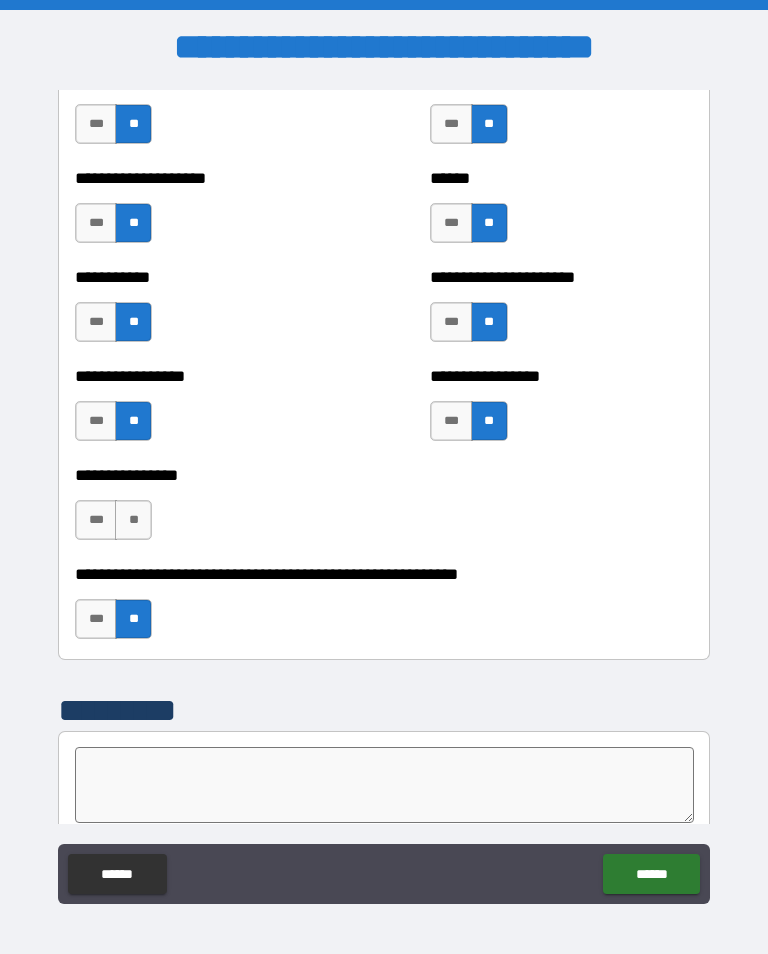 click on "******" at bounding box center (651, 874) 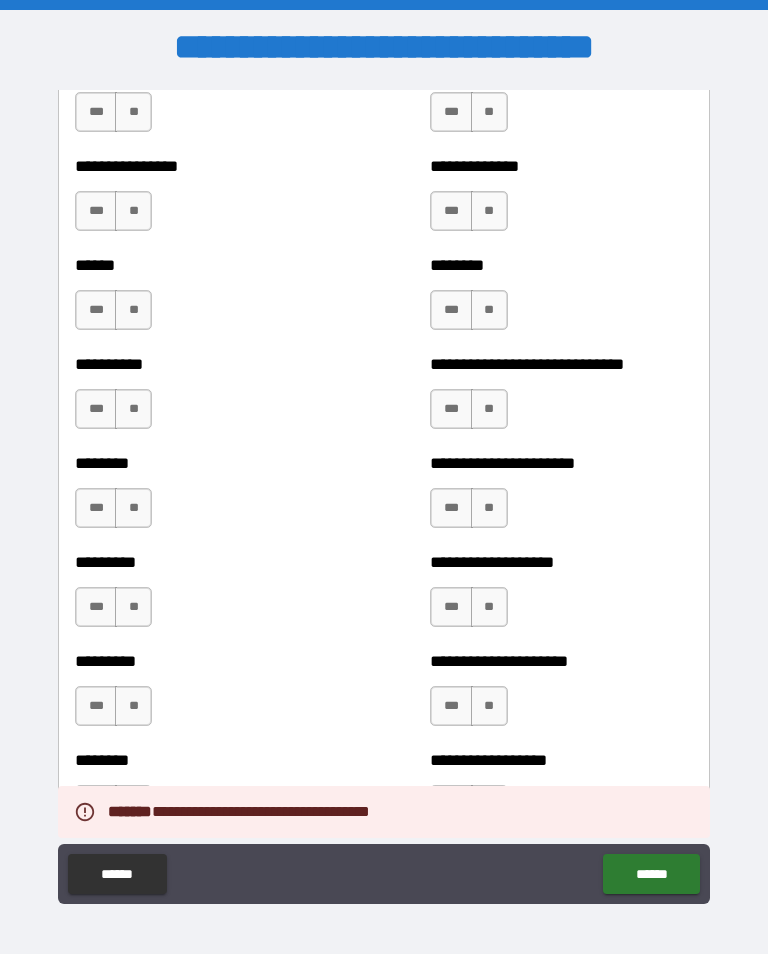 scroll, scrollTop: 6814, scrollLeft: 0, axis: vertical 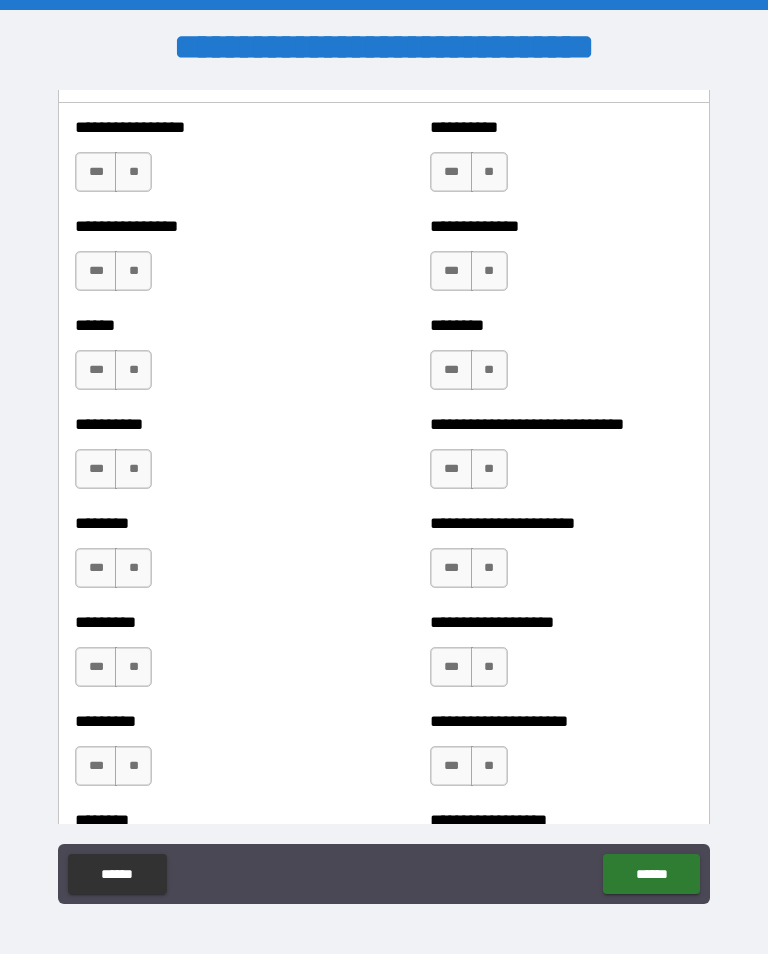 click on "***" at bounding box center (96, 172) 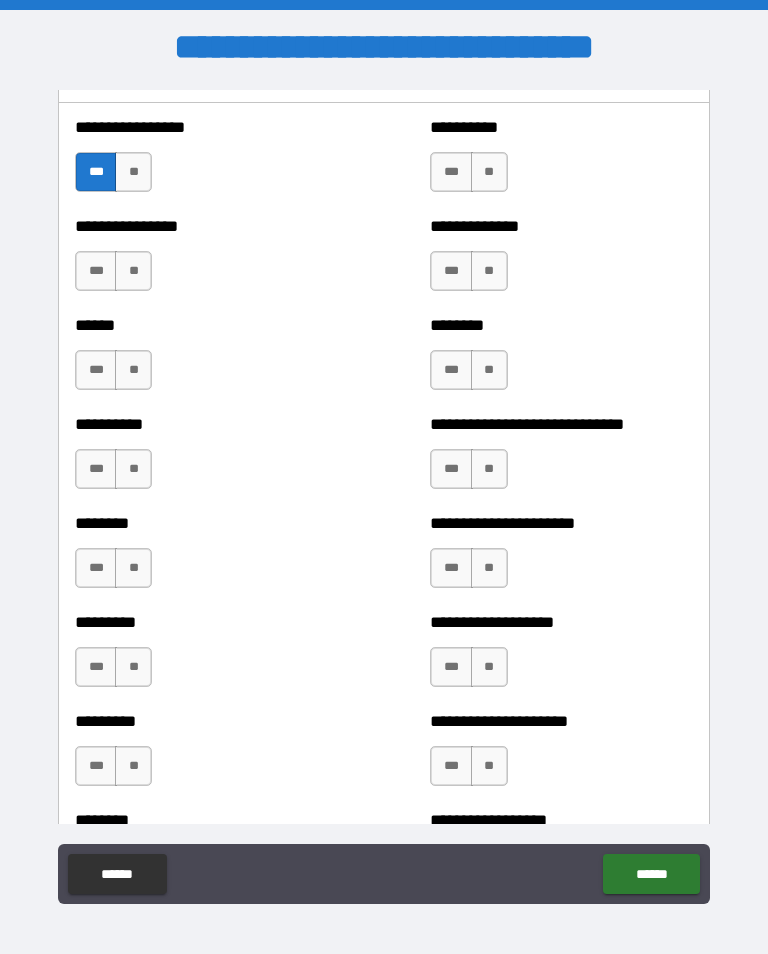 click on "***" at bounding box center (451, 172) 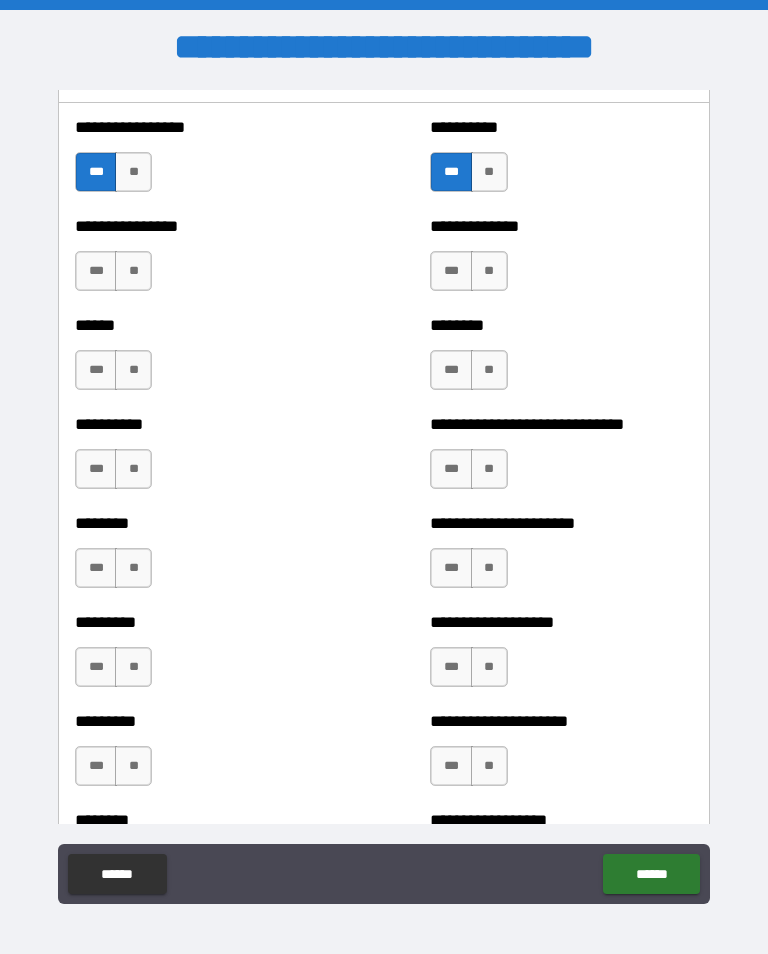 click on "**" at bounding box center [133, 271] 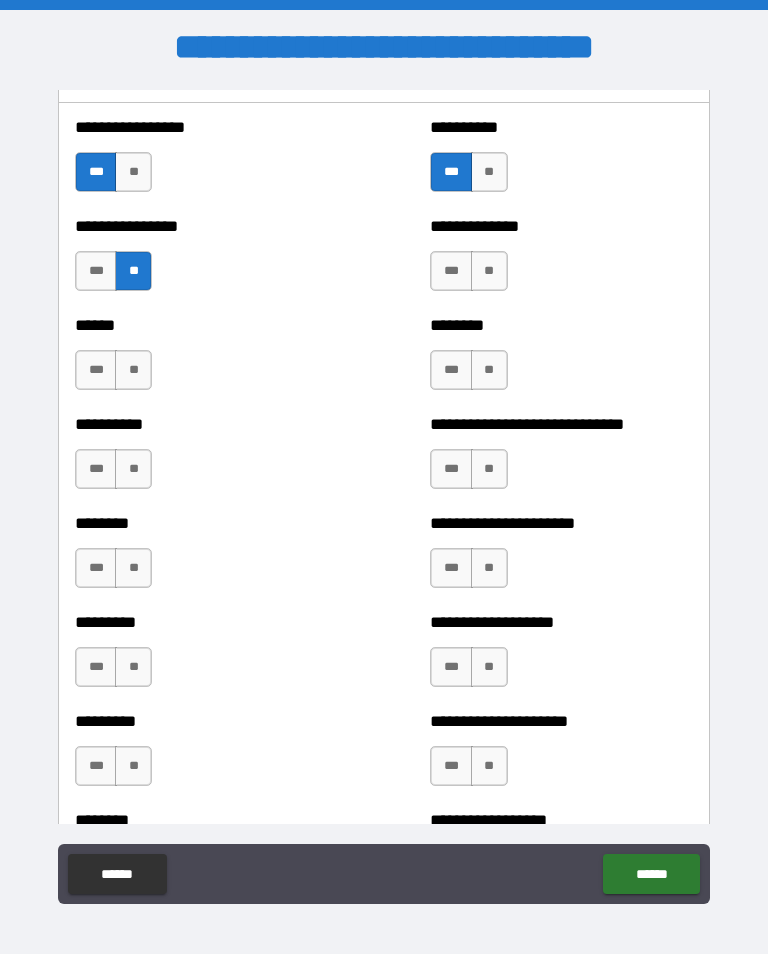 click on "***" at bounding box center [451, 271] 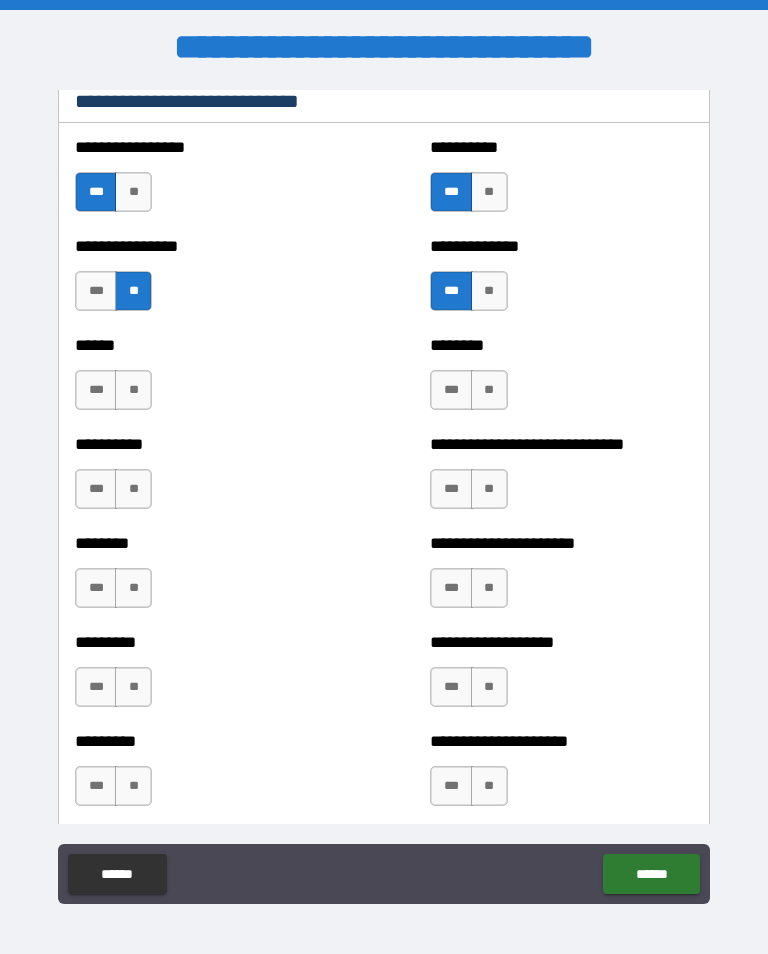 scroll, scrollTop: 6791, scrollLeft: 0, axis: vertical 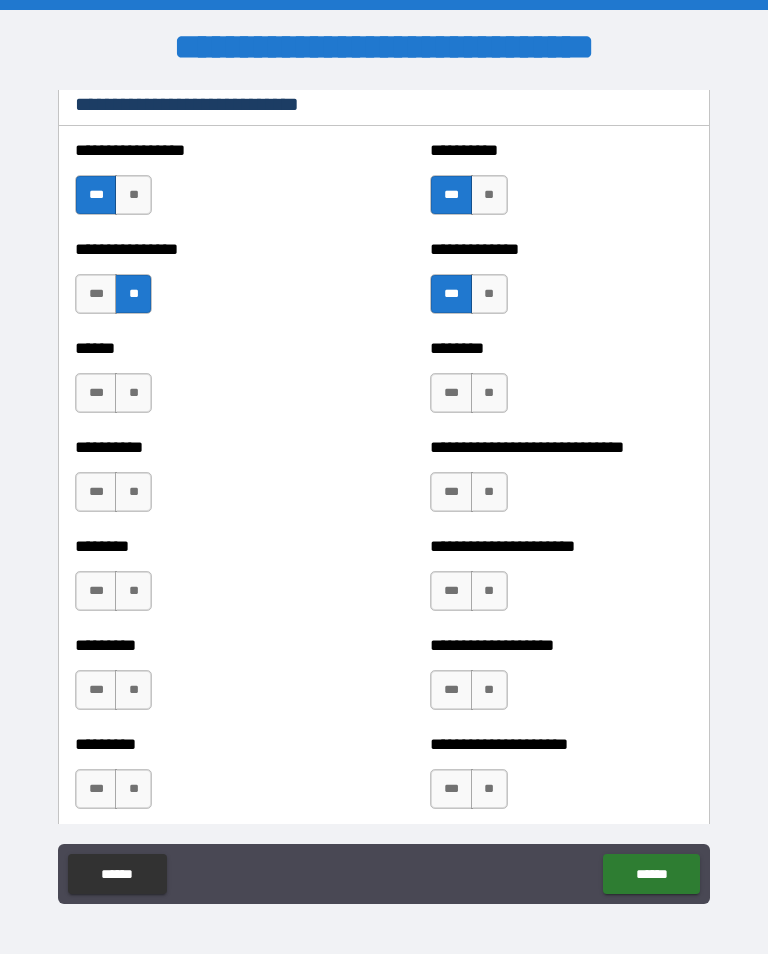 click on "***" at bounding box center (96, 393) 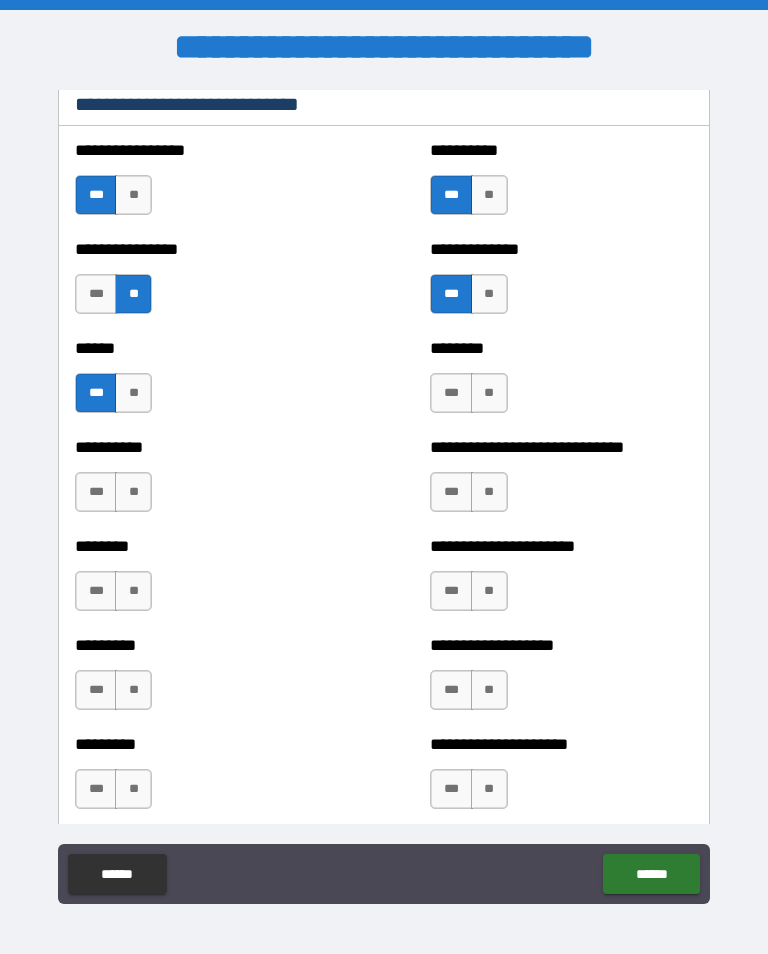 click on "**" at bounding box center [489, 393] 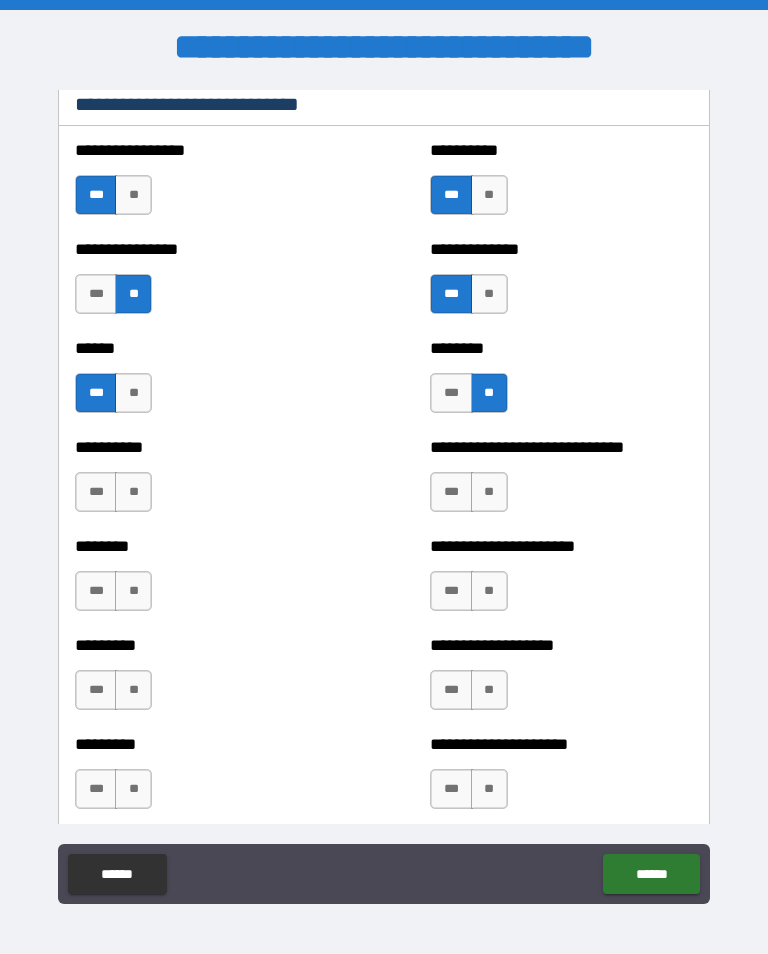 click on "**" at bounding box center (133, 492) 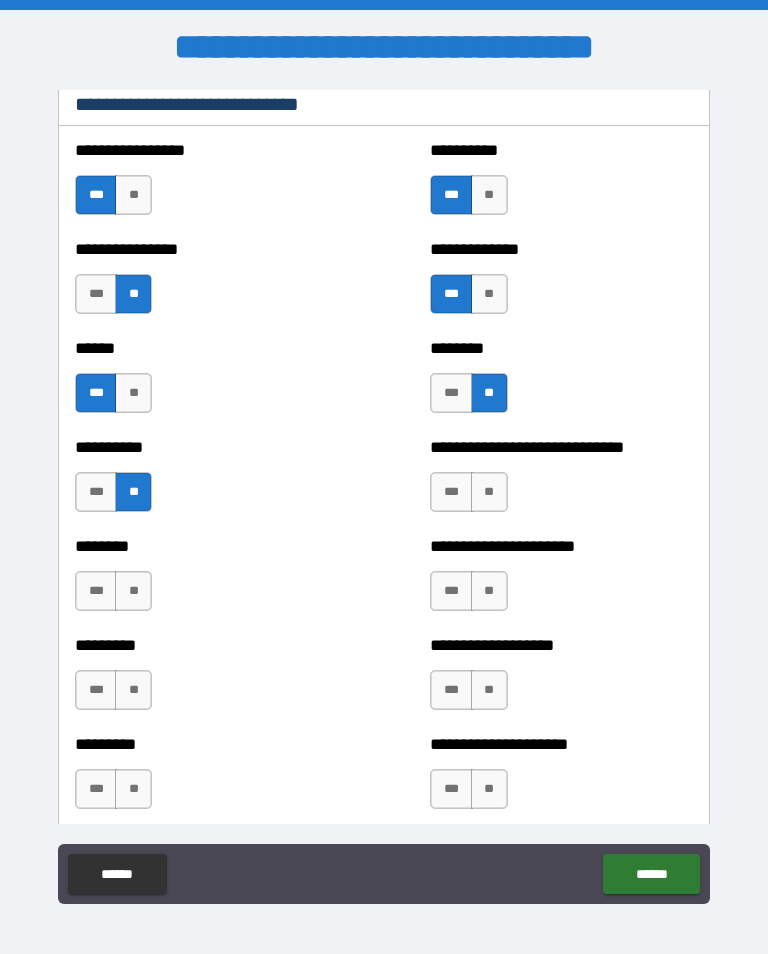 click on "**" at bounding box center (489, 492) 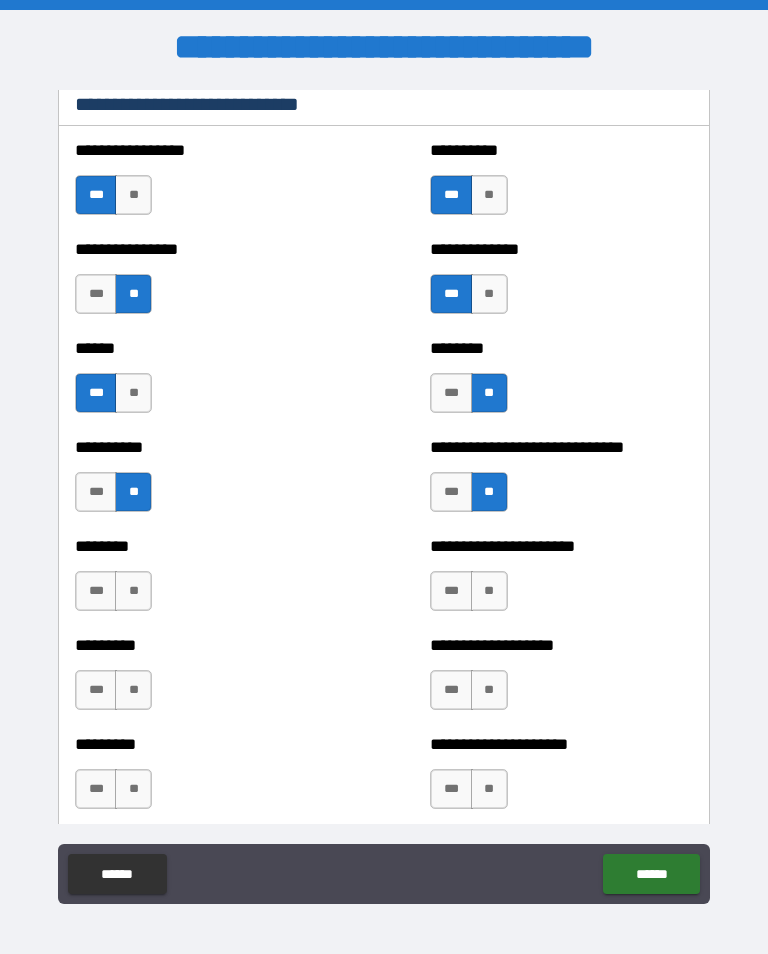 click on "**" at bounding box center (133, 591) 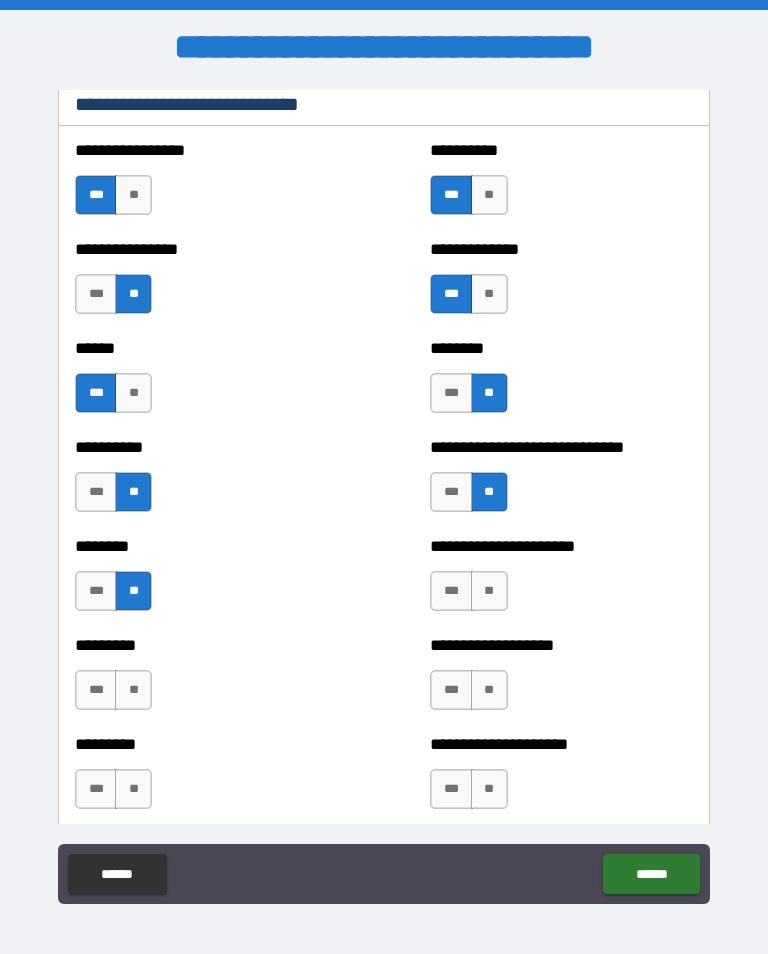 click on "**" at bounding box center [489, 591] 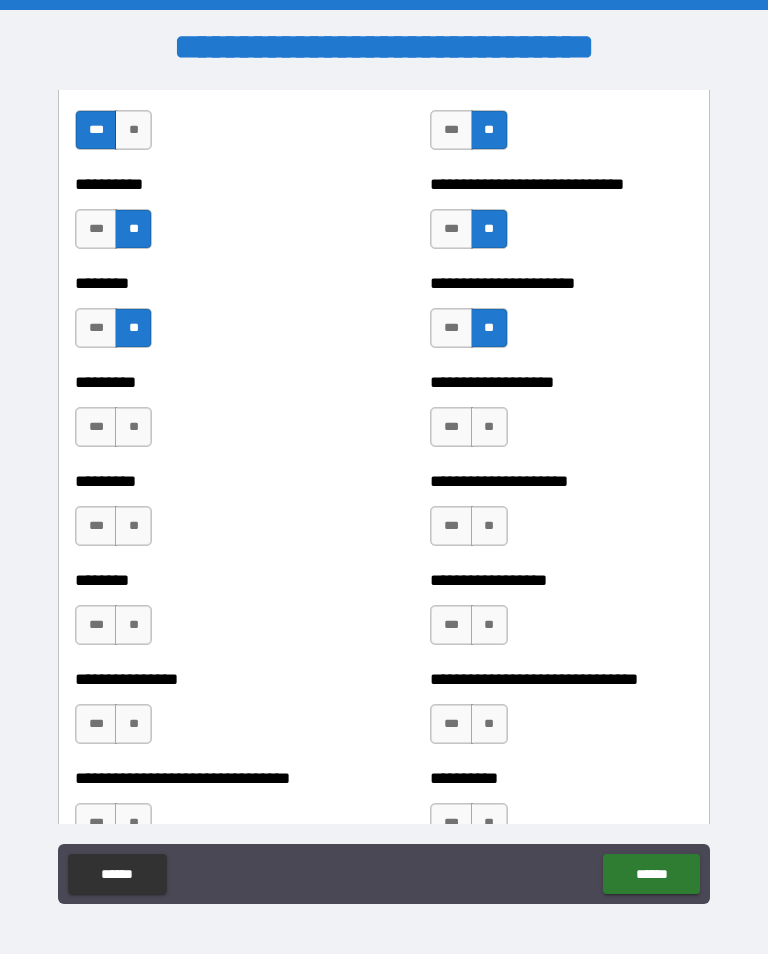 scroll, scrollTop: 7053, scrollLeft: 0, axis: vertical 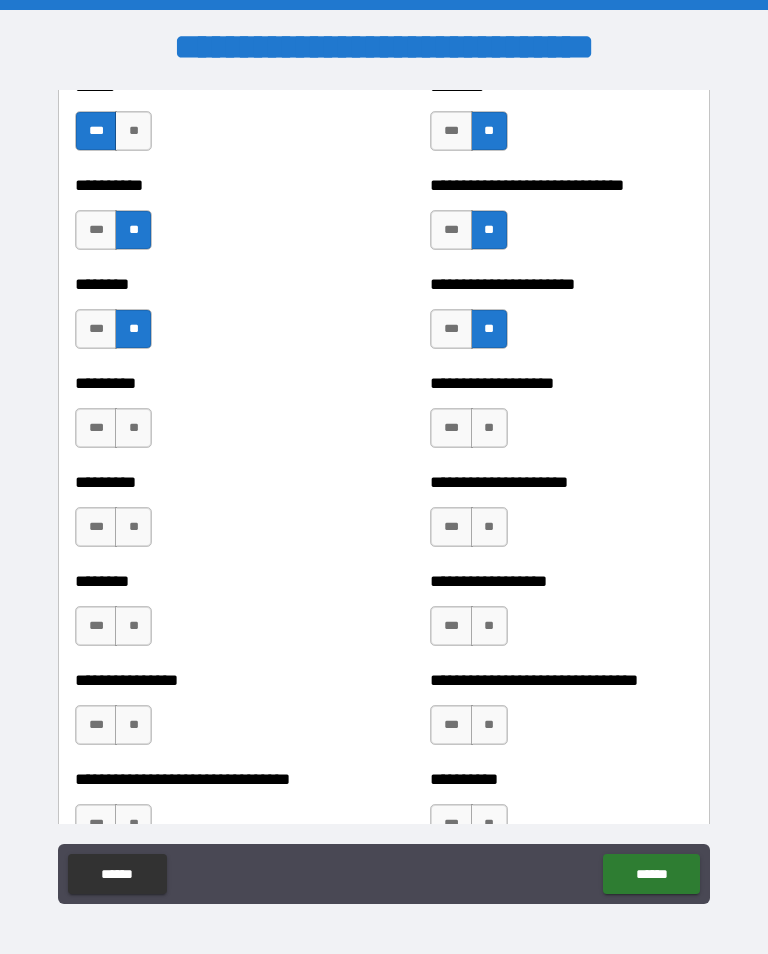 click on "***" at bounding box center (451, 329) 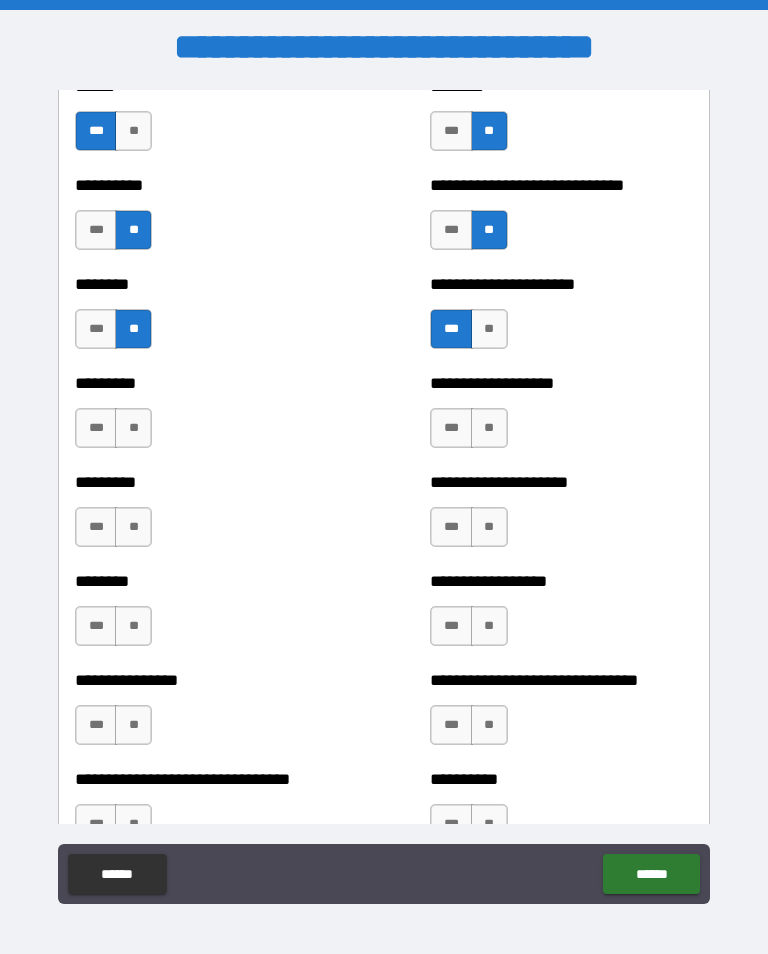 click on "**" at bounding box center [133, 428] 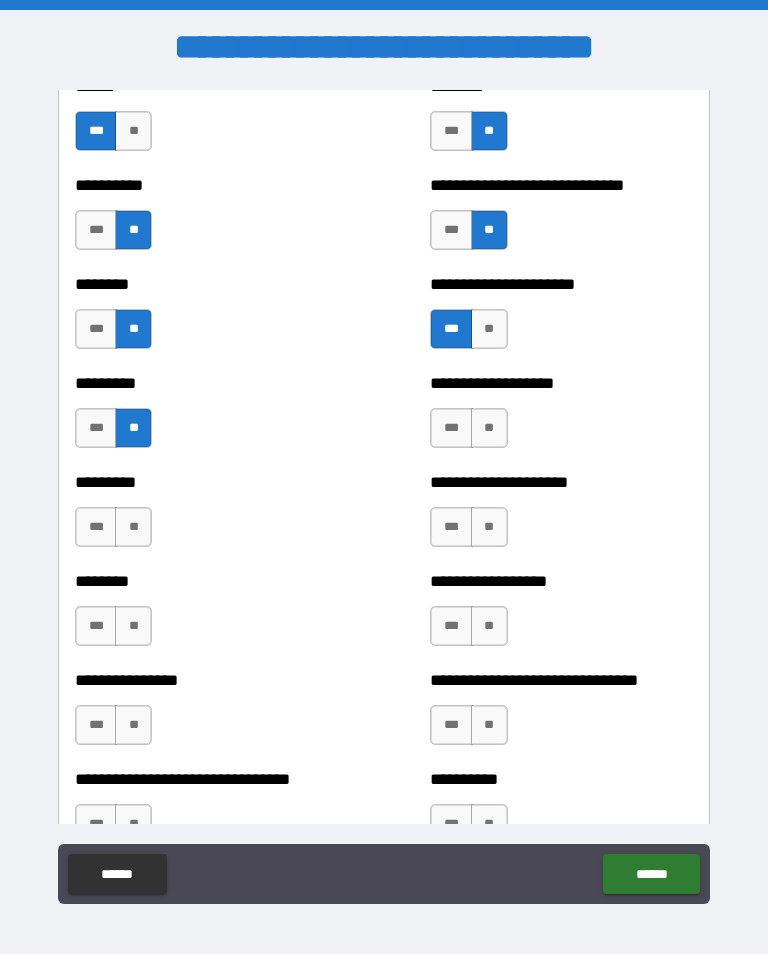 click on "***" at bounding box center (451, 428) 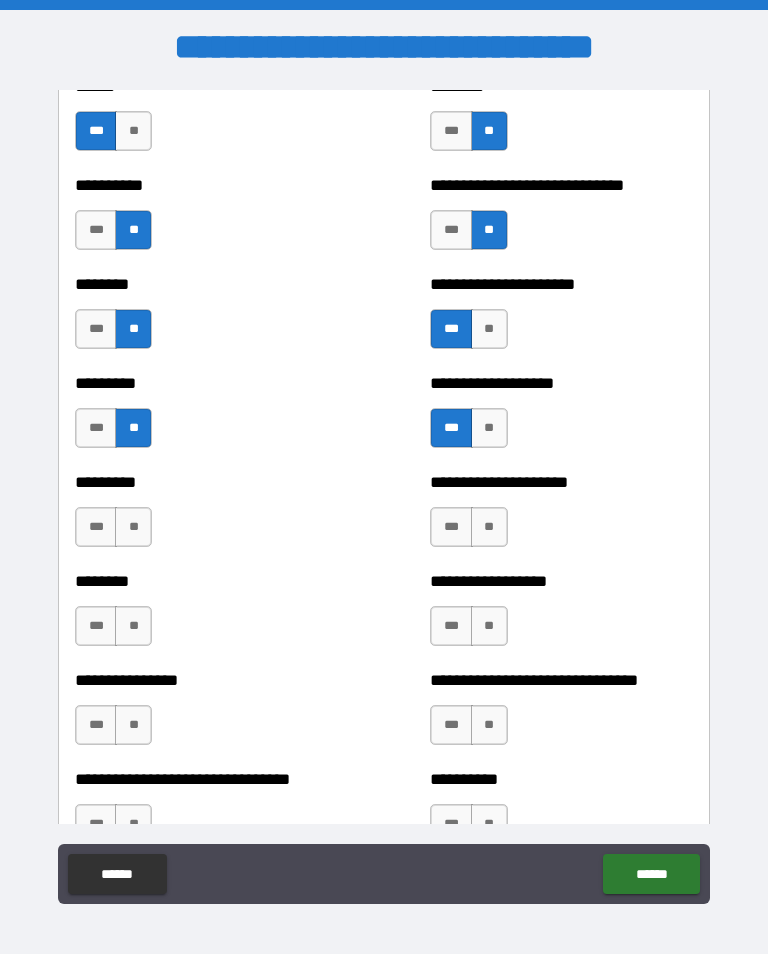 click on "***" at bounding box center (451, 527) 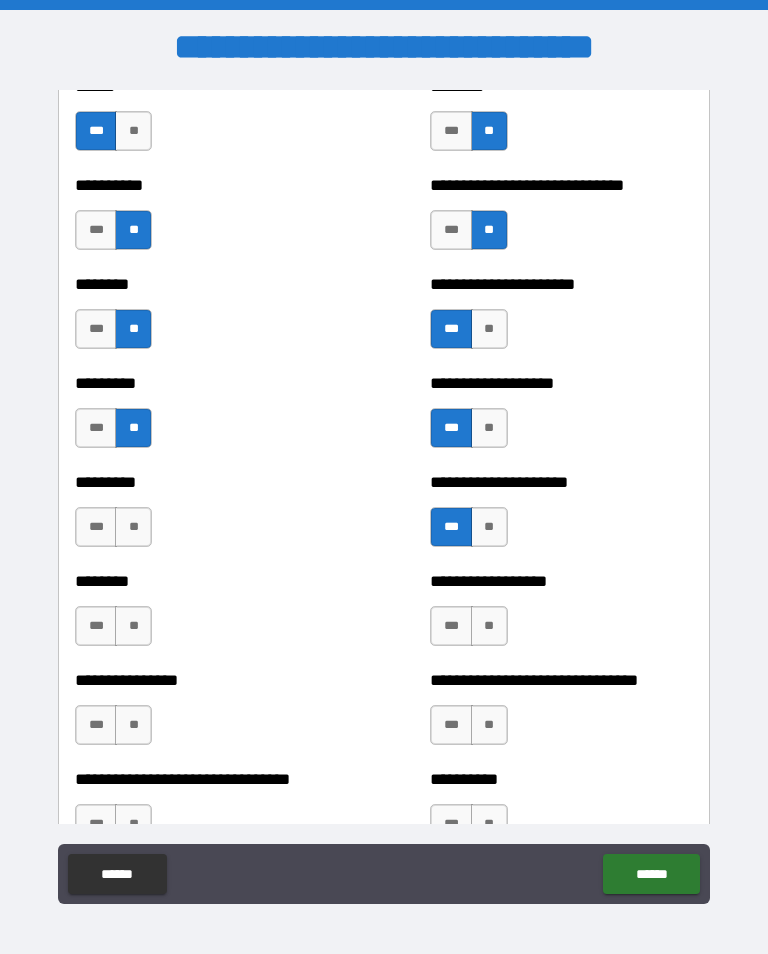 click on "**" at bounding box center [133, 527] 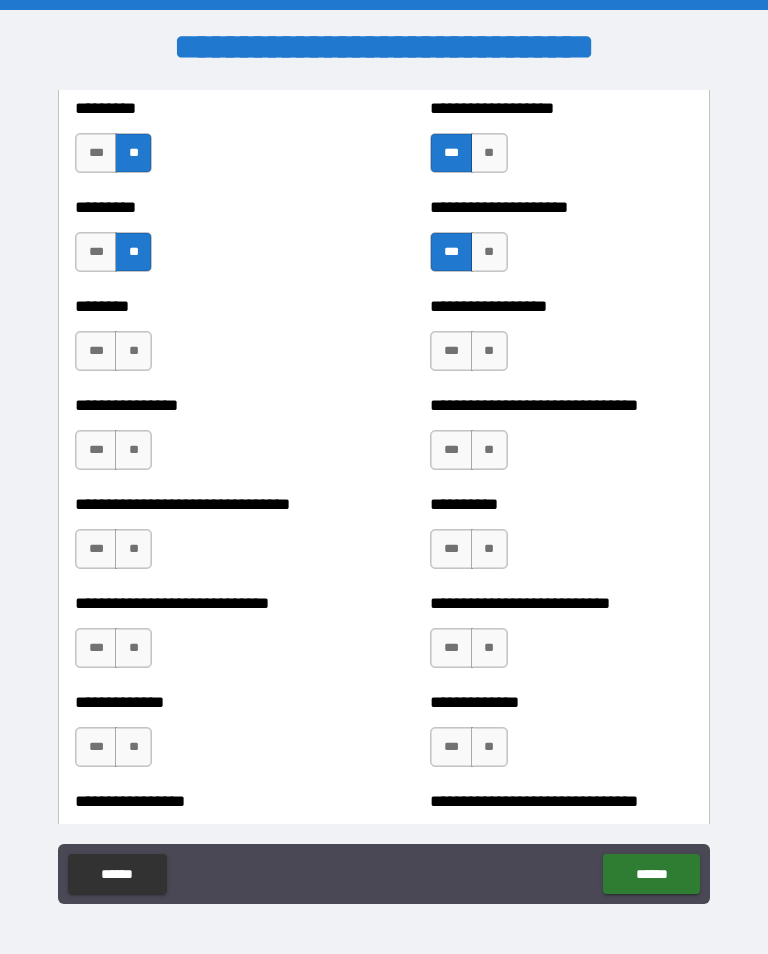 scroll, scrollTop: 7324, scrollLeft: 0, axis: vertical 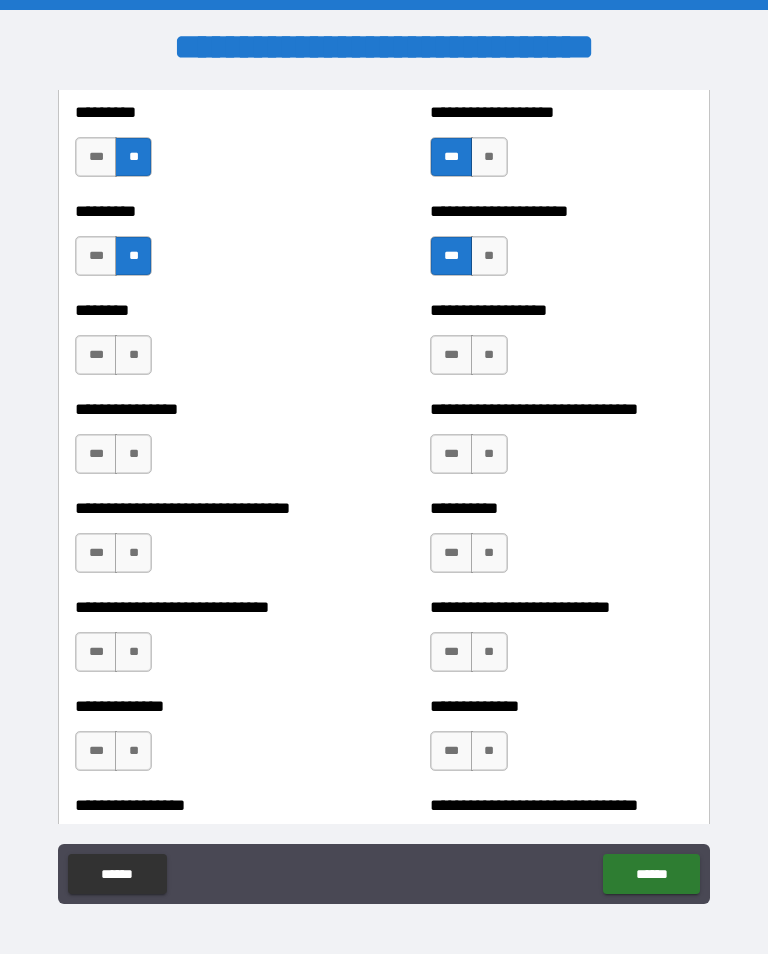 click on "**" at bounding box center (133, 355) 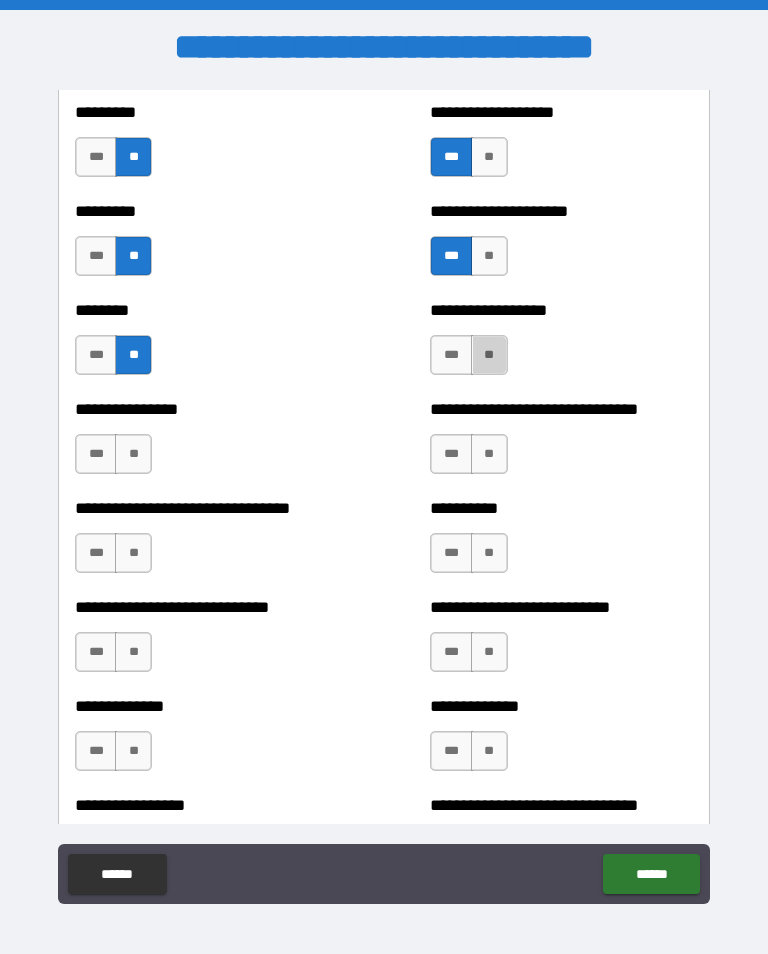 click on "**" at bounding box center (489, 355) 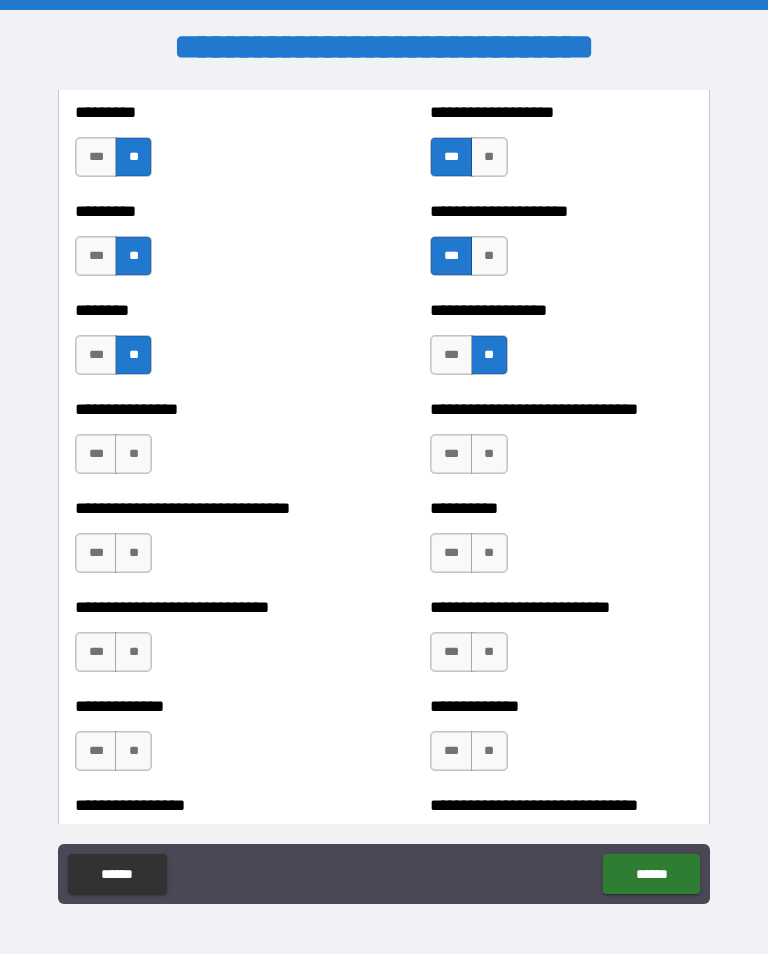 click on "**" at bounding box center (133, 454) 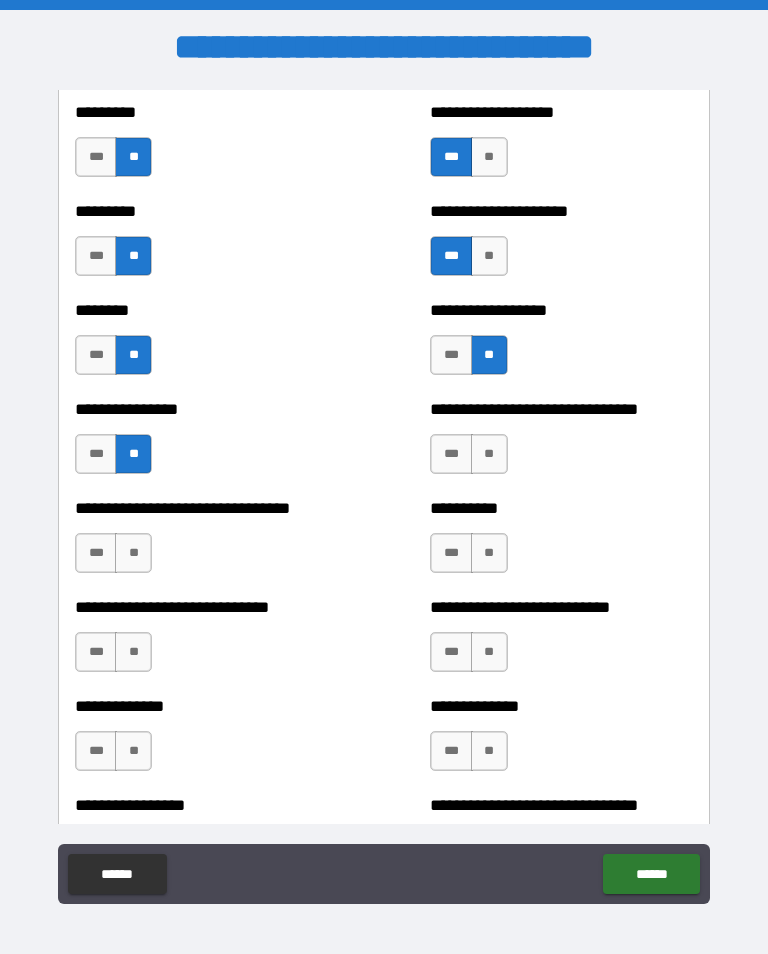 click on "**" at bounding box center (489, 454) 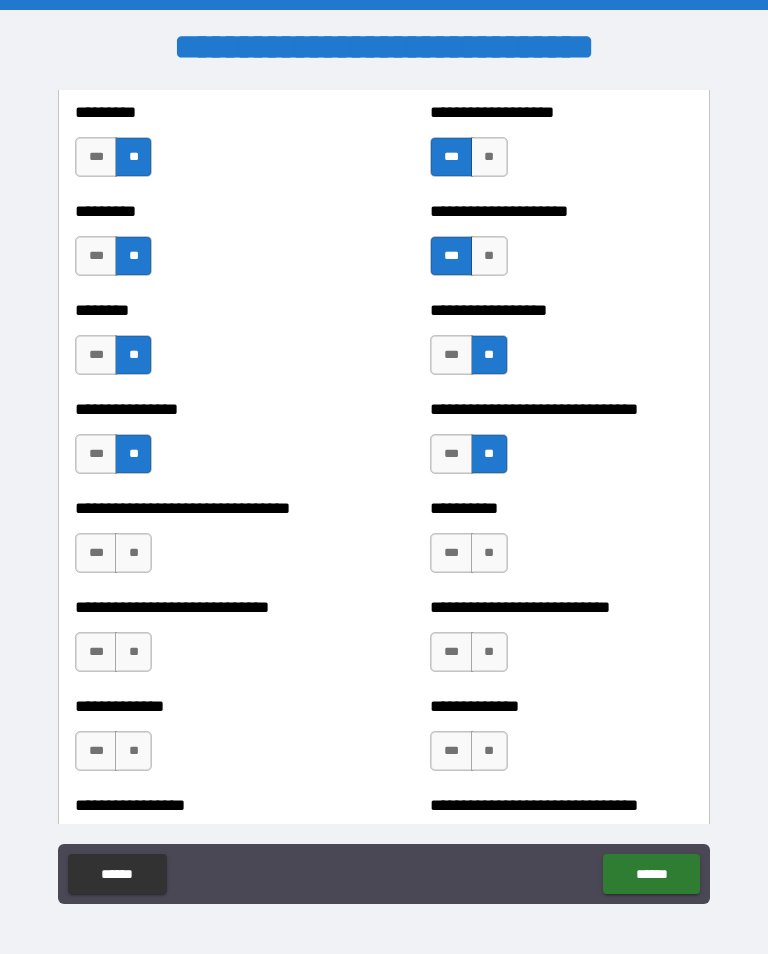 click on "**" at bounding box center (133, 553) 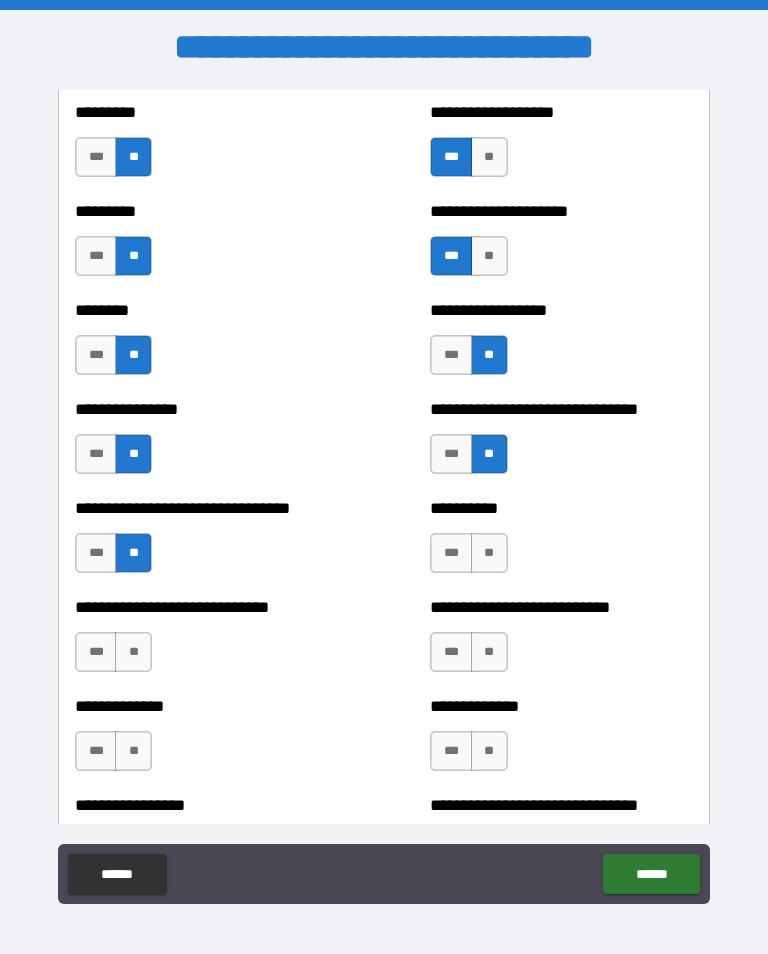 click on "**" at bounding box center [489, 553] 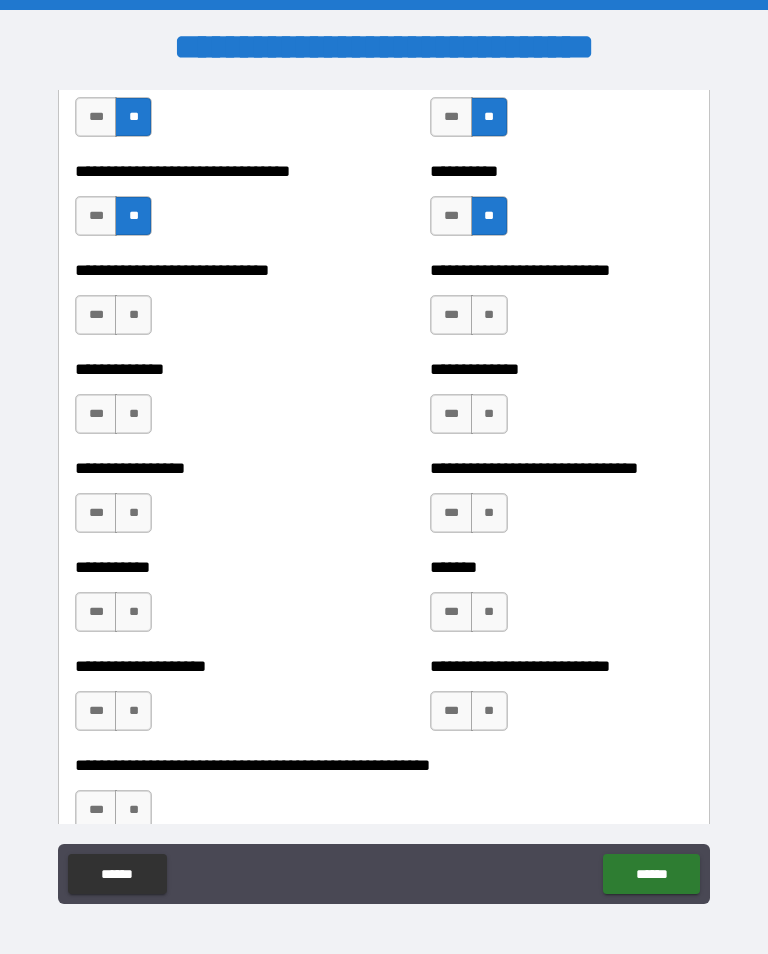 scroll, scrollTop: 7662, scrollLeft: 0, axis: vertical 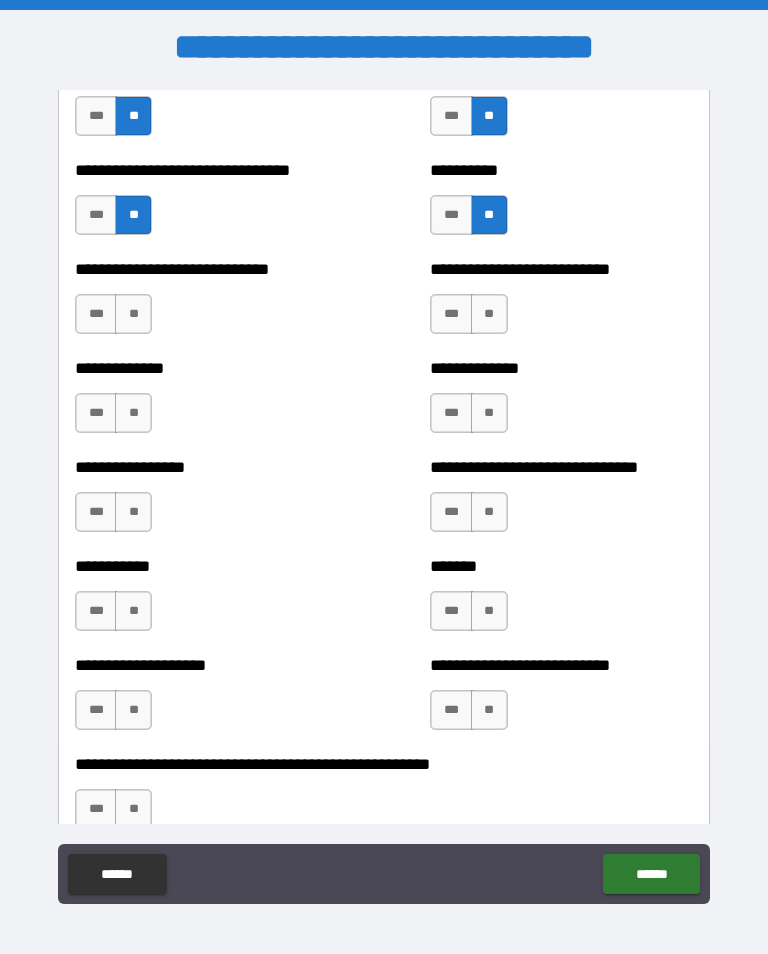 click on "**" at bounding box center (133, 314) 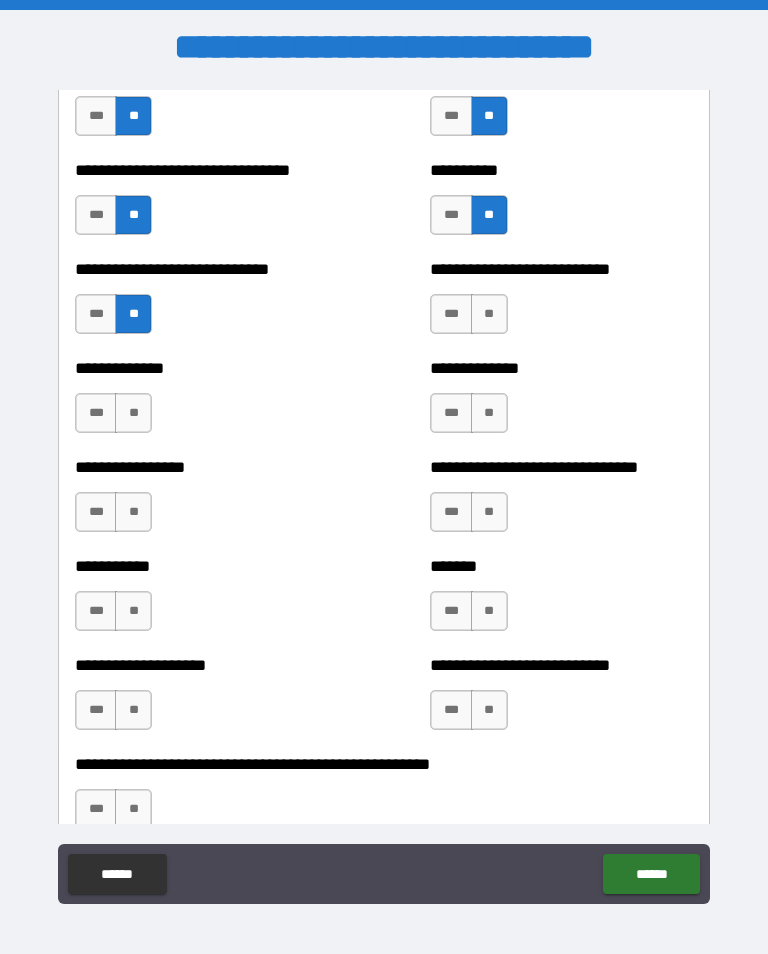 click on "***" at bounding box center (451, 314) 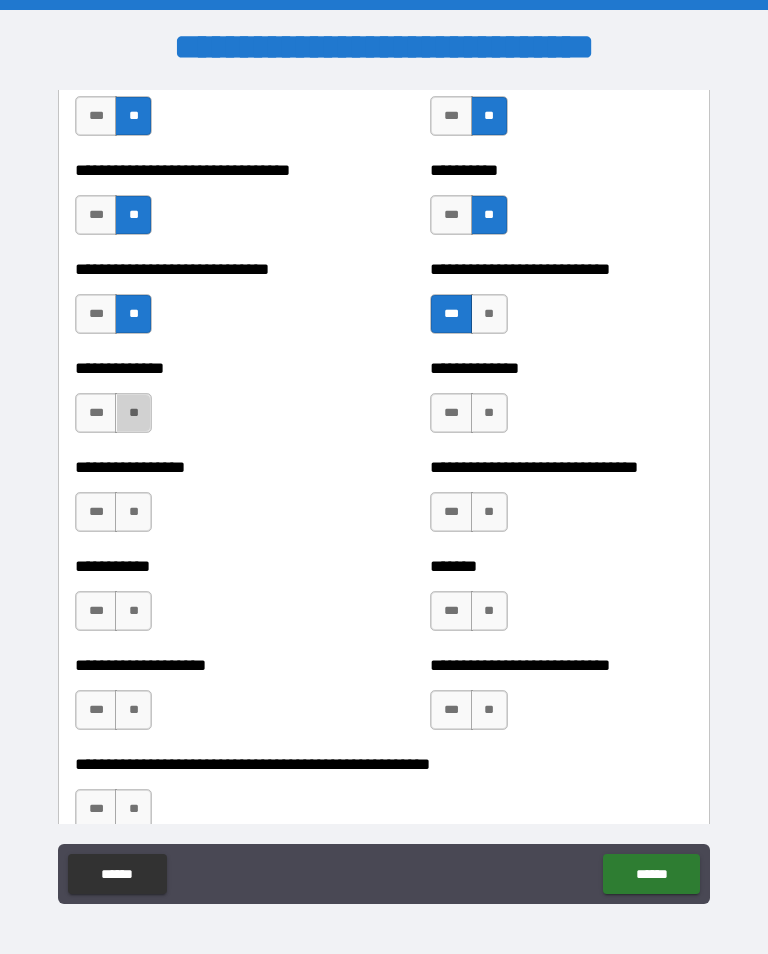 click on "**" at bounding box center [133, 413] 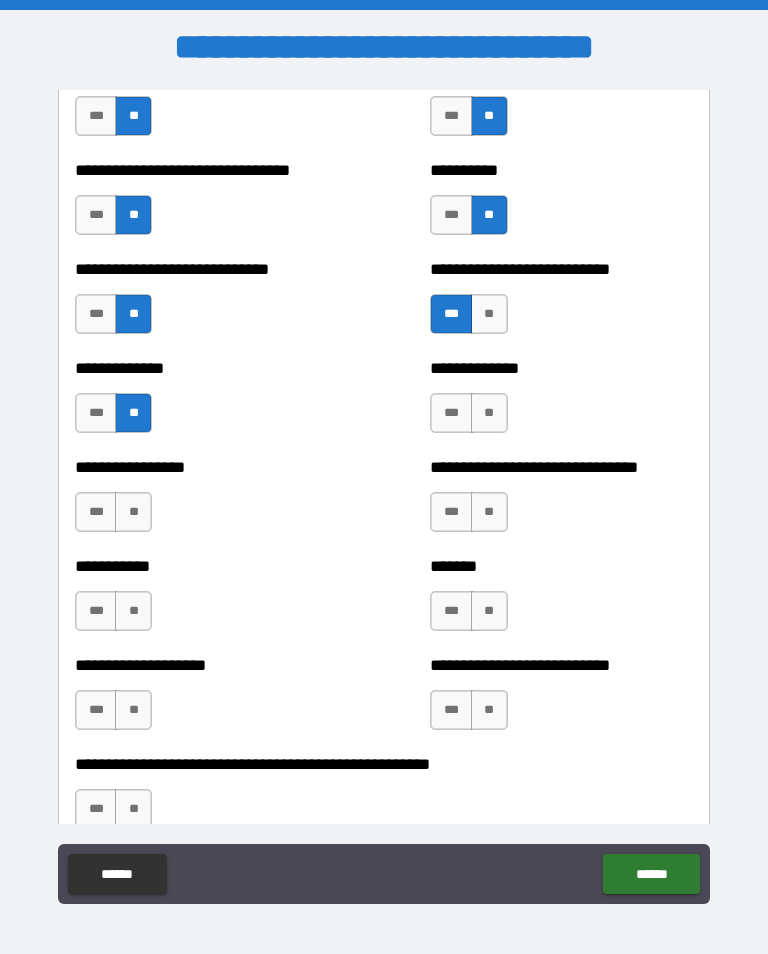 click on "**" at bounding box center (489, 413) 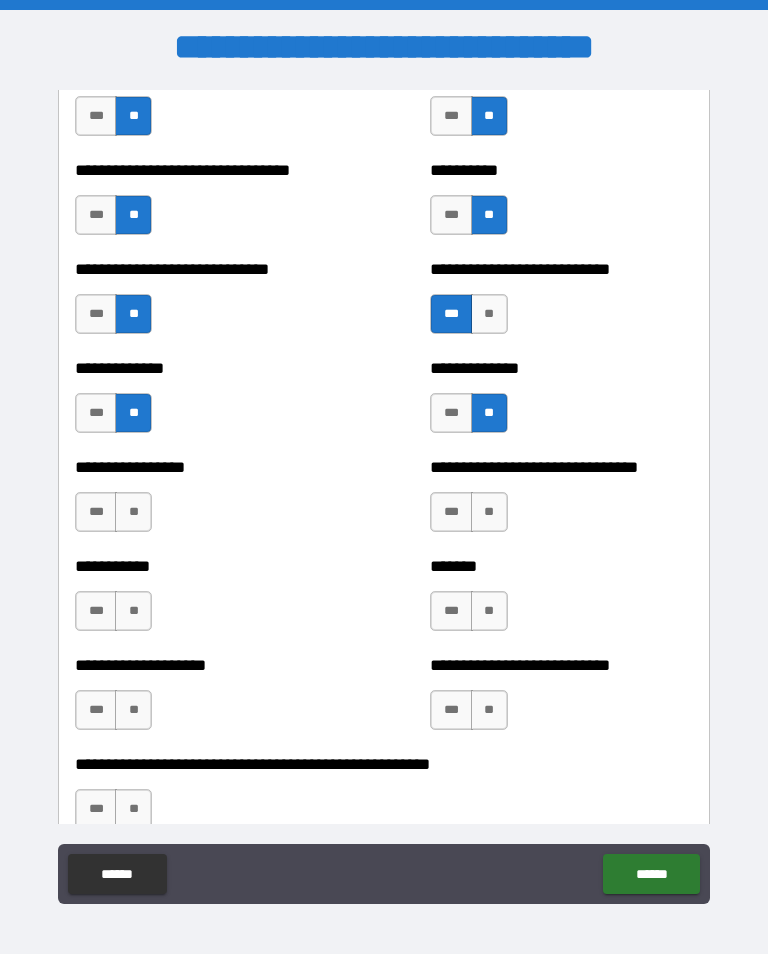 click on "**" at bounding box center [133, 512] 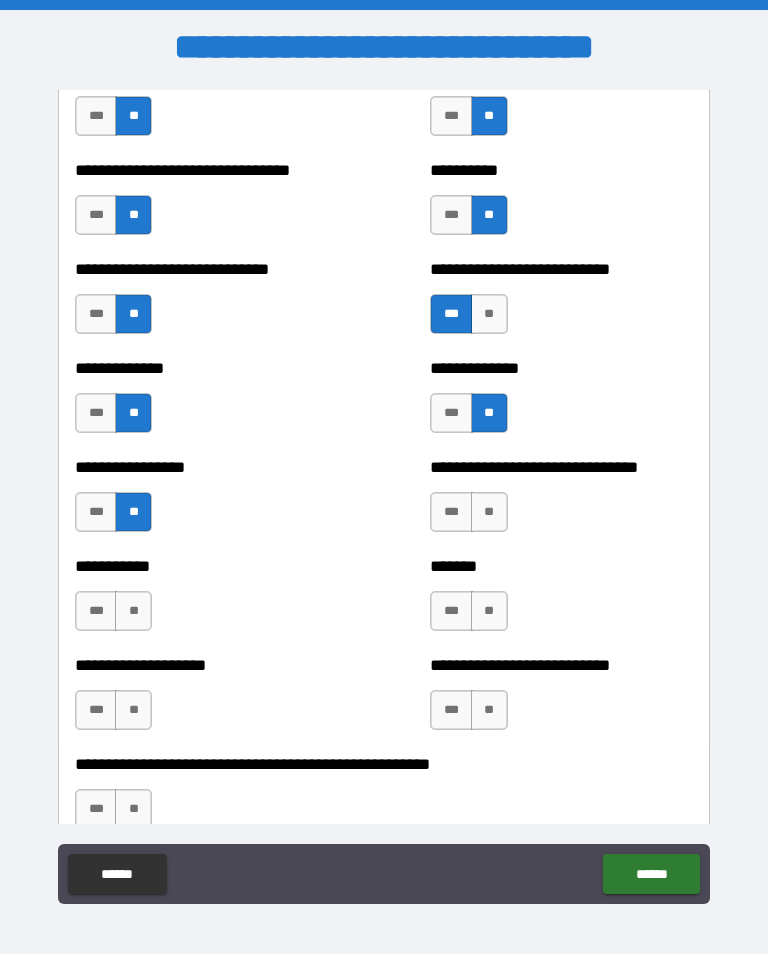 click on "**" at bounding box center (489, 512) 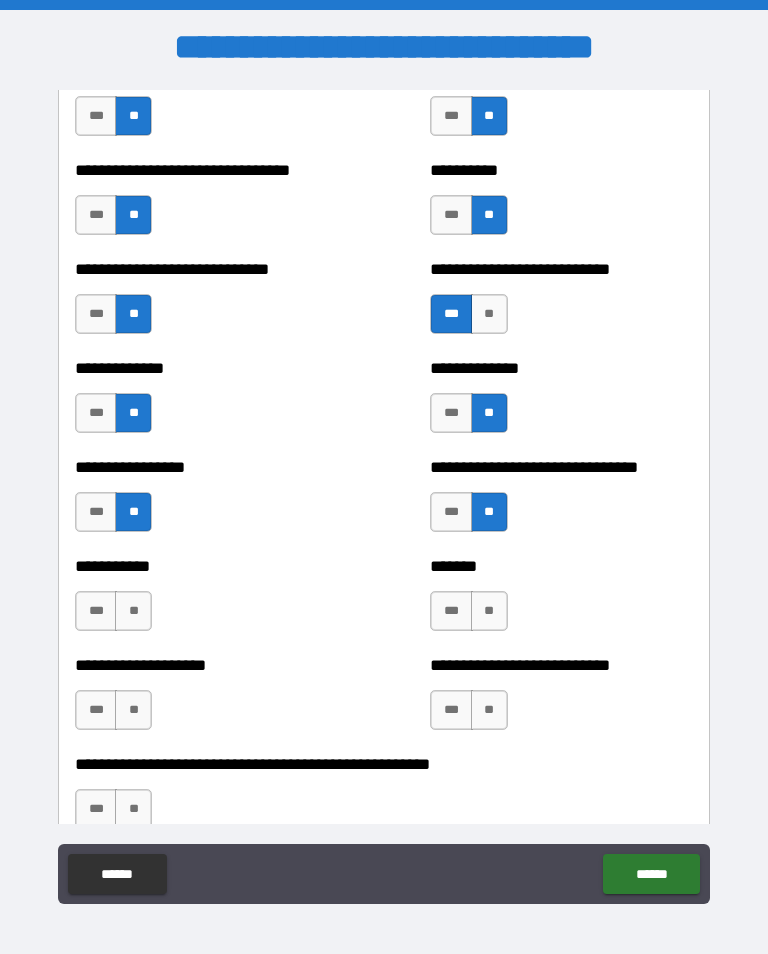 click on "**" at bounding box center (133, 611) 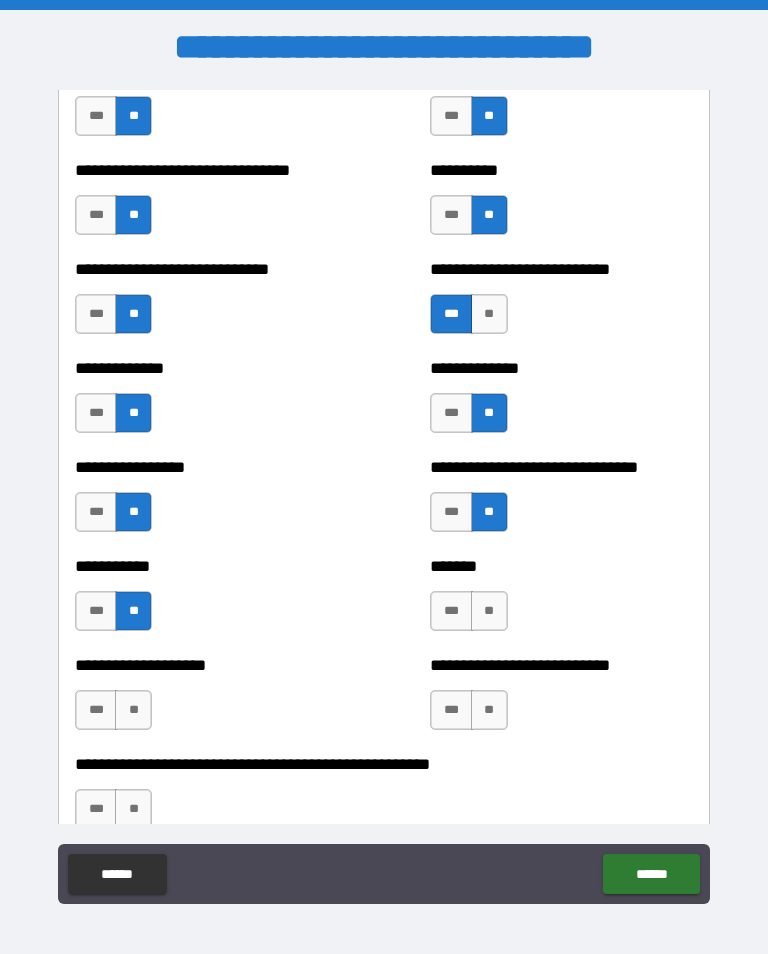 click on "**" at bounding box center [489, 611] 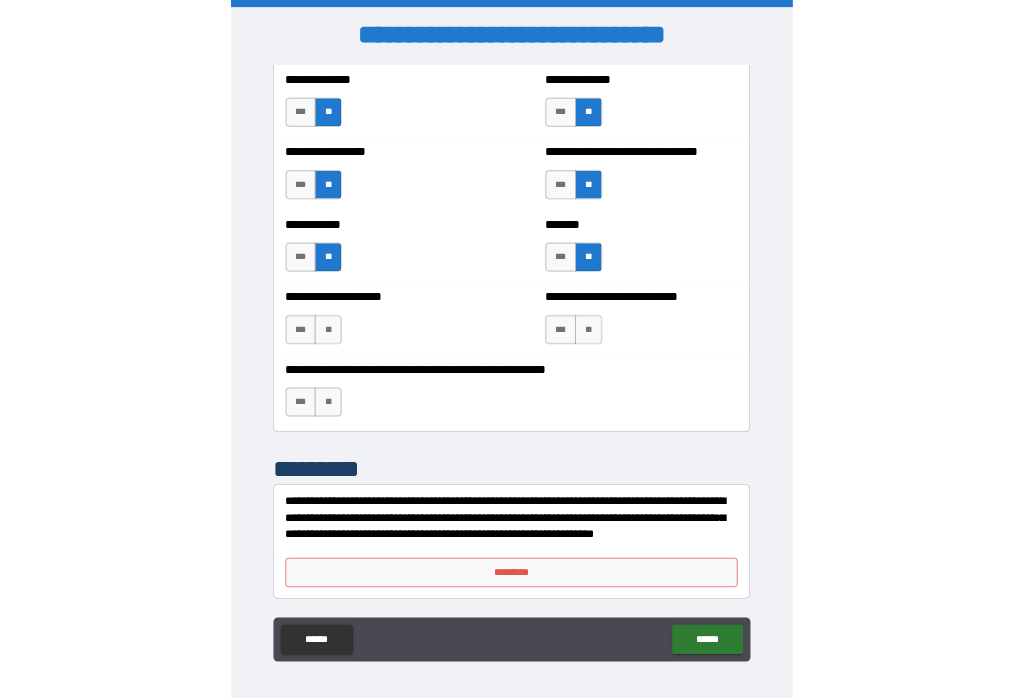 scroll, scrollTop: 7921, scrollLeft: 0, axis: vertical 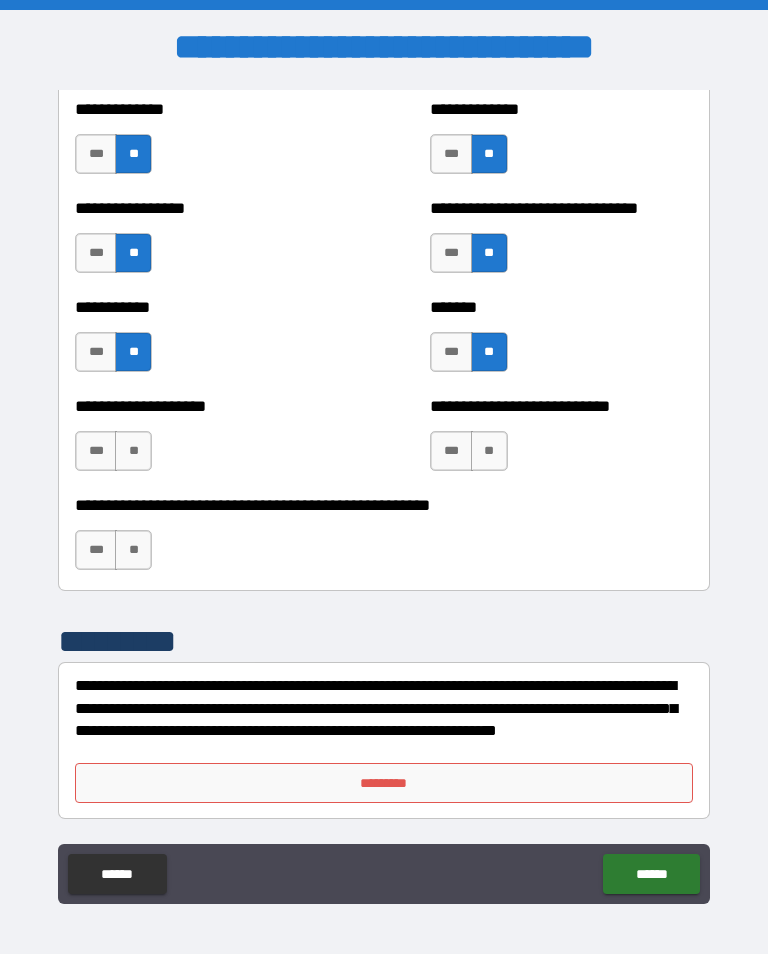 click on "**" at bounding box center [133, 451] 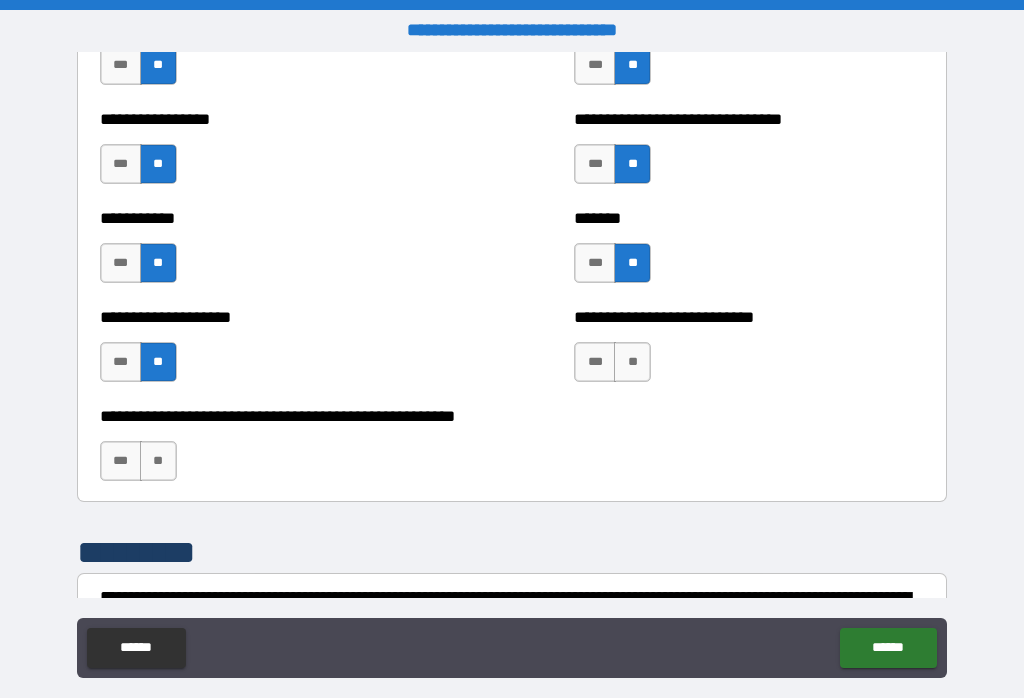 click on "**" at bounding box center (632, 362) 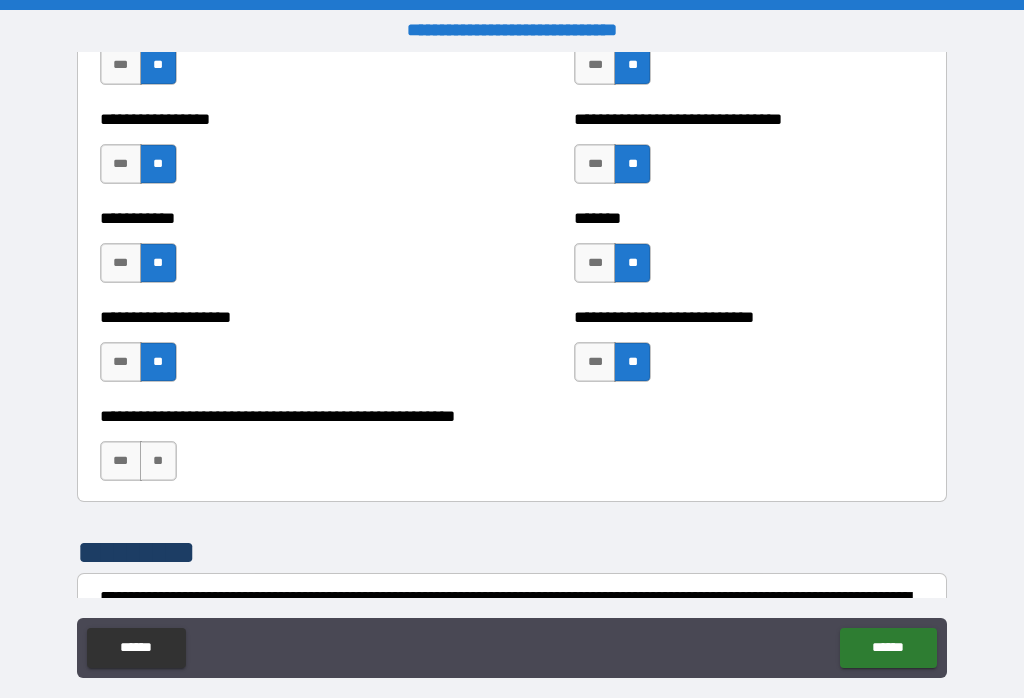 click on "***" at bounding box center [121, 461] 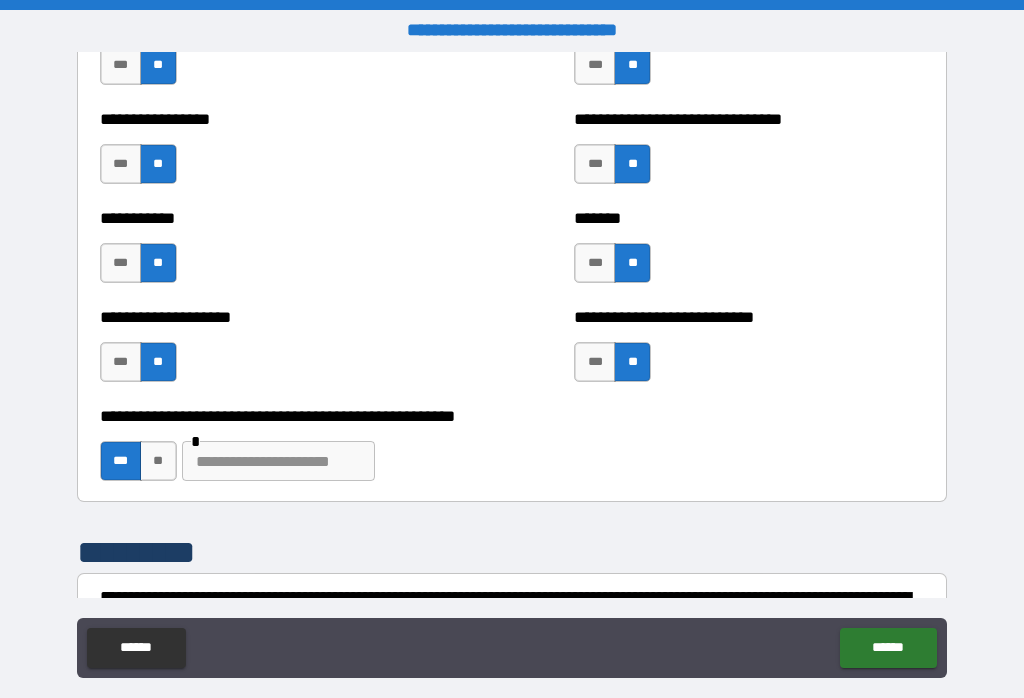 click at bounding box center [278, 461] 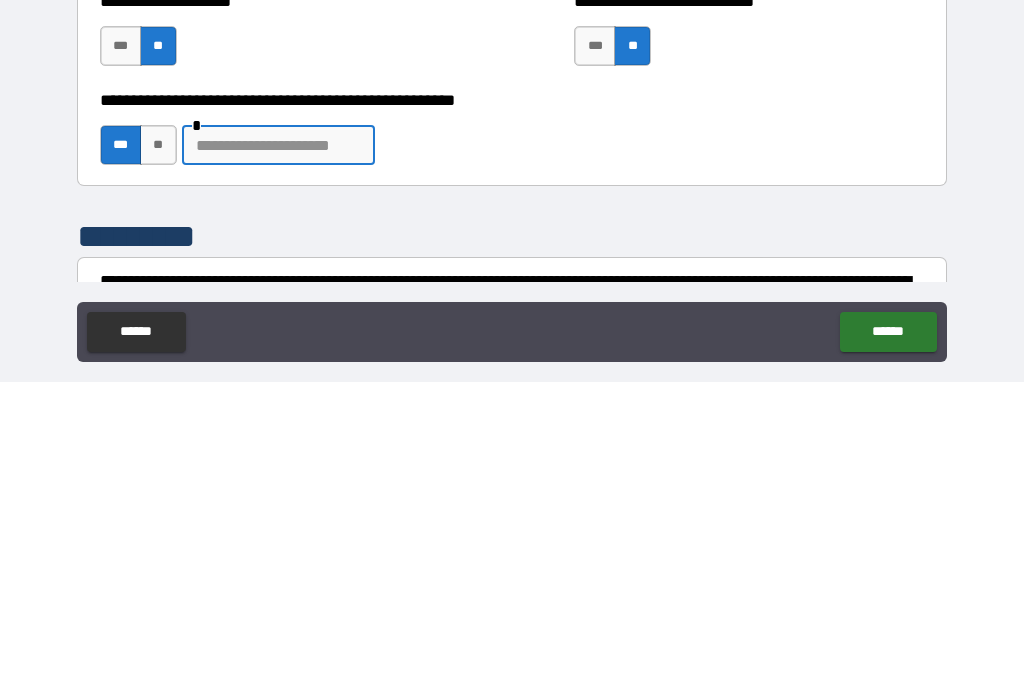 type on "*" 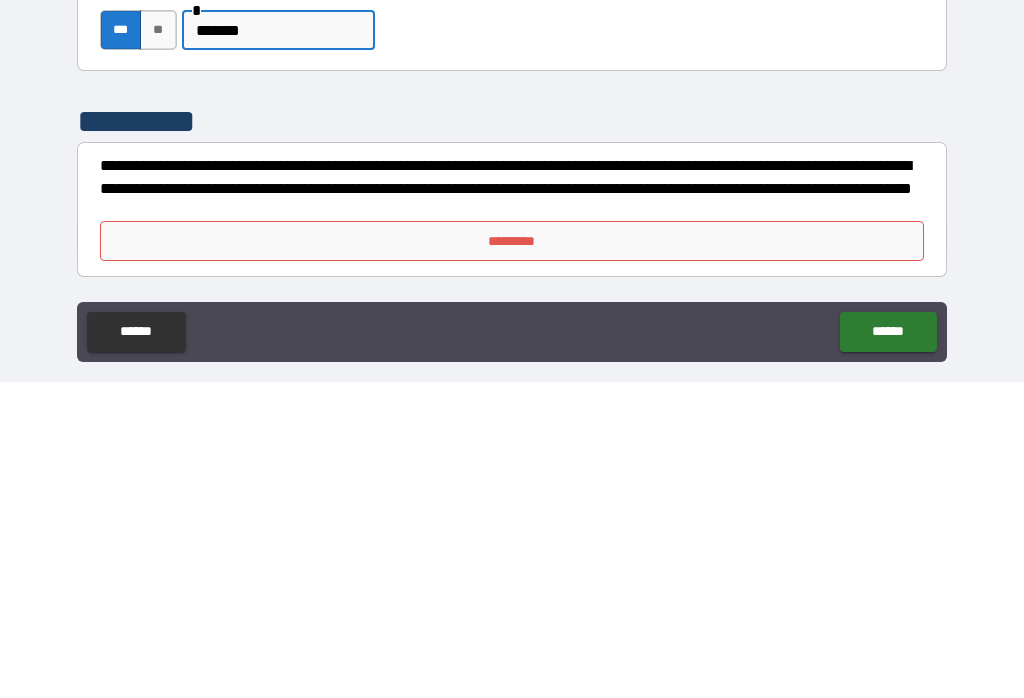 scroll, scrollTop: 8036, scrollLeft: 0, axis: vertical 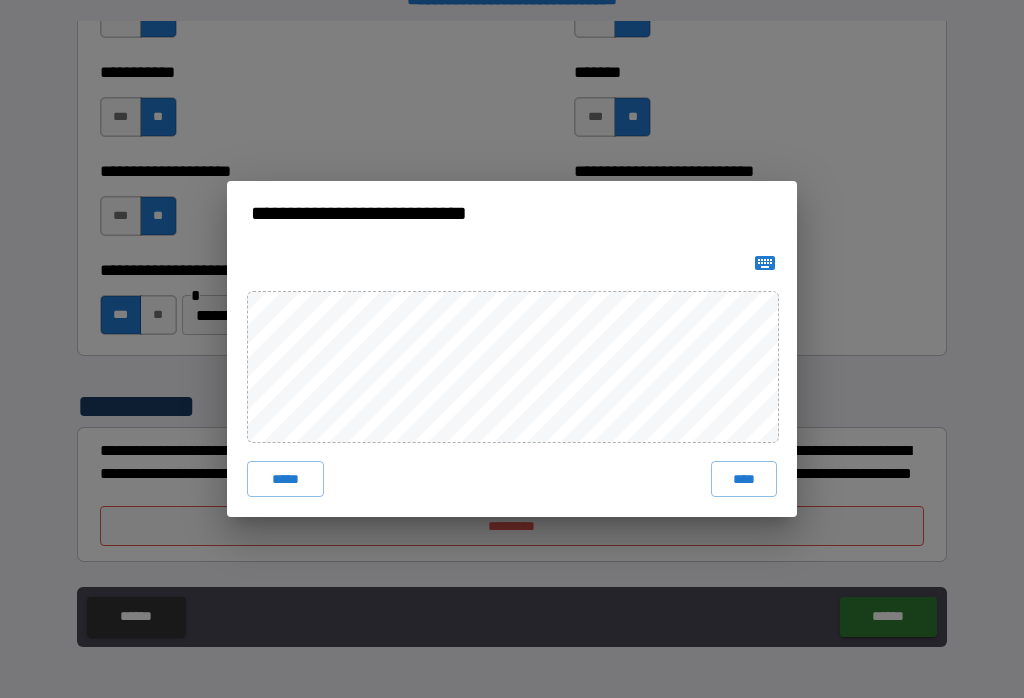 click on "****" at bounding box center [744, 479] 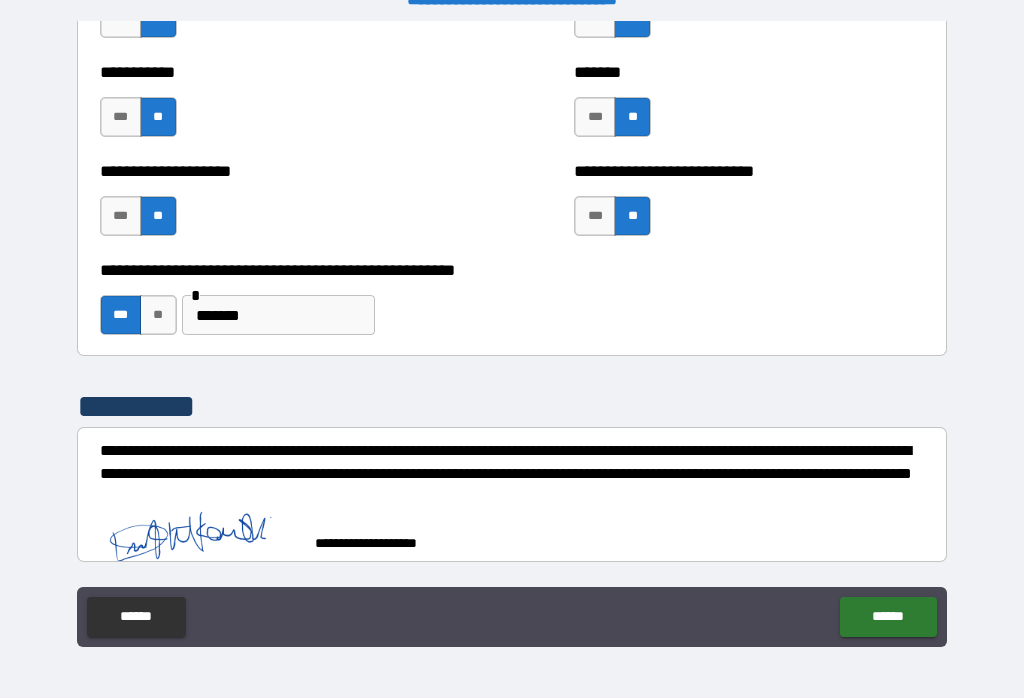 scroll, scrollTop: 8026, scrollLeft: 0, axis: vertical 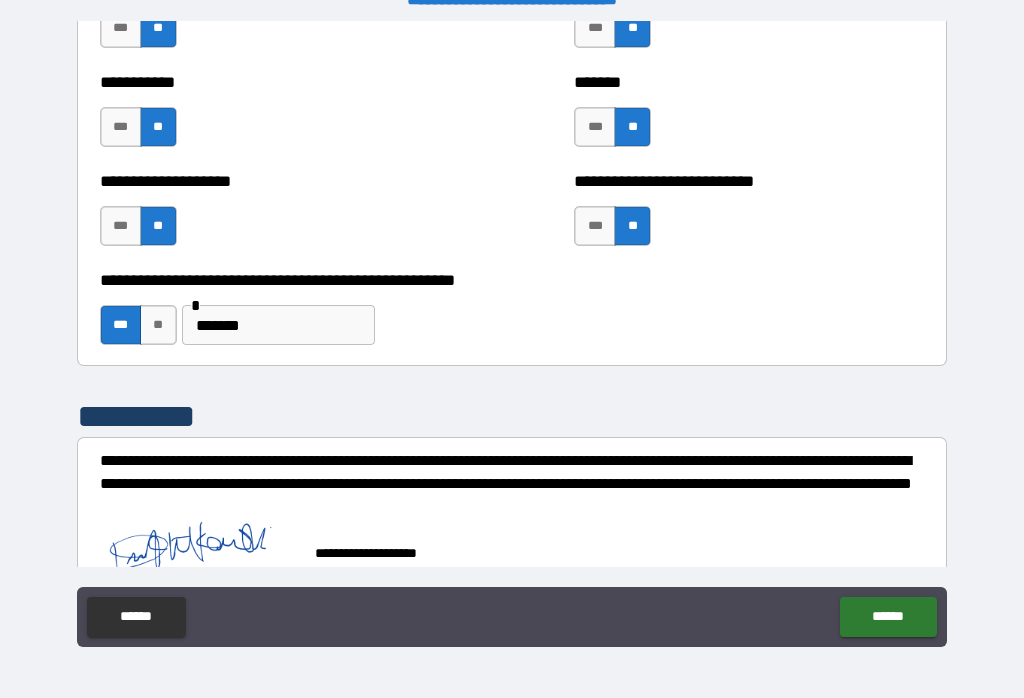 click on "******" at bounding box center (888, 617) 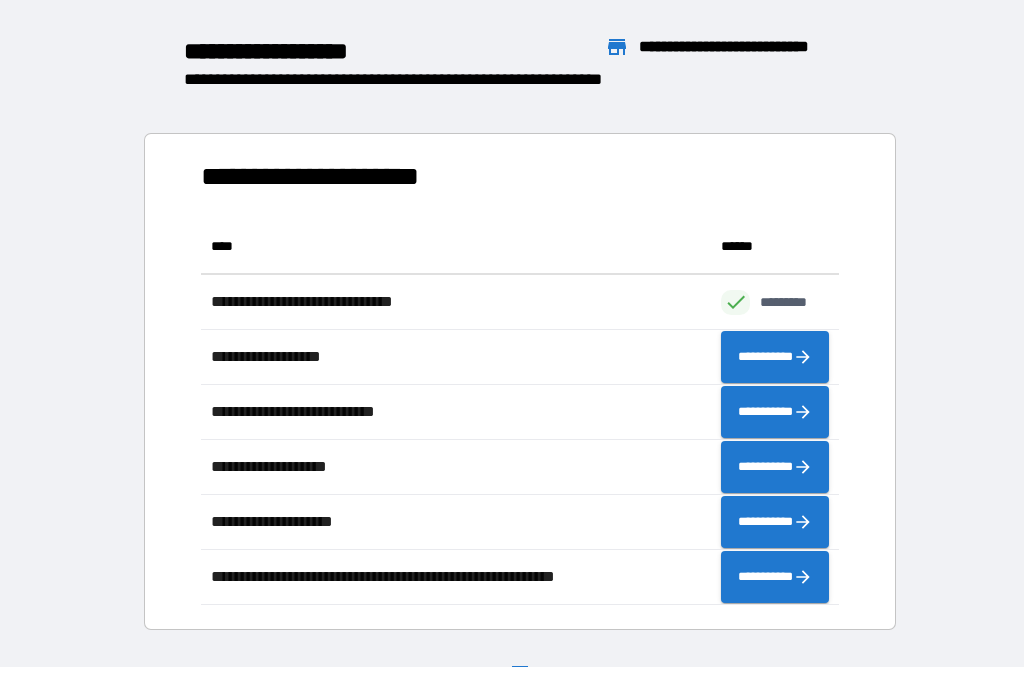 scroll, scrollTop: 1, scrollLeft: 1, axis: both 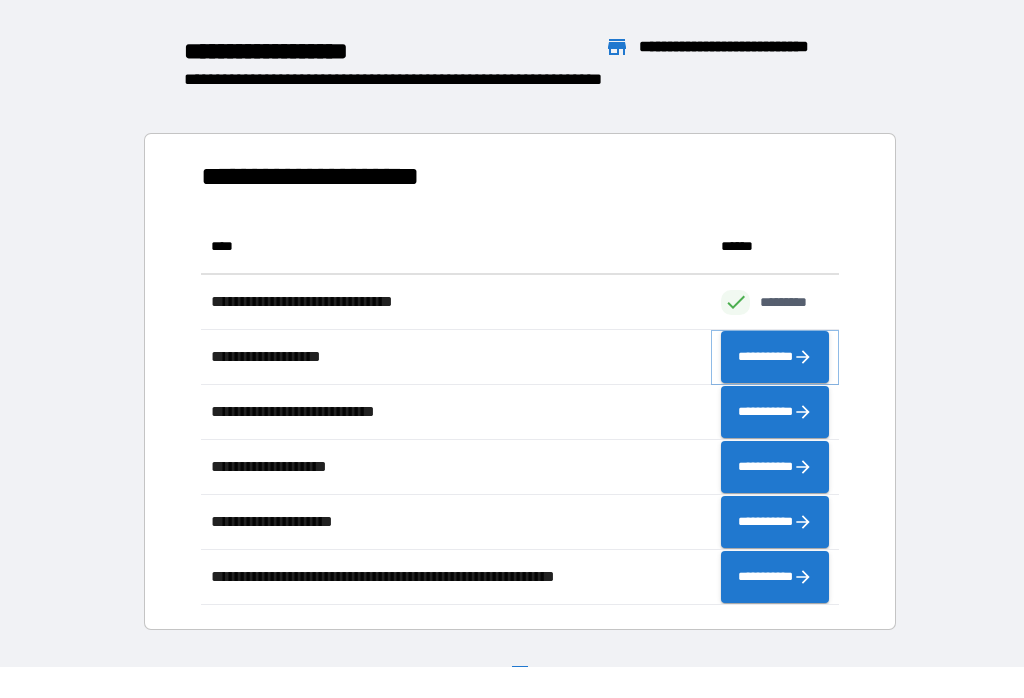 click on "**********" at bounding box center (775, 357) 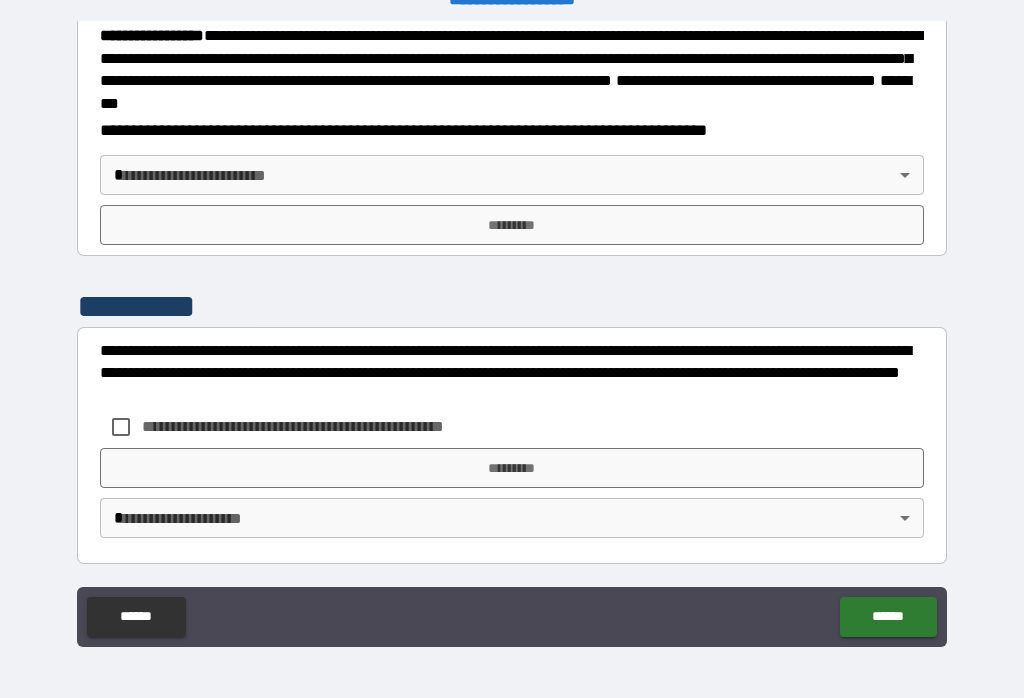 scroll, scrollTop: 2170, scrollLeft: 0, axis: vertical 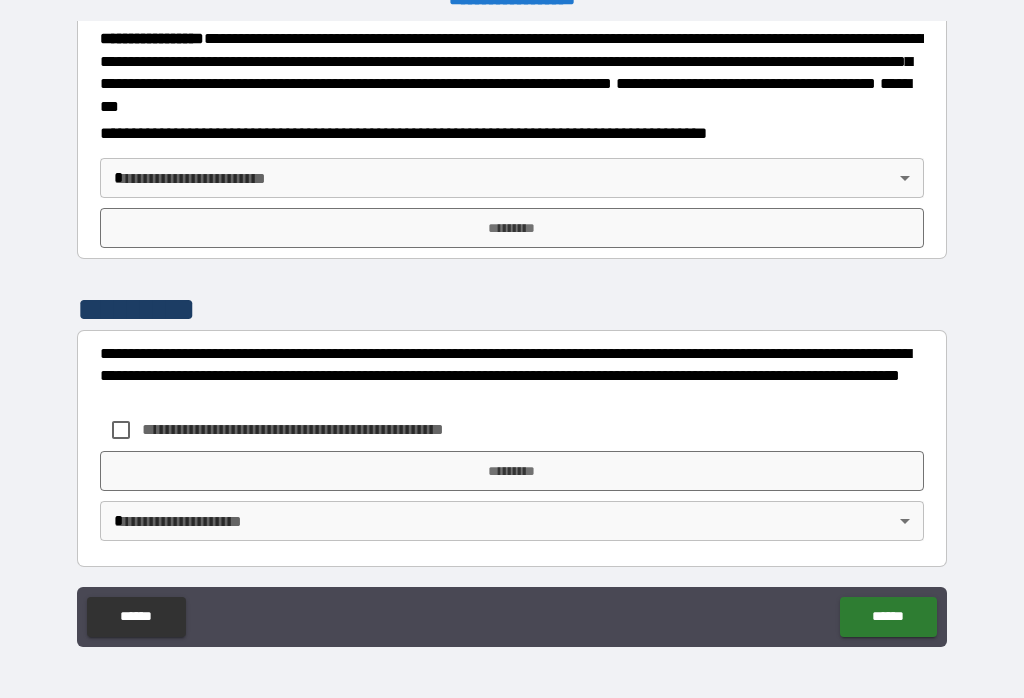 click on "**********" at bounding box center (512, 333) 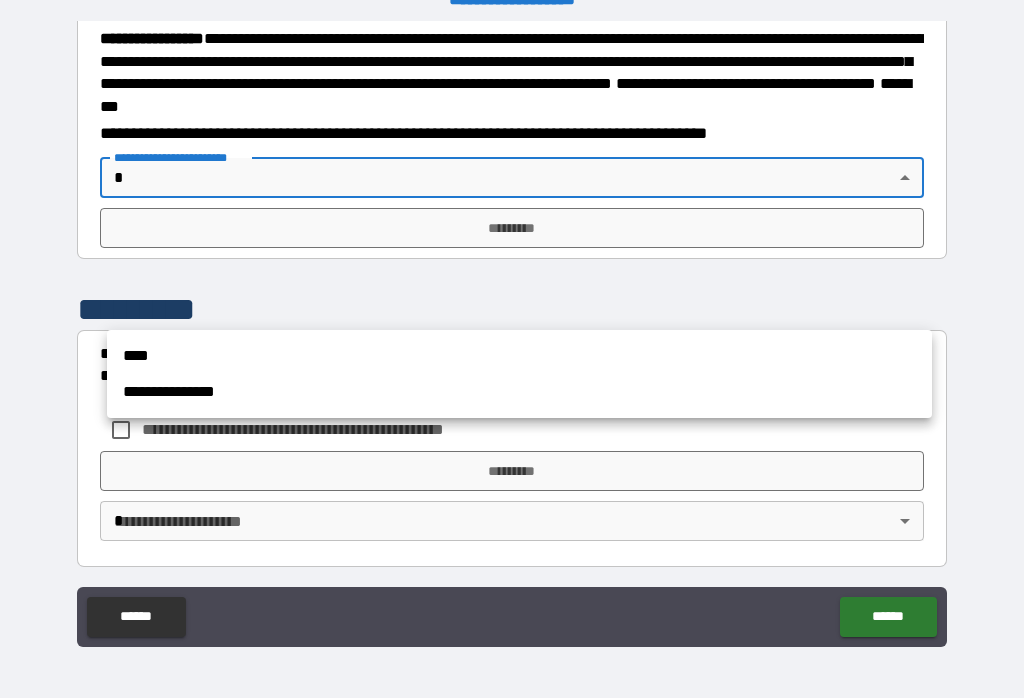 click on "****" at bounding box center (519, 356) 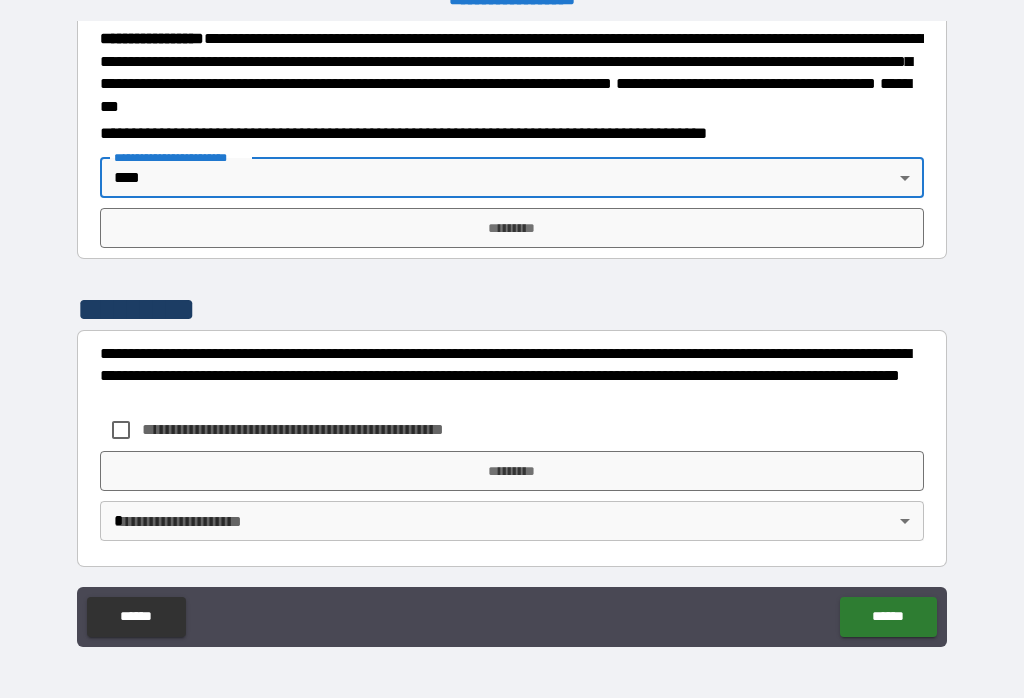 type on "****" 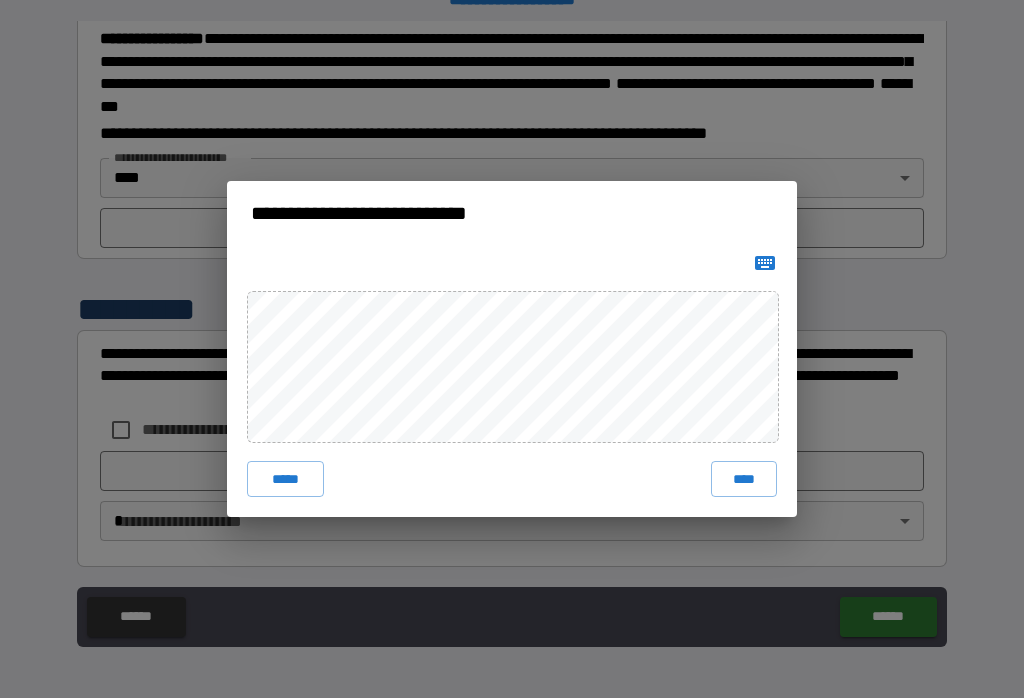 click on "****" at bounding box center [744, 479] 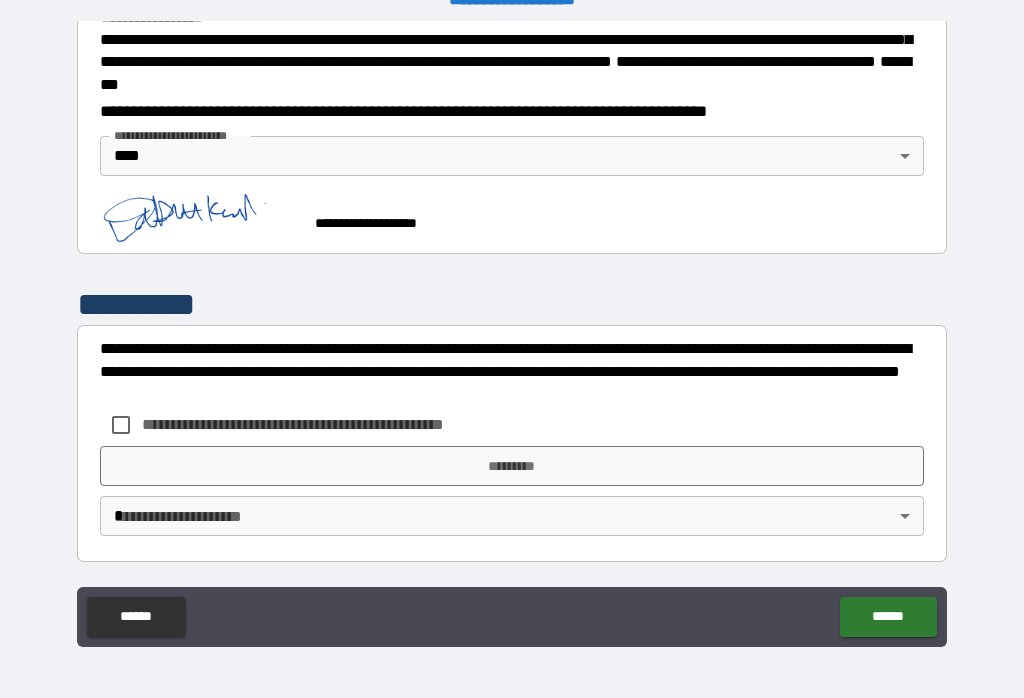 scroll, scrollTop: 2316, scrollLeft: 0, axis: vertical 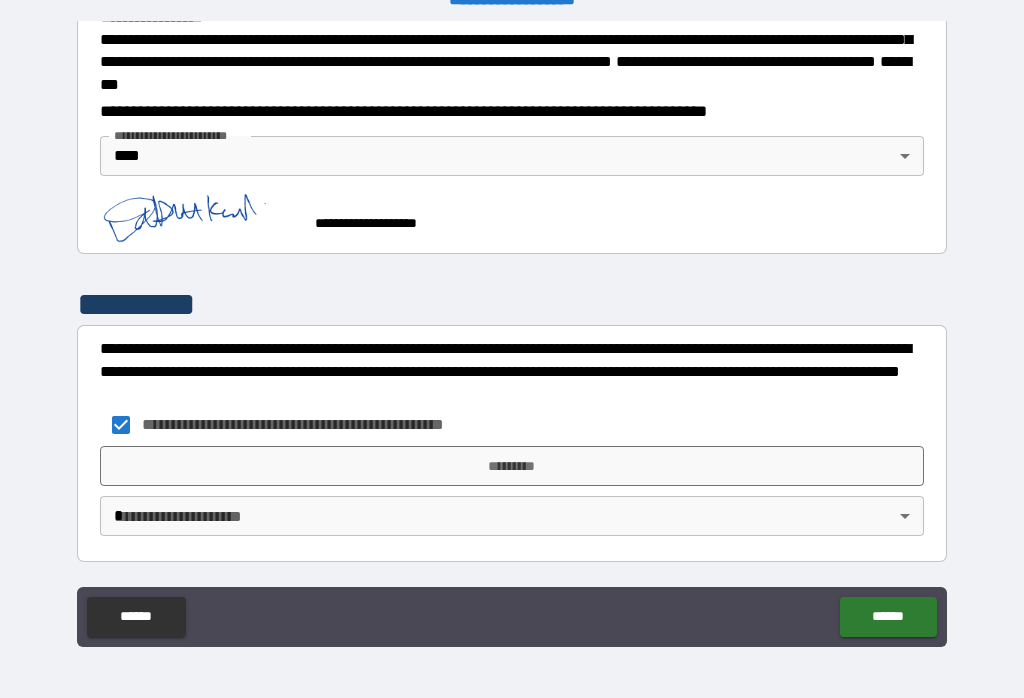 click on "**********" at bounding box center [512, 333] 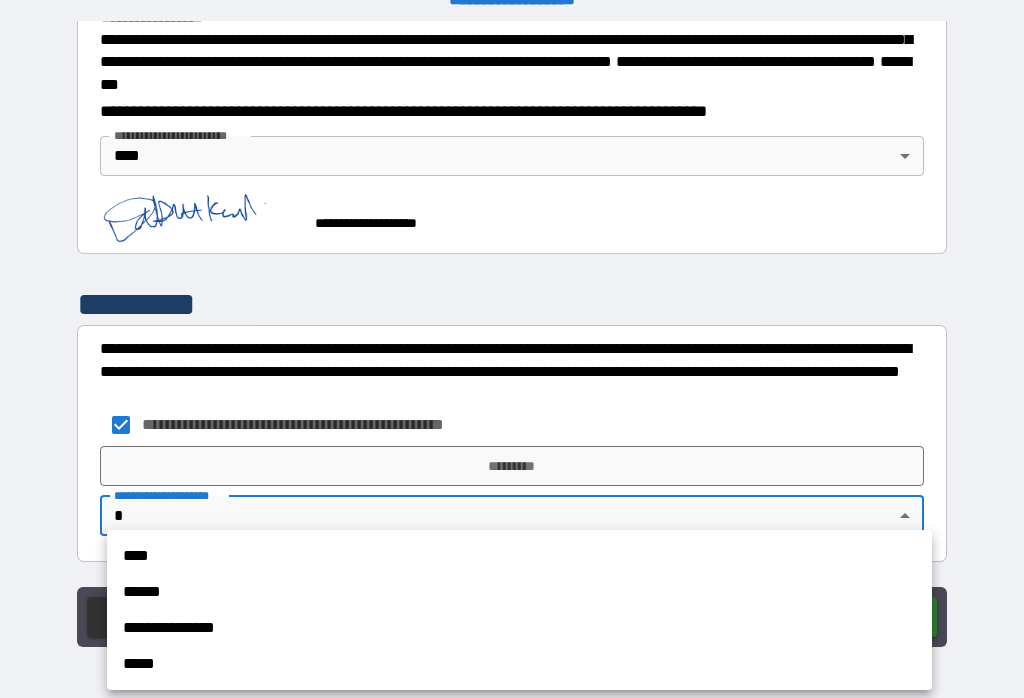 click on "****" at bounding box center [519, 556] 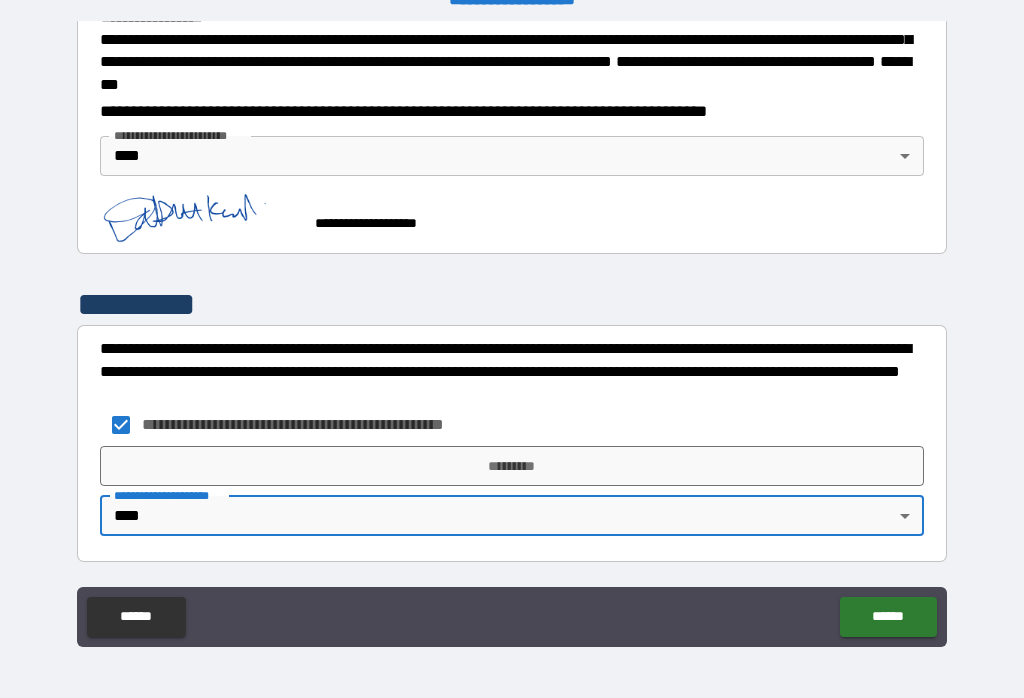 click on "*********" at bounding box center [512, 466] 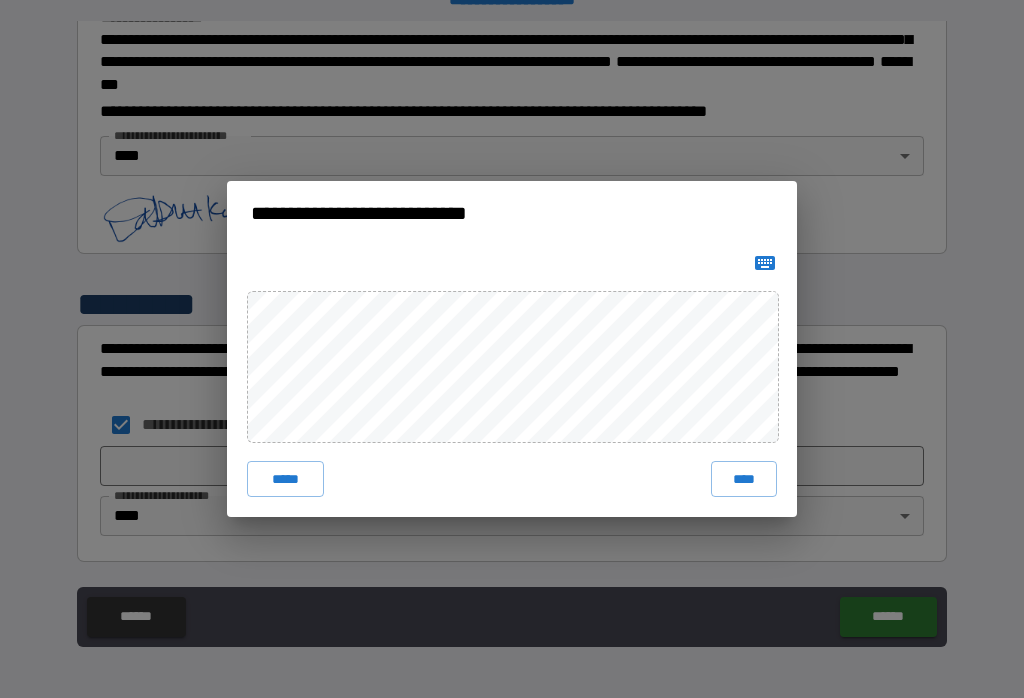 click on "****" at bounding box center (744, 479) 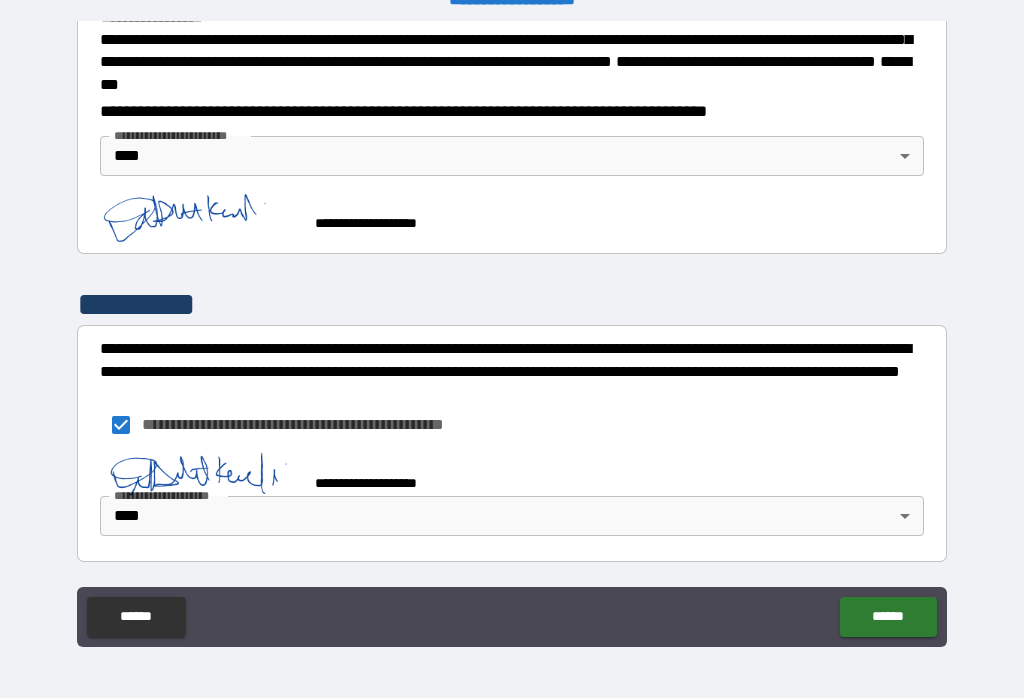 scroll, scrollTop: 2306, scrollLeft: 0, axis: vertical 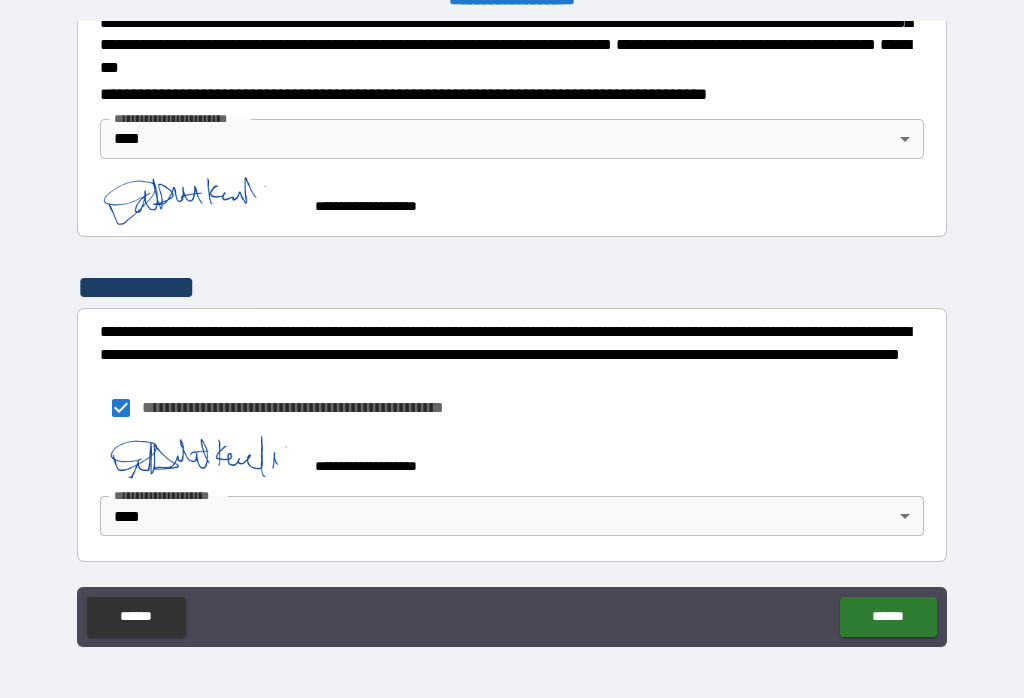 click on "******" at bounding box center (888, 617) 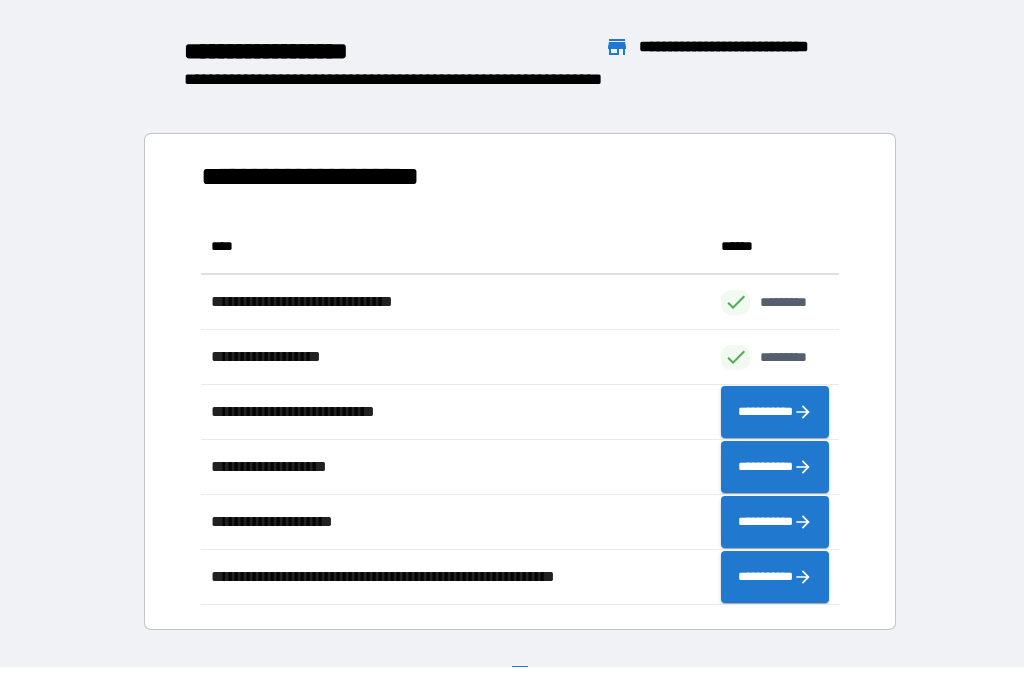 scroll, scrollTop: 1, scrollLeft: 1, axis: both 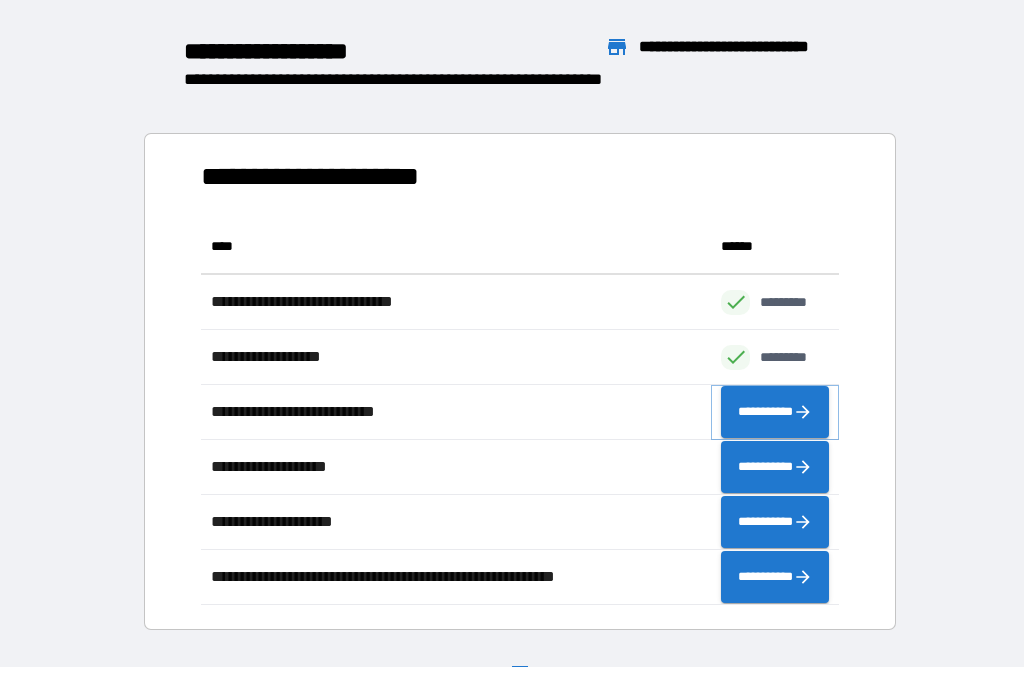 click on "**********" at bounding box center (775, 412) 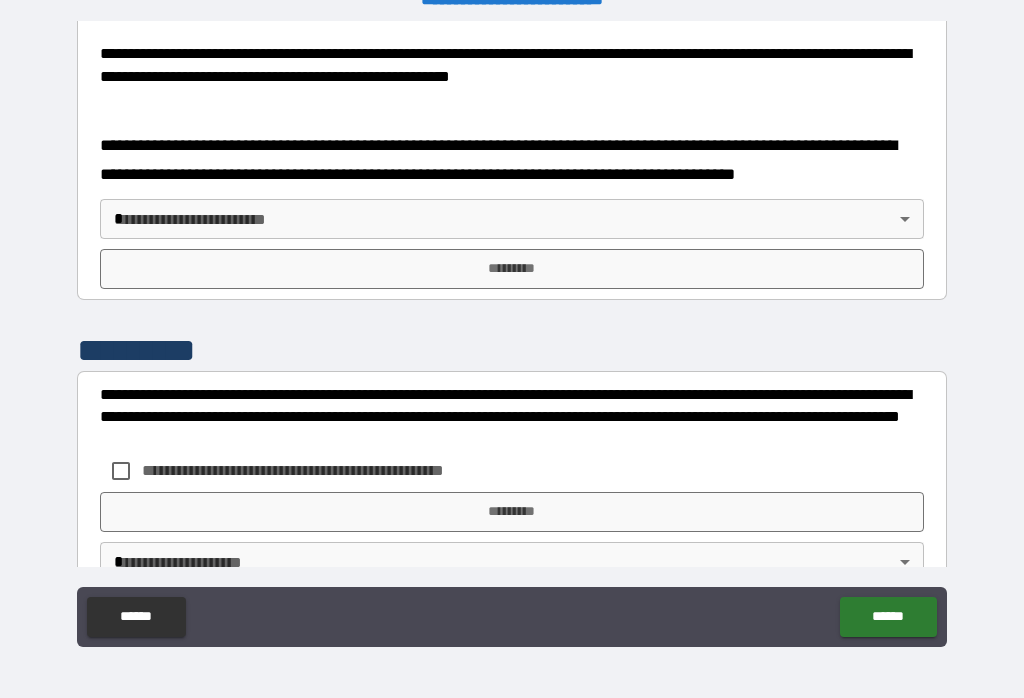 scroll, scrollTop: 738, scrollLeft: 0, axis: vertical 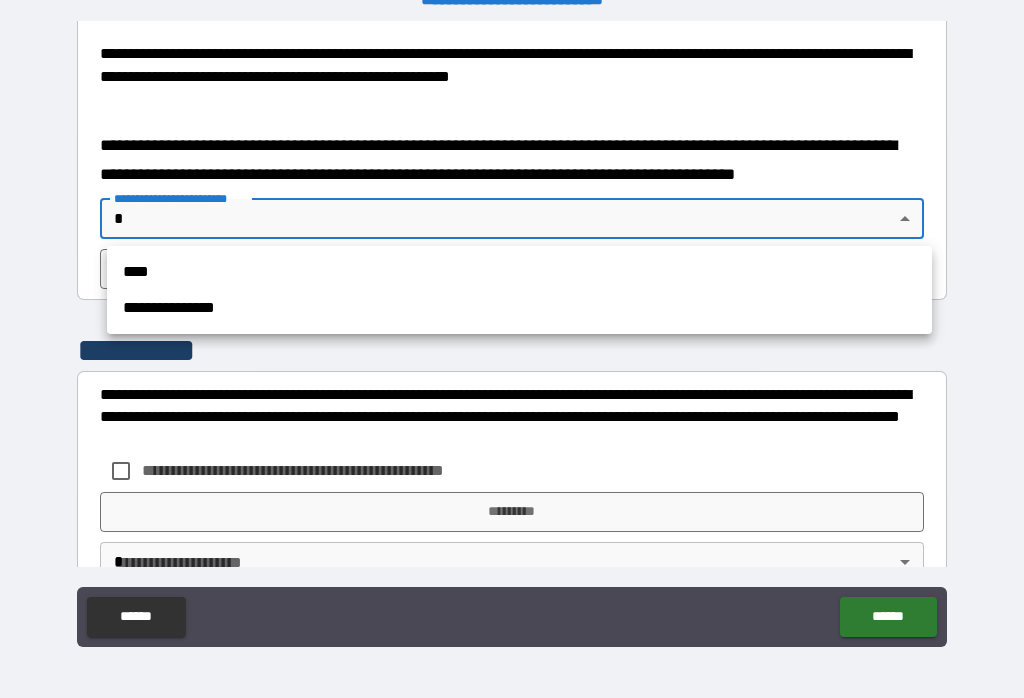 click on "****" at bounding box center [519, 272] 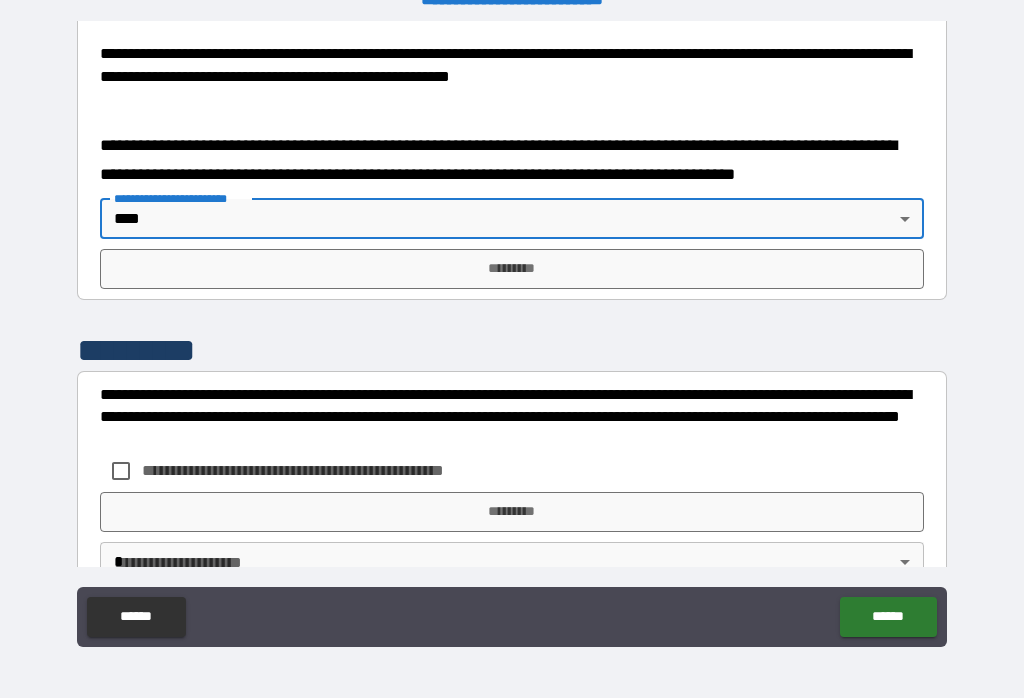 click on "*********" at bounding box center (512, 269) 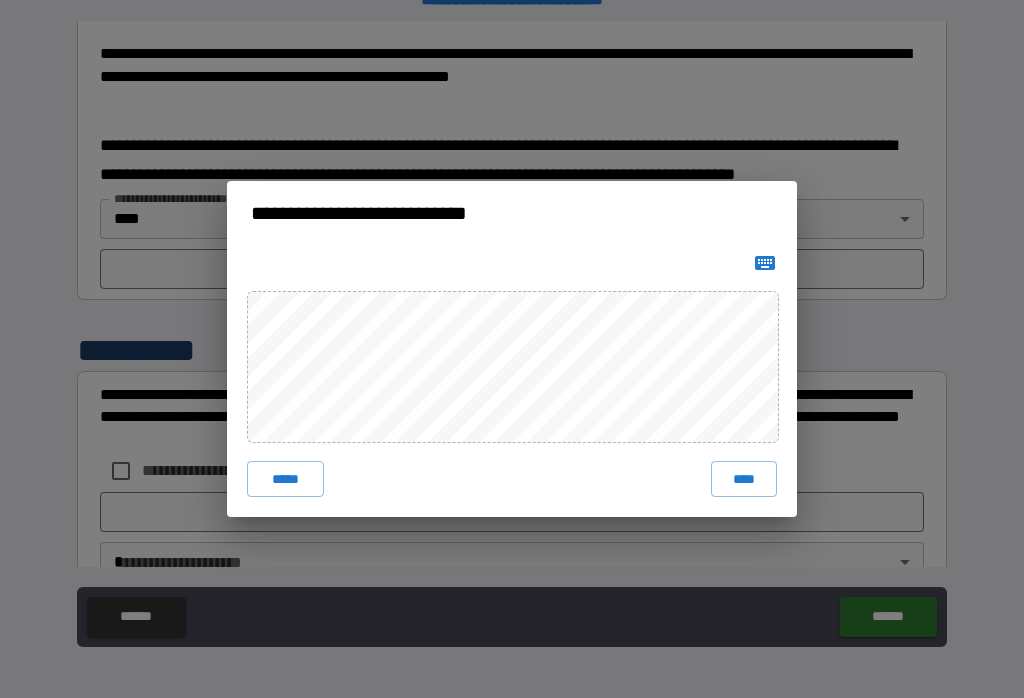 click on "****" at bounding box center (744, 479) 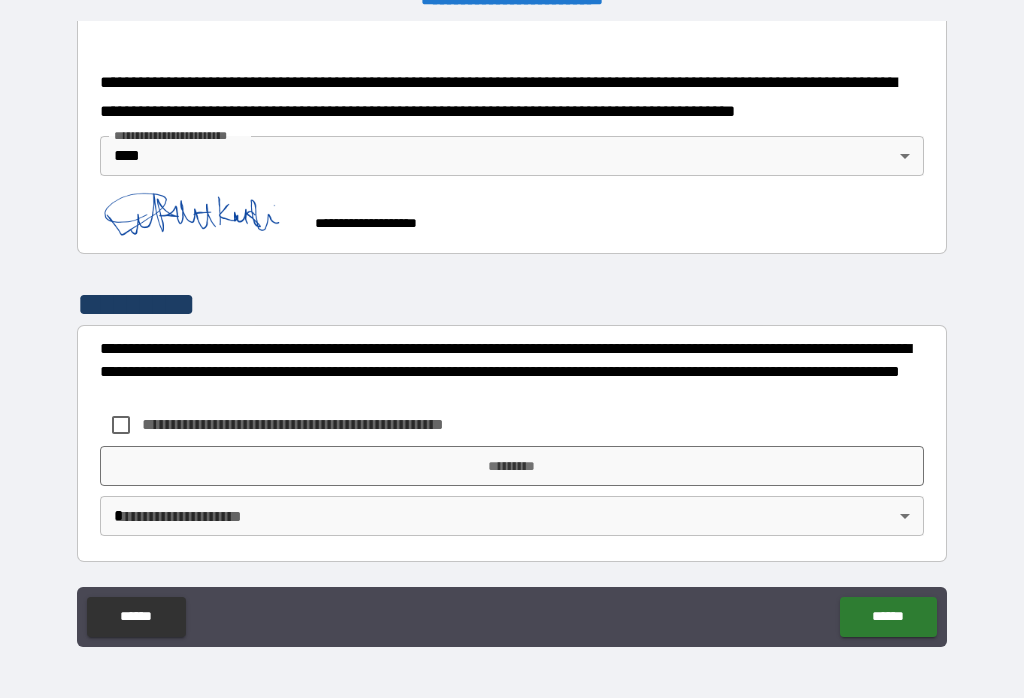 scroll, scrollTop: 800, scrollLeft: 0, axis: vertical 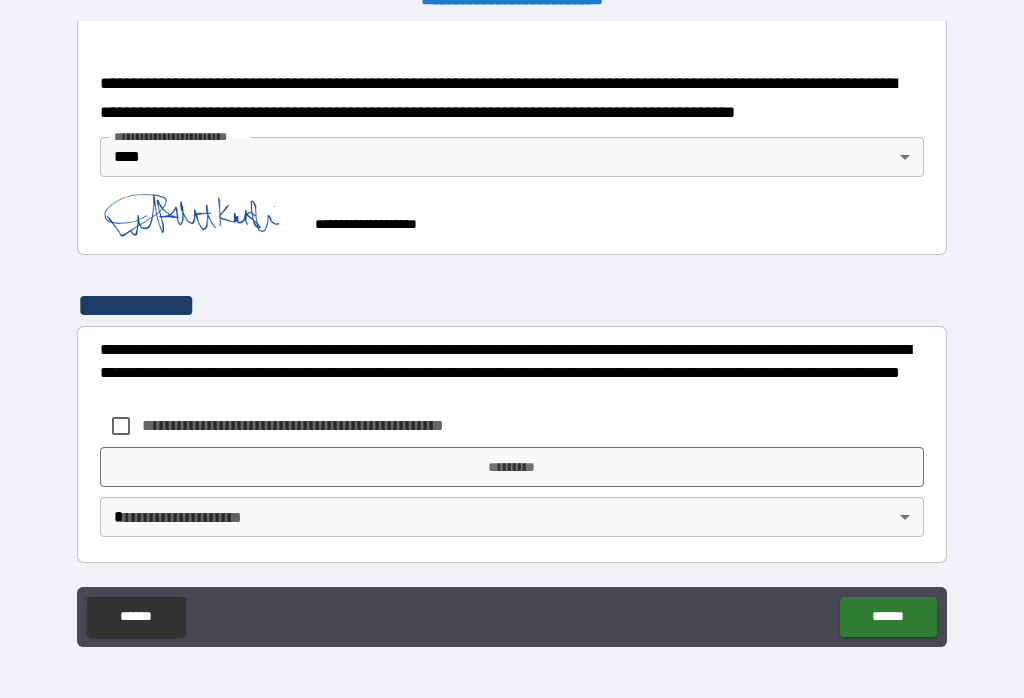click on "**********" at bounding box center [512, 333] 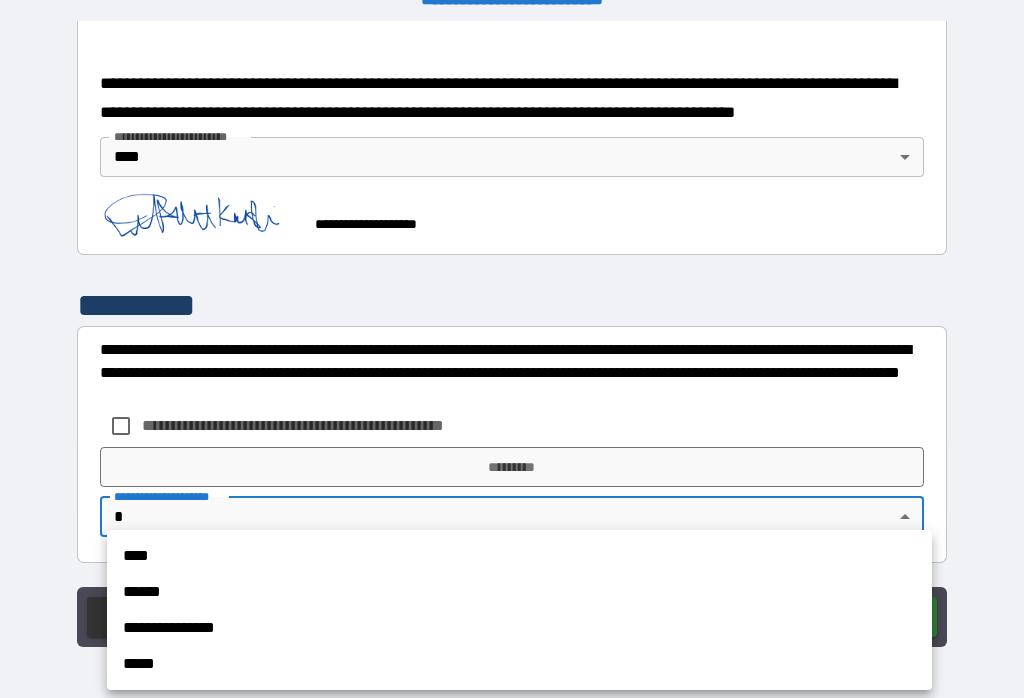 click on "****" at bounding box center [519, 556] 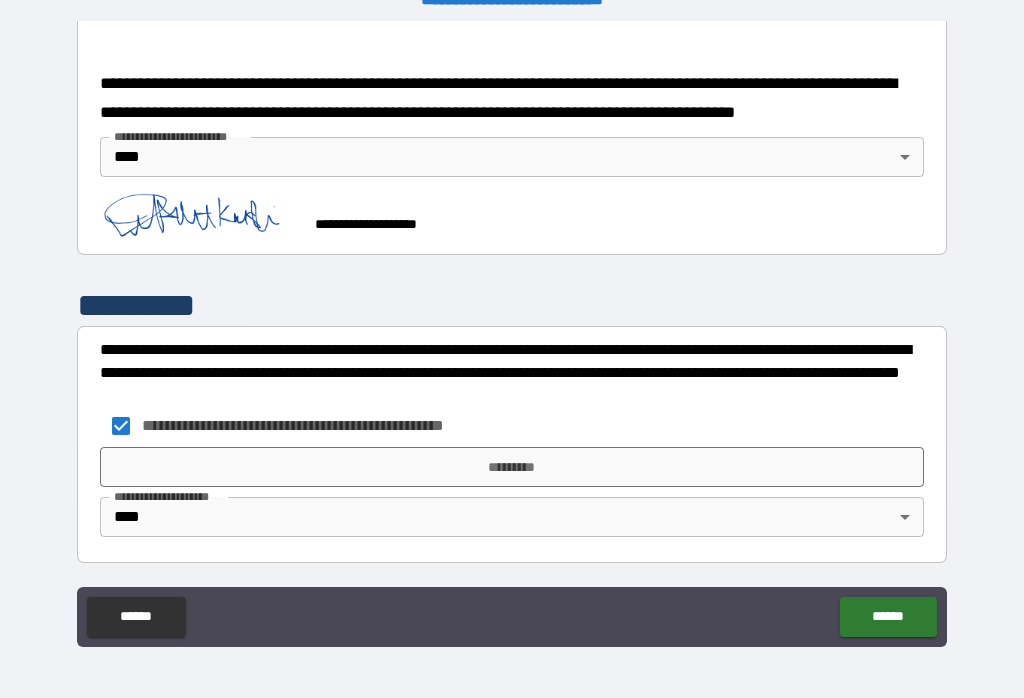click on "*********" at bounding box center (512, 467) 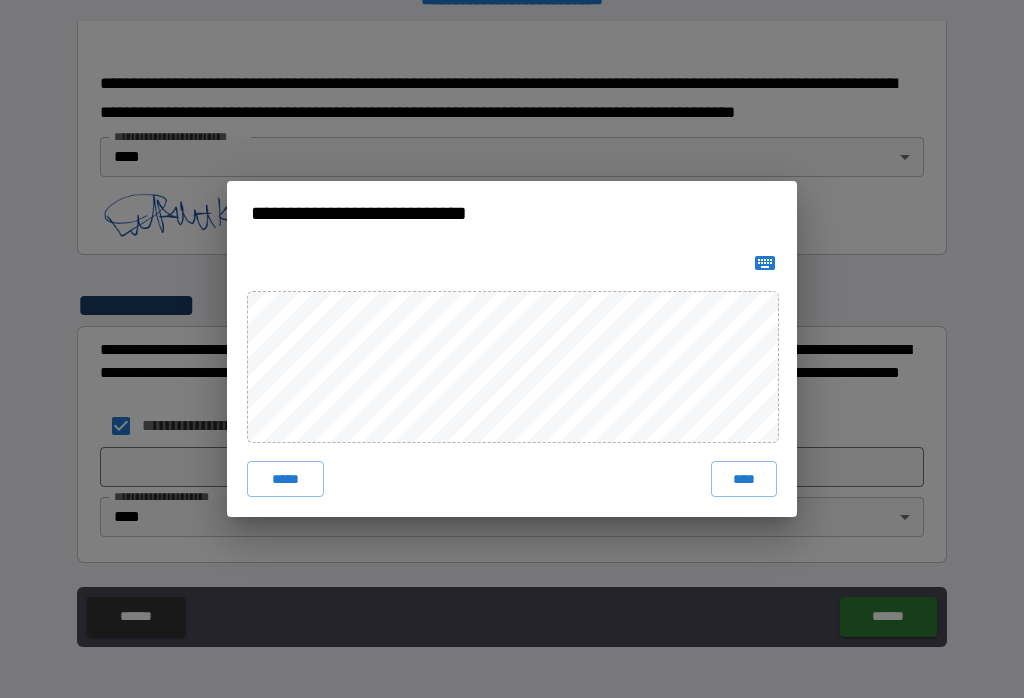 click on "****" at bounding box center [744, 479] 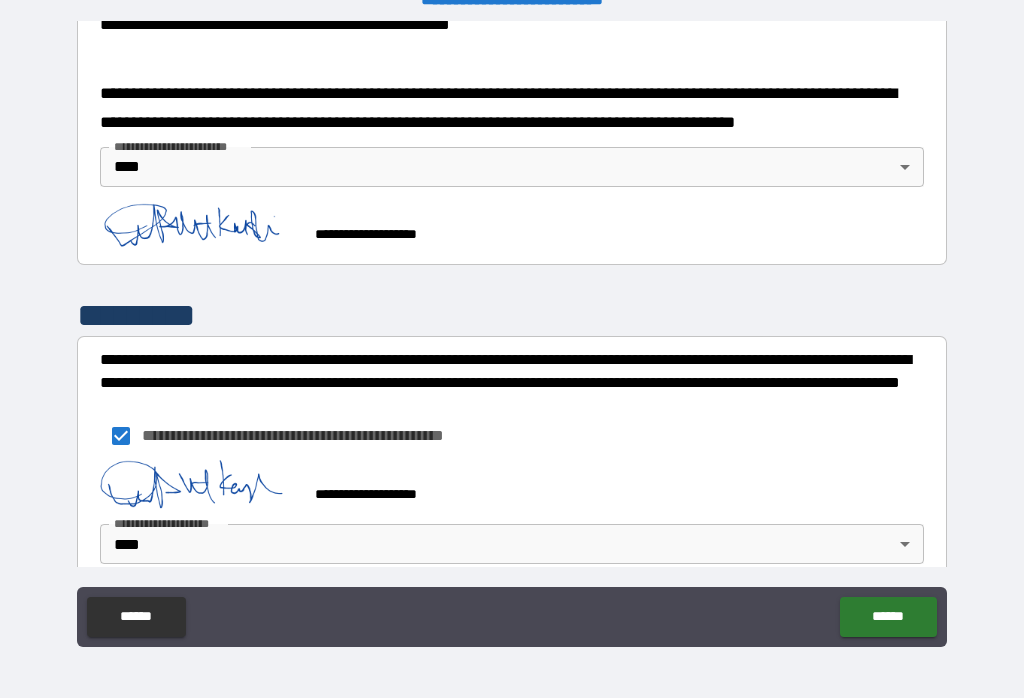 click on "******" at bounding box center (888, 617) 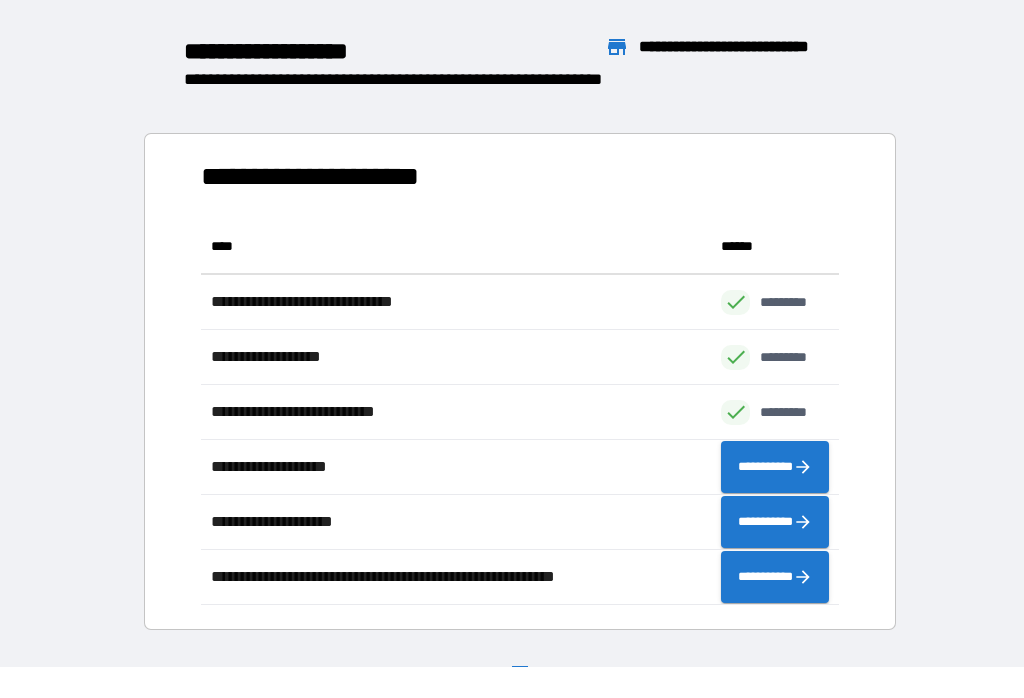 scroll, scrollTop: 1, scrollLeft: 1, axis: both 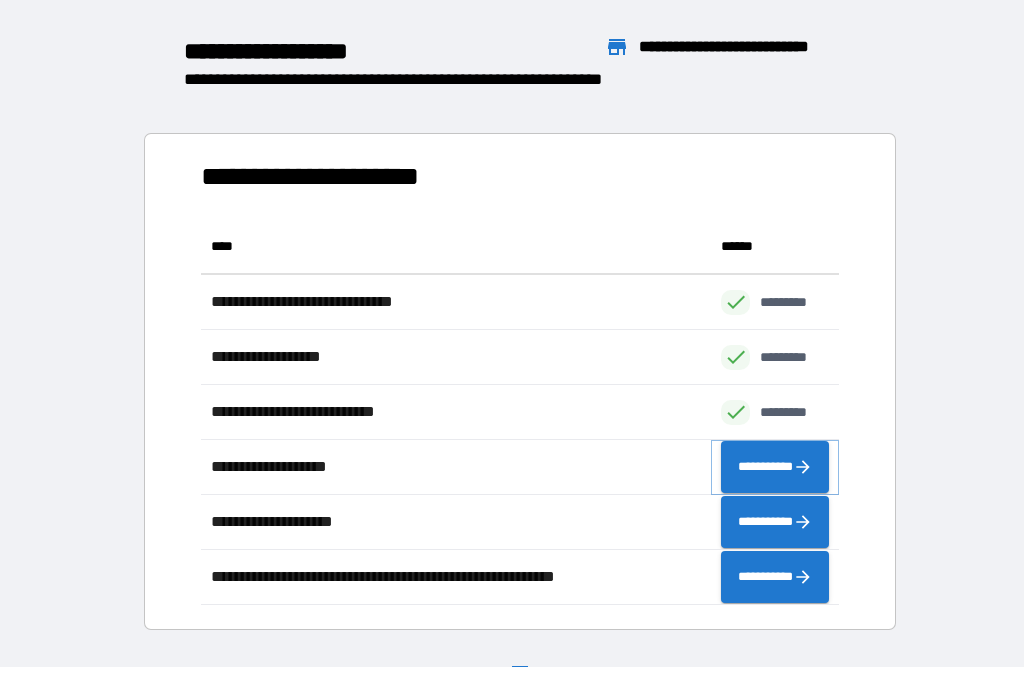 click on "**********" at bounding box center (775, 467) 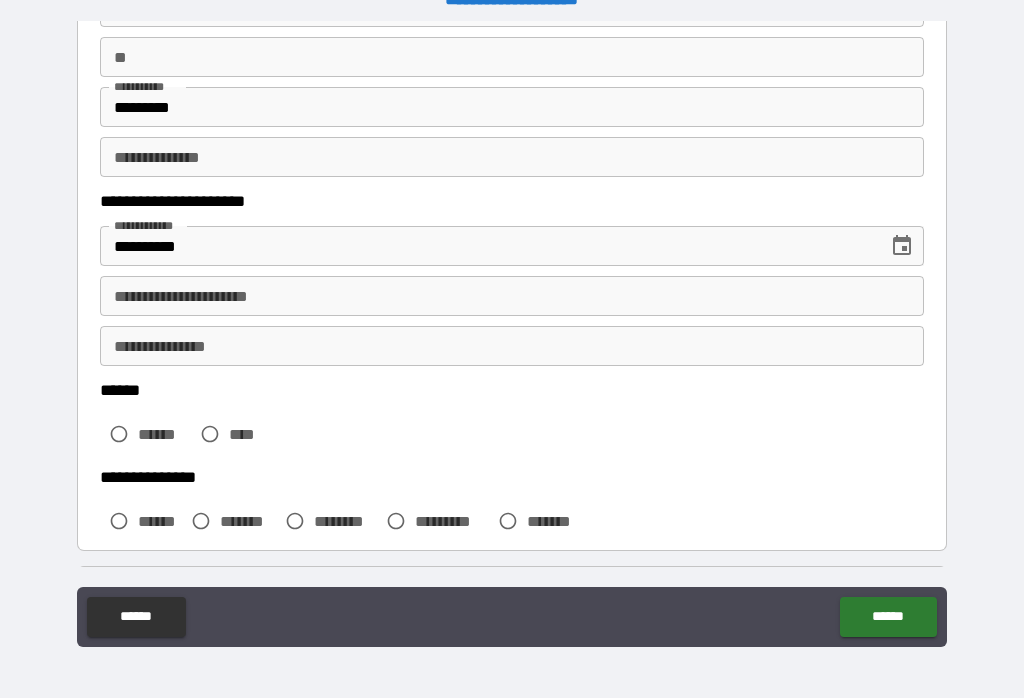 scroll, scrollTop: 183, scrollLeft: 0, axis: vertical 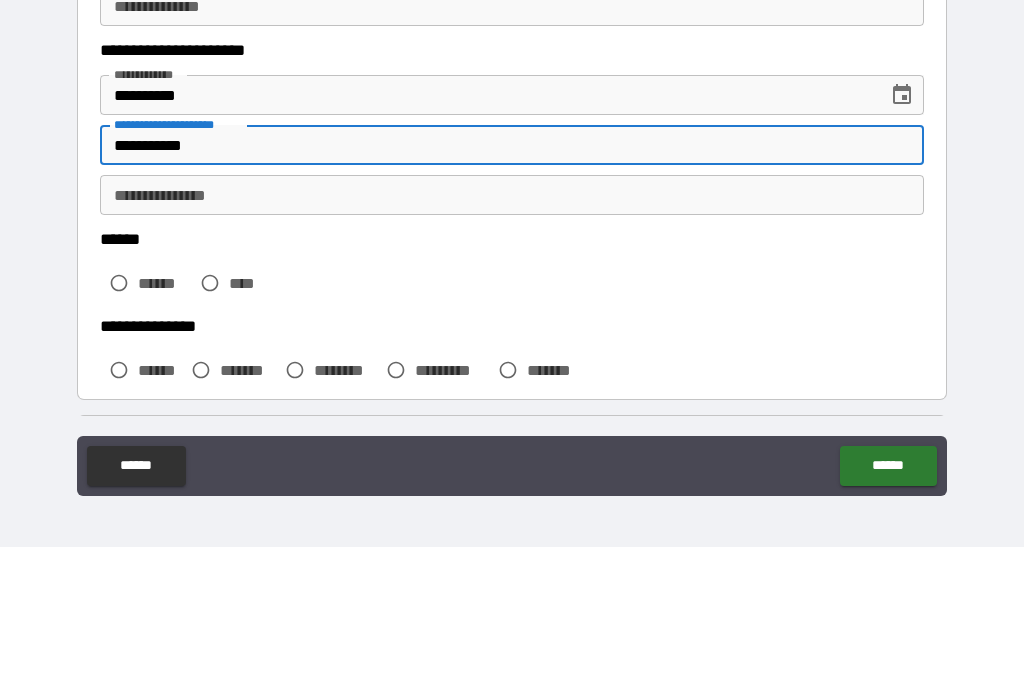 type on "**********" 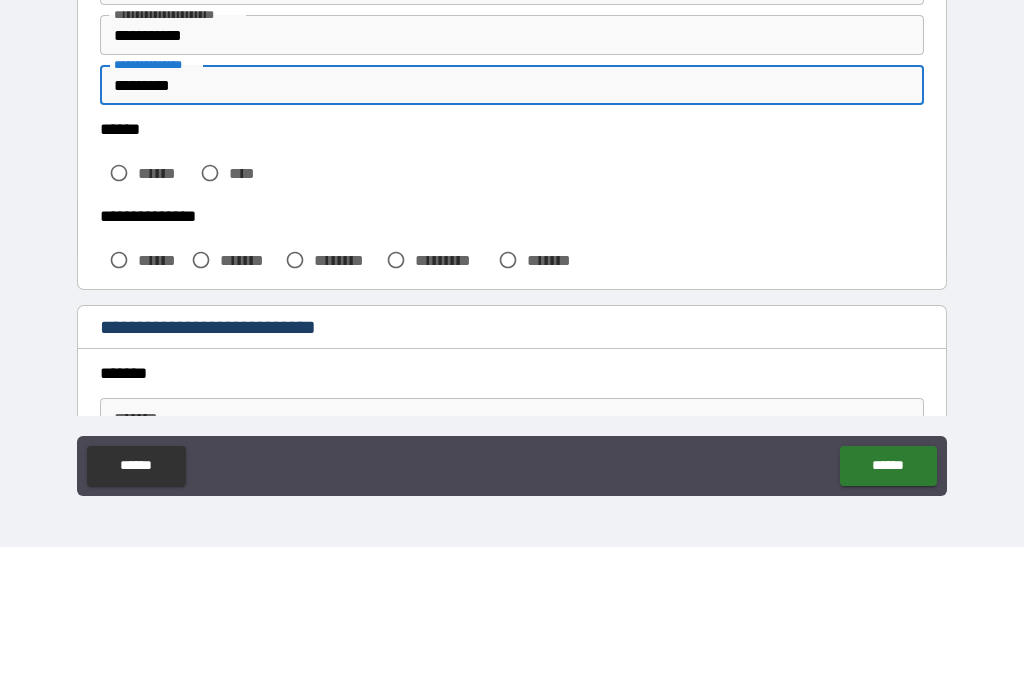 scroll, scrollTop: 292, scrollLeft: 0, axis: vertical 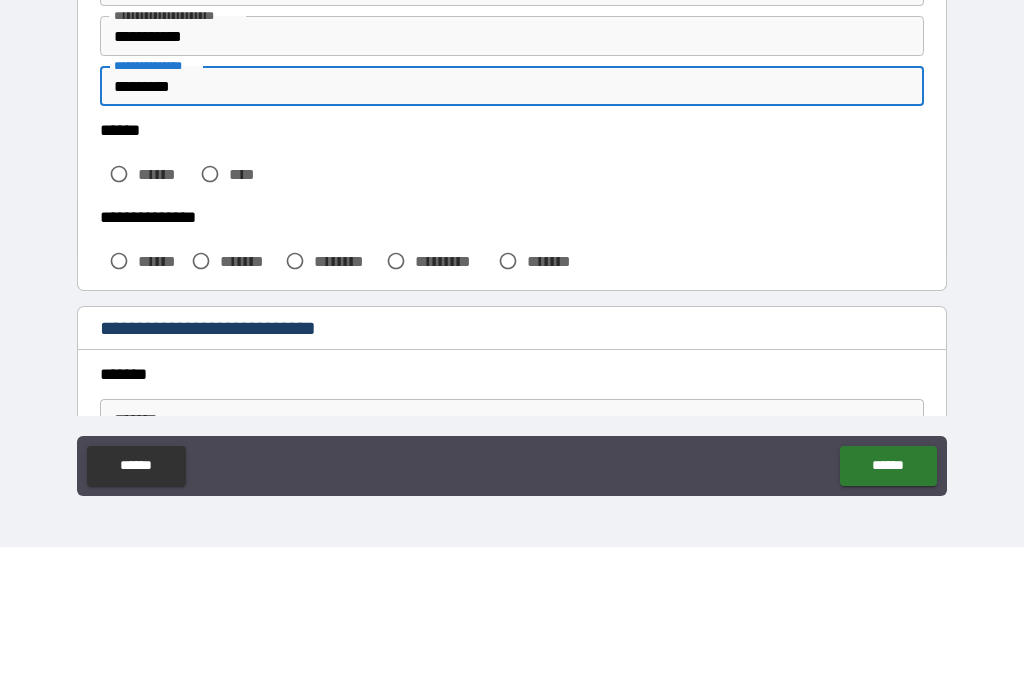 type on "*********" 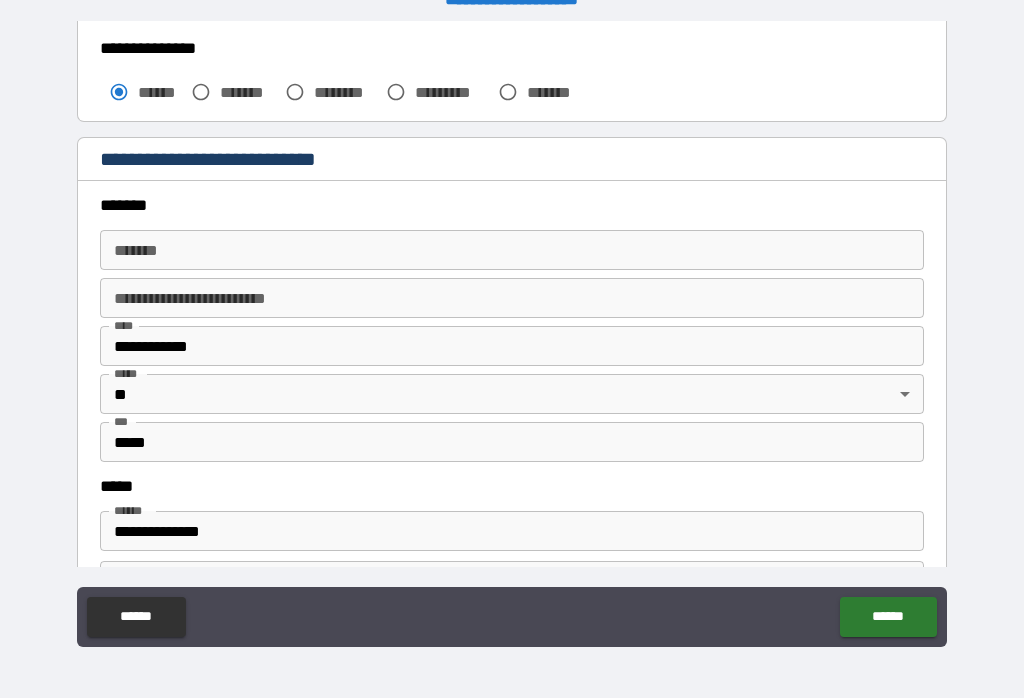 scroll, scrollTop: 616, scrollLeft: 0, axis: vertical 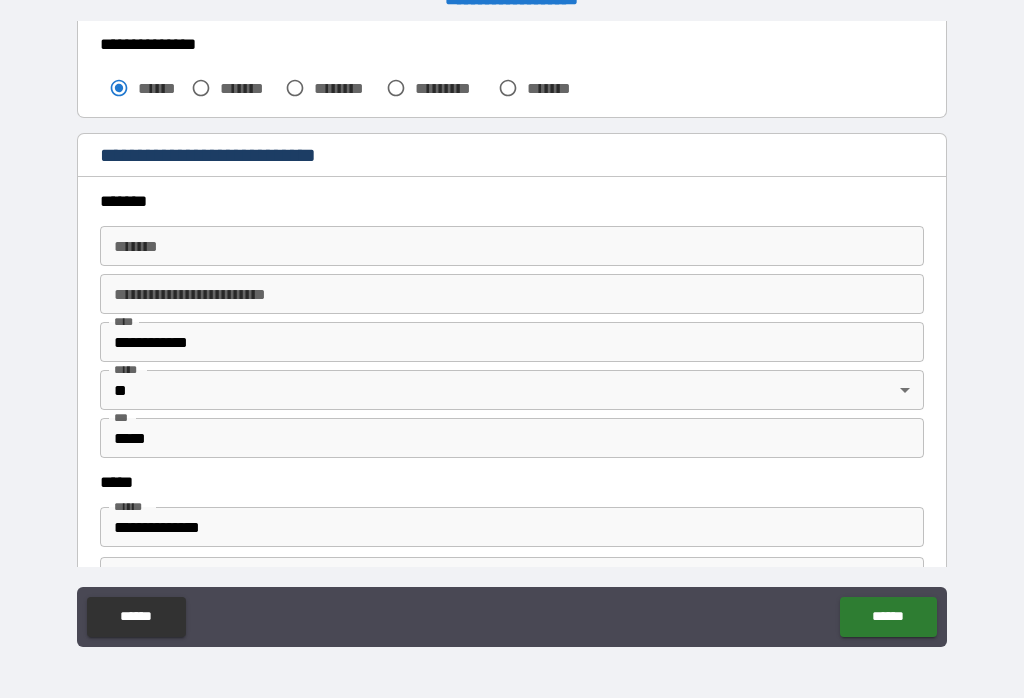 click on "*******" at bounding box center (512, 246) 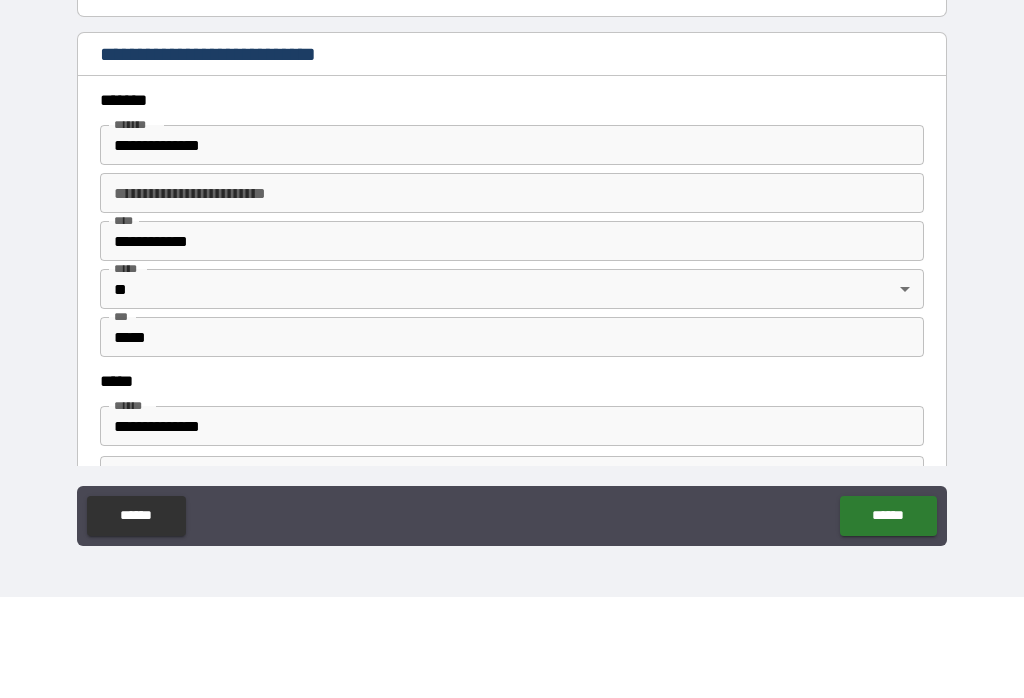 type on "**********" 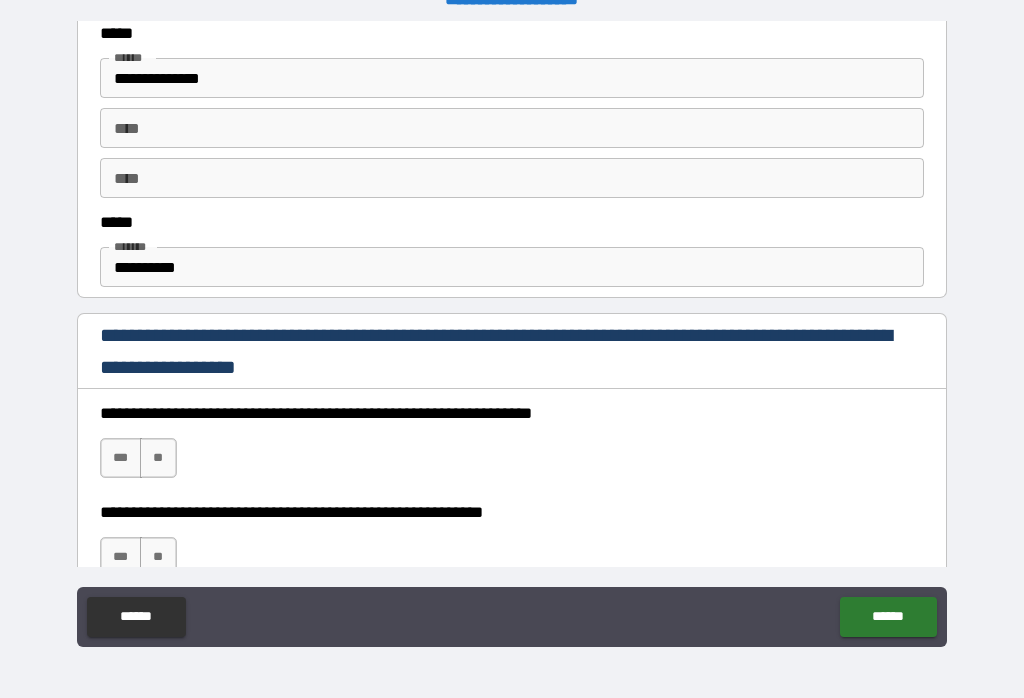 scroll, scrollTop: 1018, scrollLeft: 0, axis: vertical 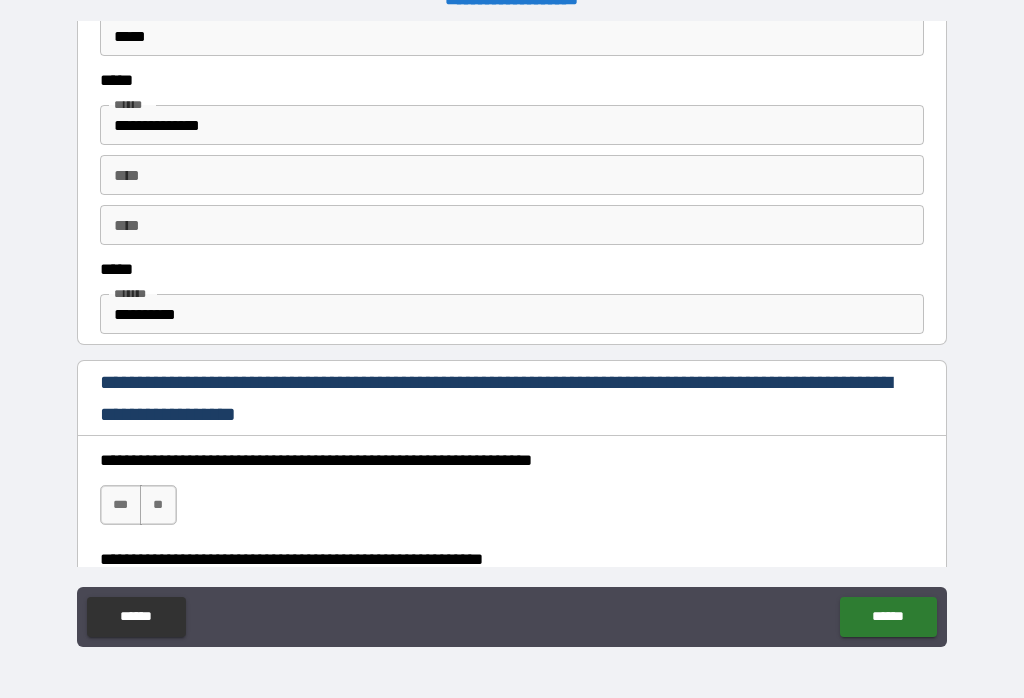 click on "**********" at bounding box center (512, 314) 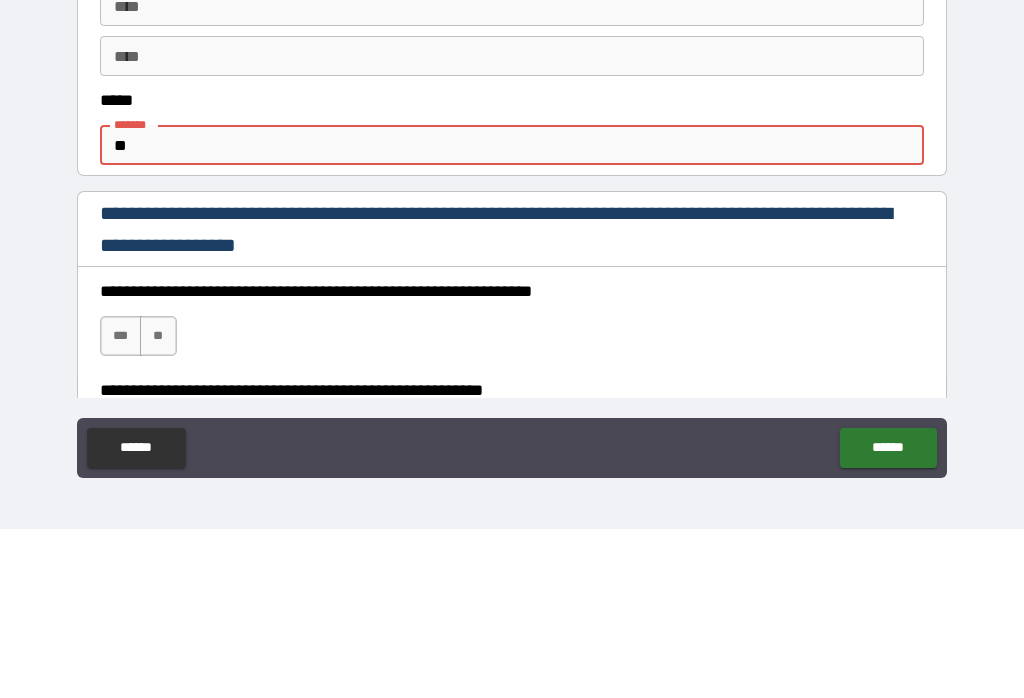 type on "*" 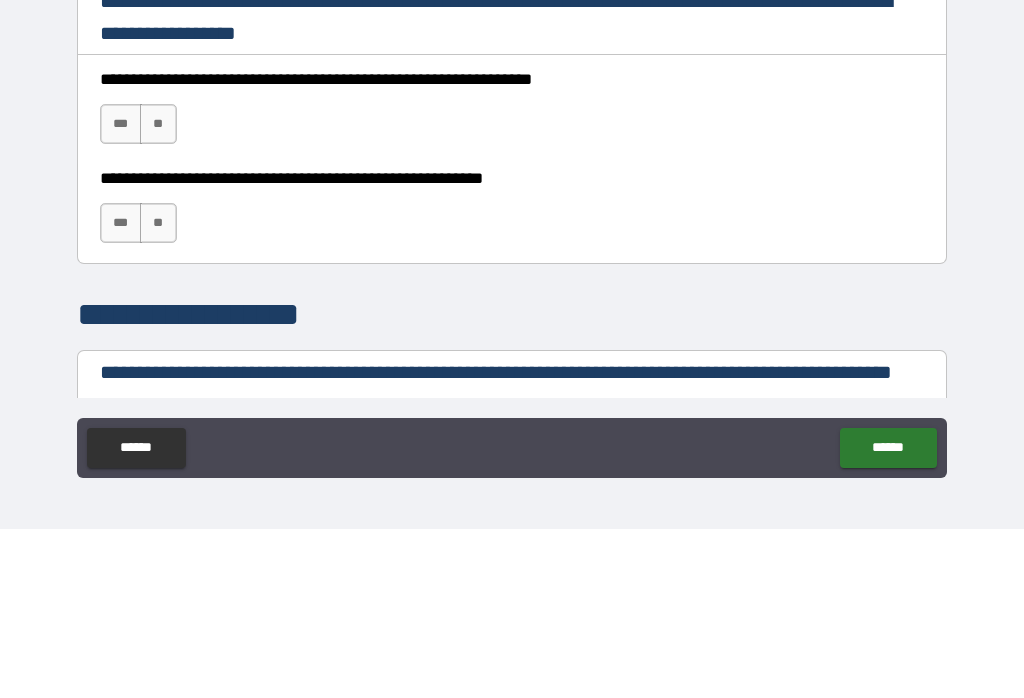 scroll, scrollTop: 1225, scrollLeft: 0, axis: vertical 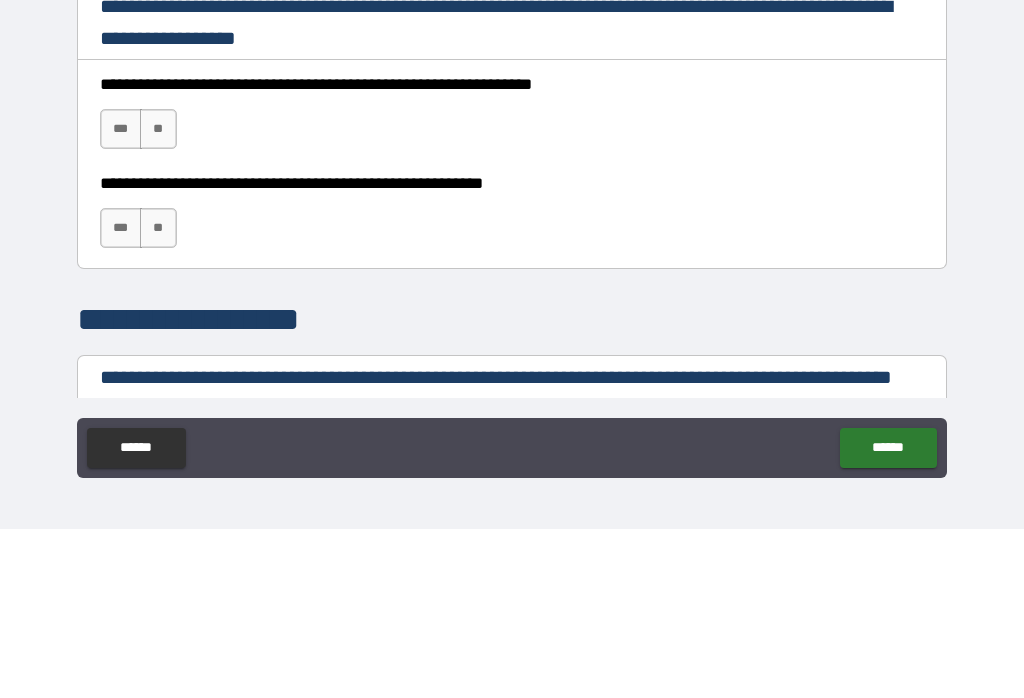 type on "**********" 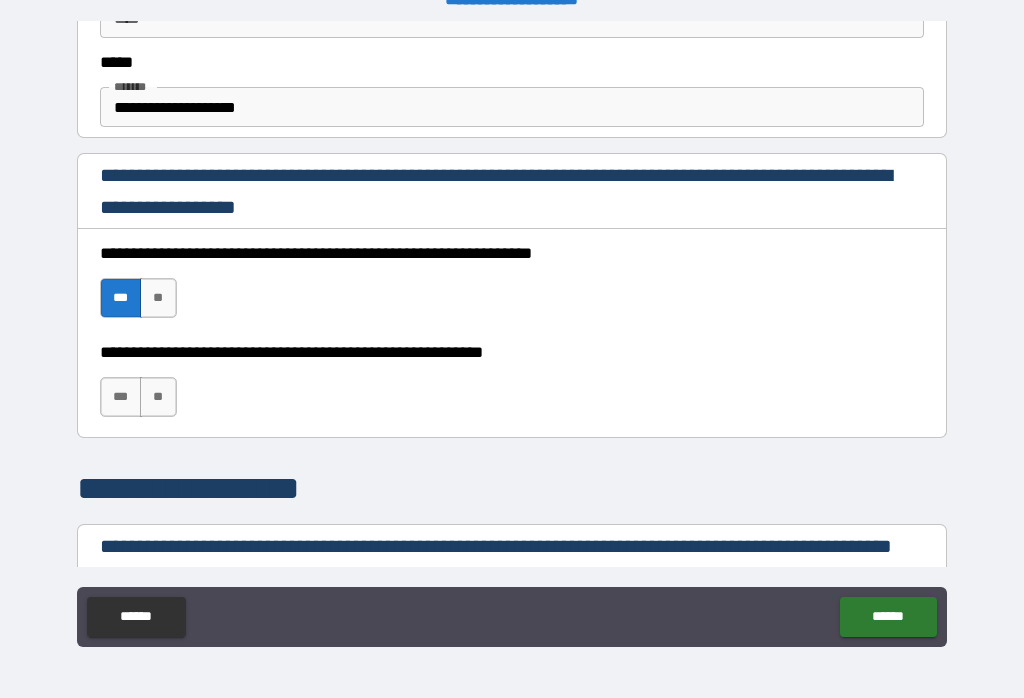 click on "***" at bounding box center (121, 397) 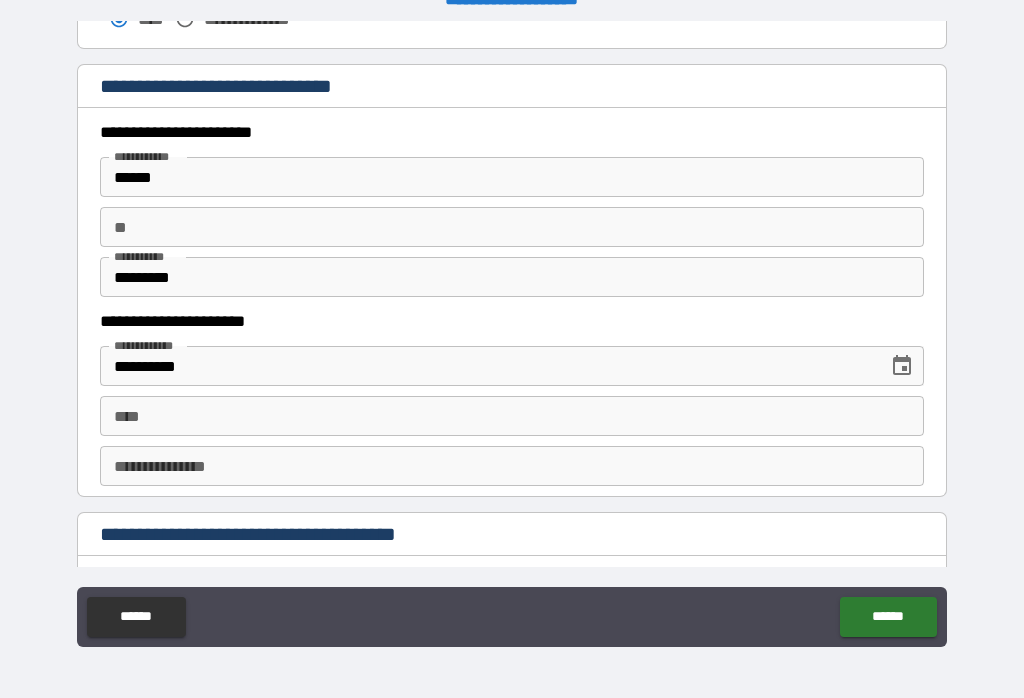 scroll, scrollTop: 1875, scrollLeft: 0, axis: vertical 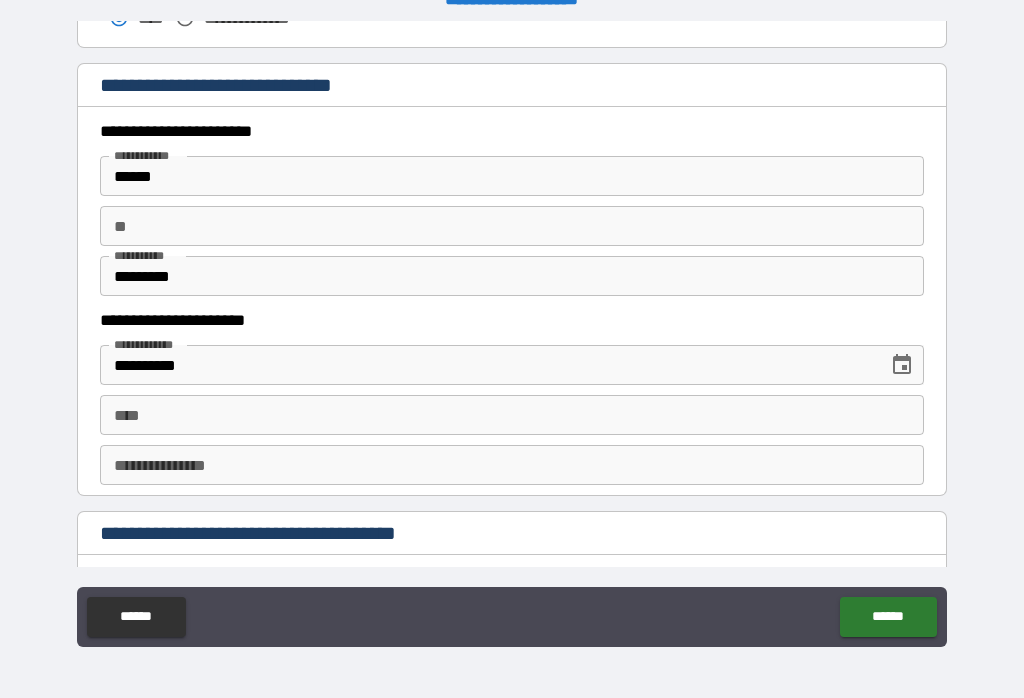 click on "**" at bounding box center [512, 226] 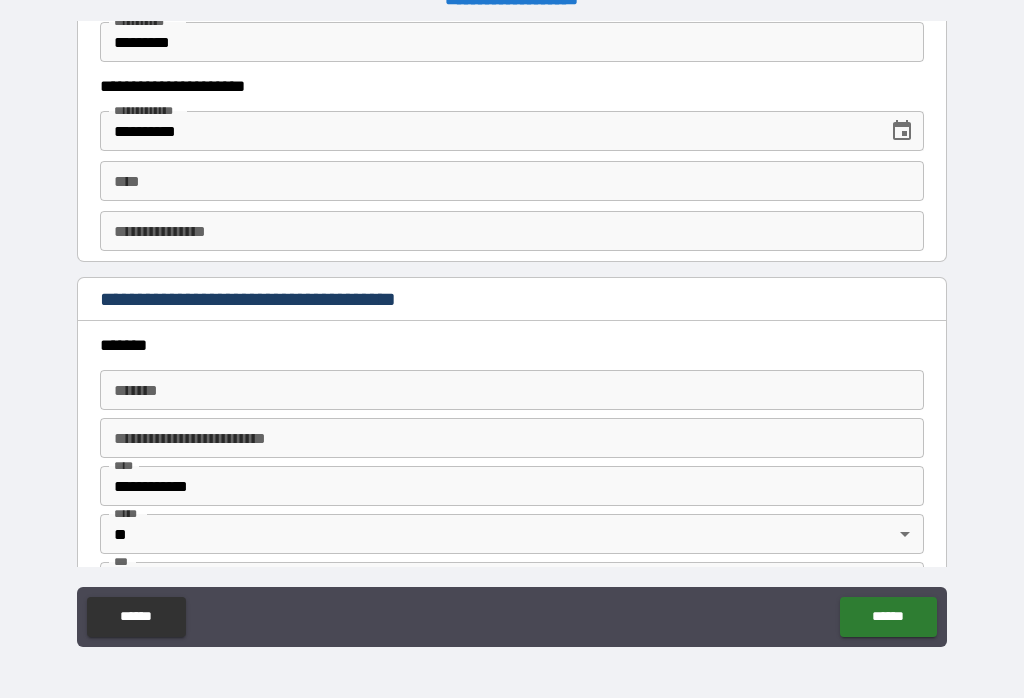 scroll, scrollTop: 2110, scrollLeft: 0, axis: vertical 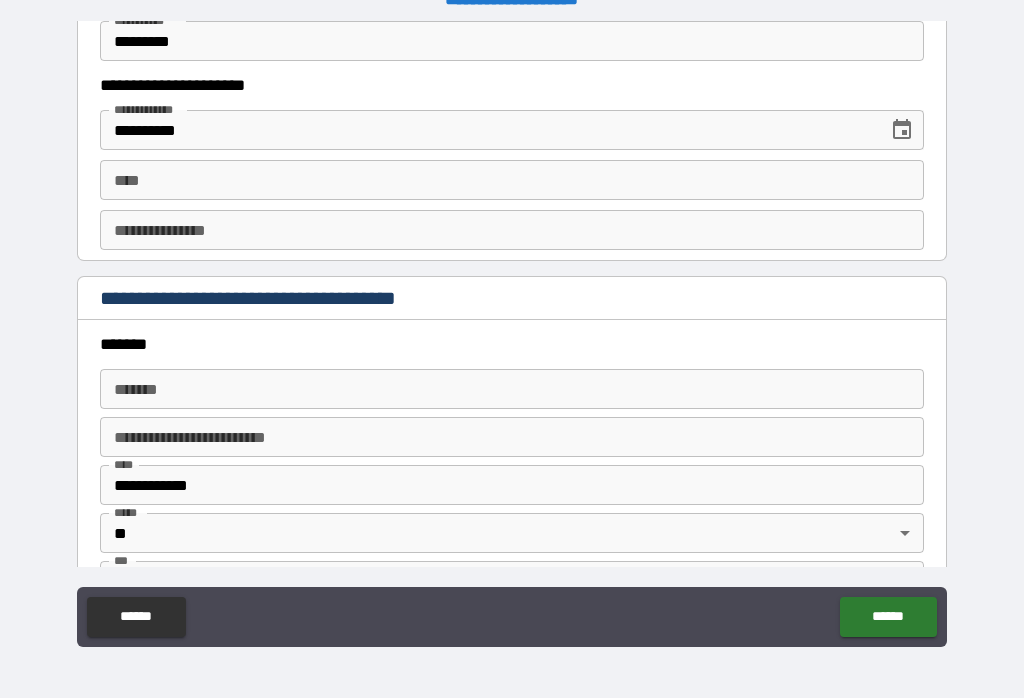 type on "*" 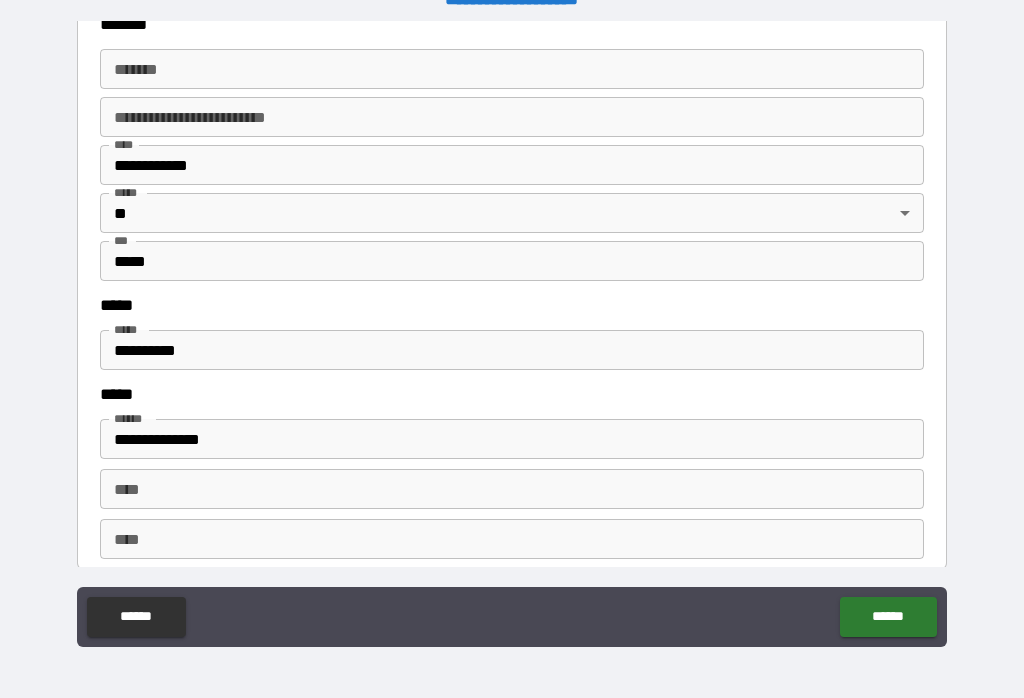 scroll, scrollTop: 2427, scrollLeft: 0, axis: vertical 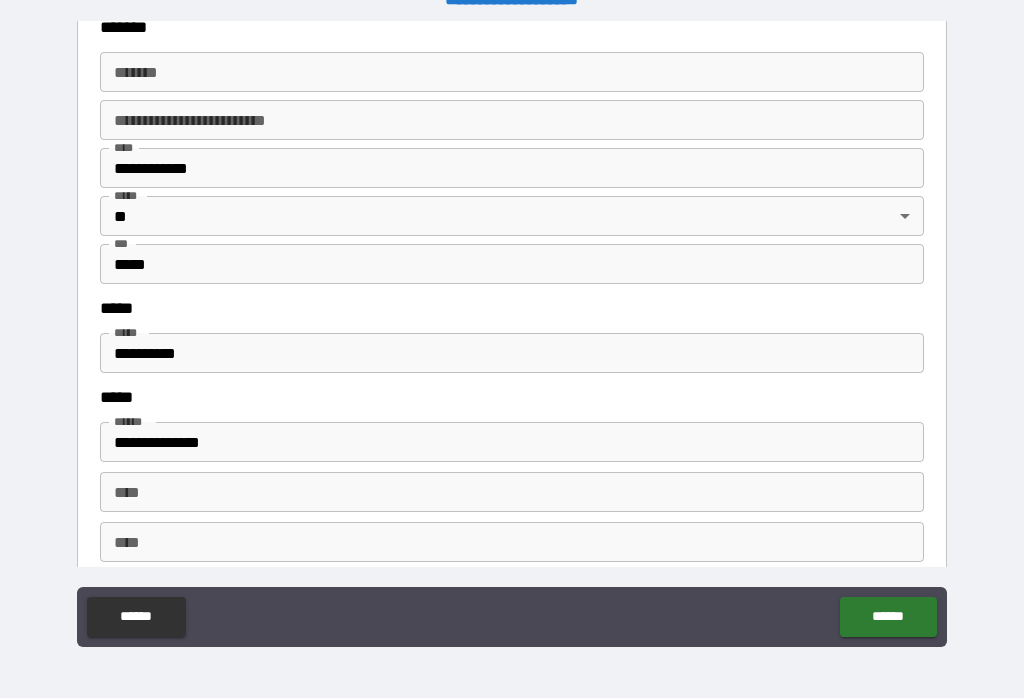 type on "**********" 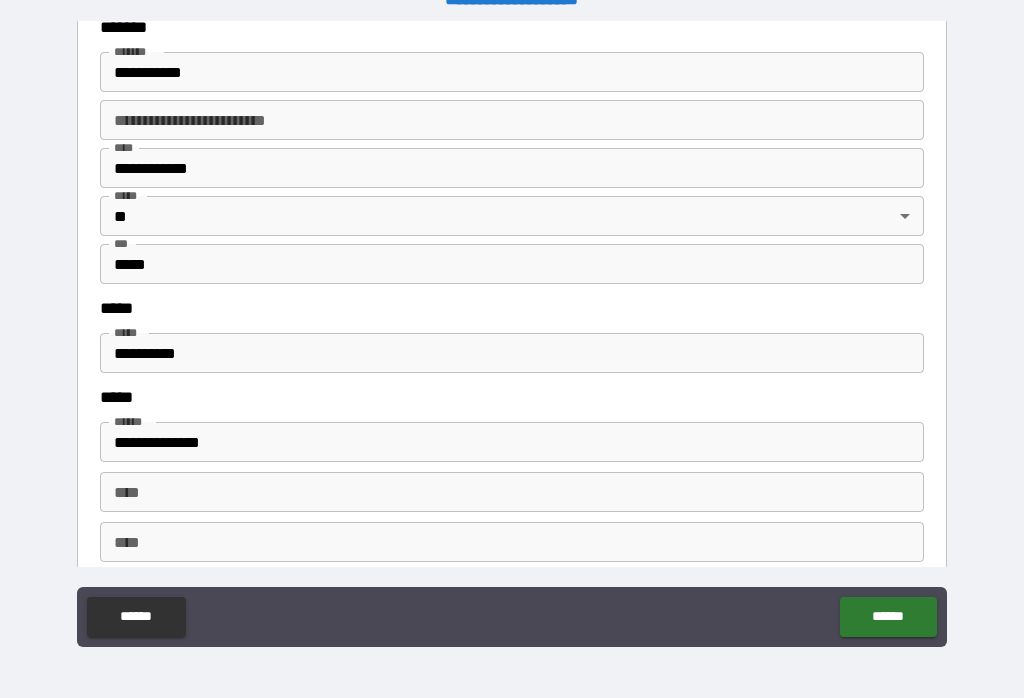 type on "**********" 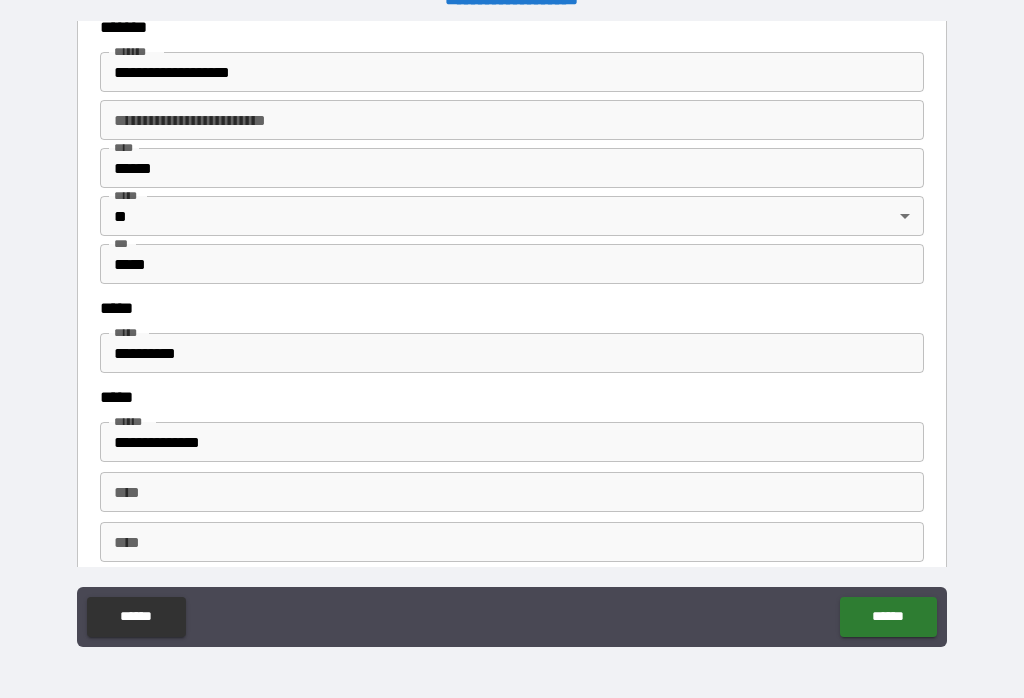 click on "**********" at bounding box center [512, 353] 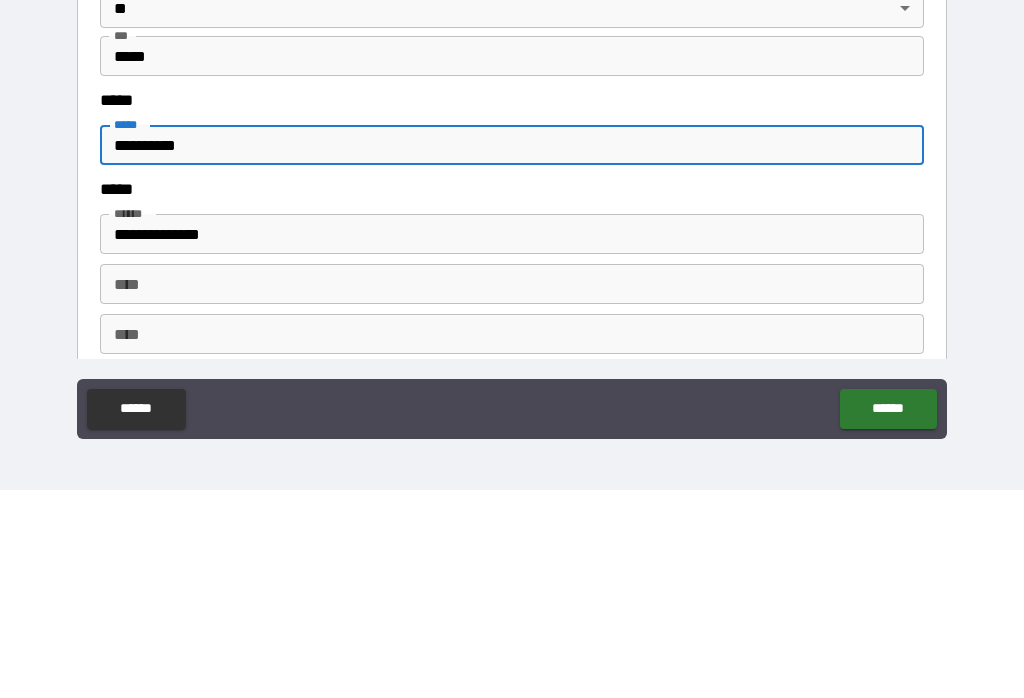 click on "**********" at bounding box center (512, 353) 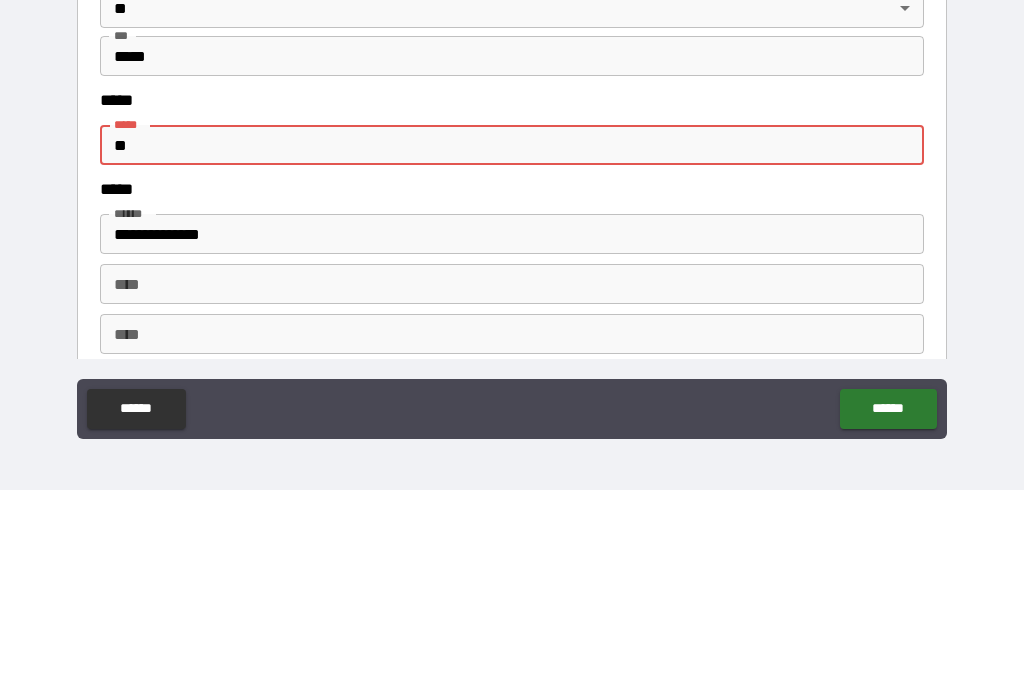 type on "*" 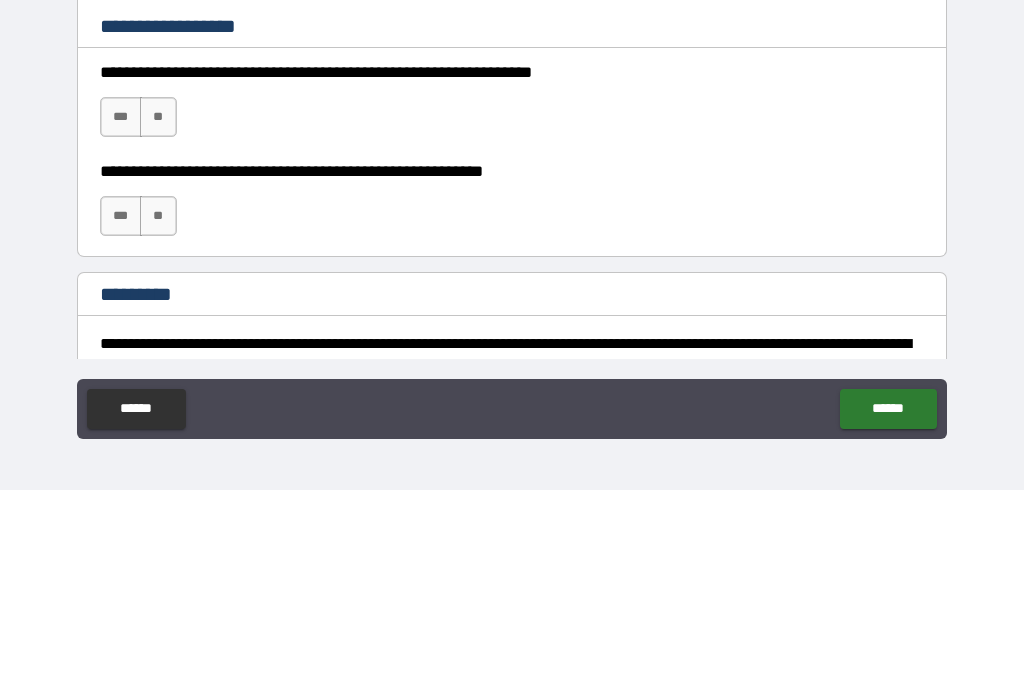 scroll, scrollTop: 2838, scrollLeft: 0, axis: vertical 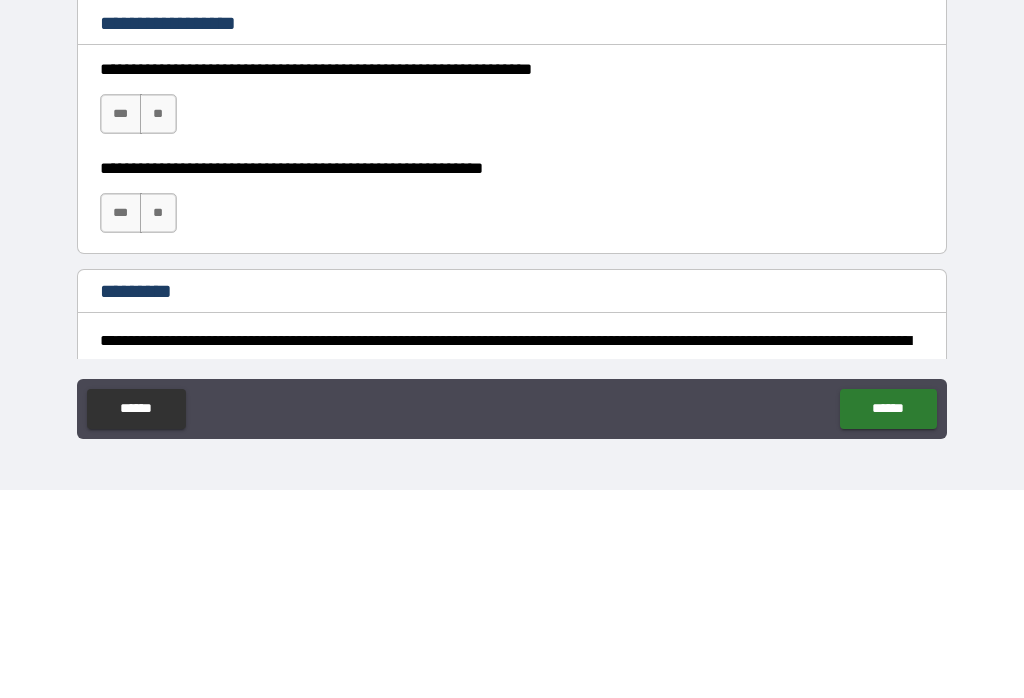 type on "**********" 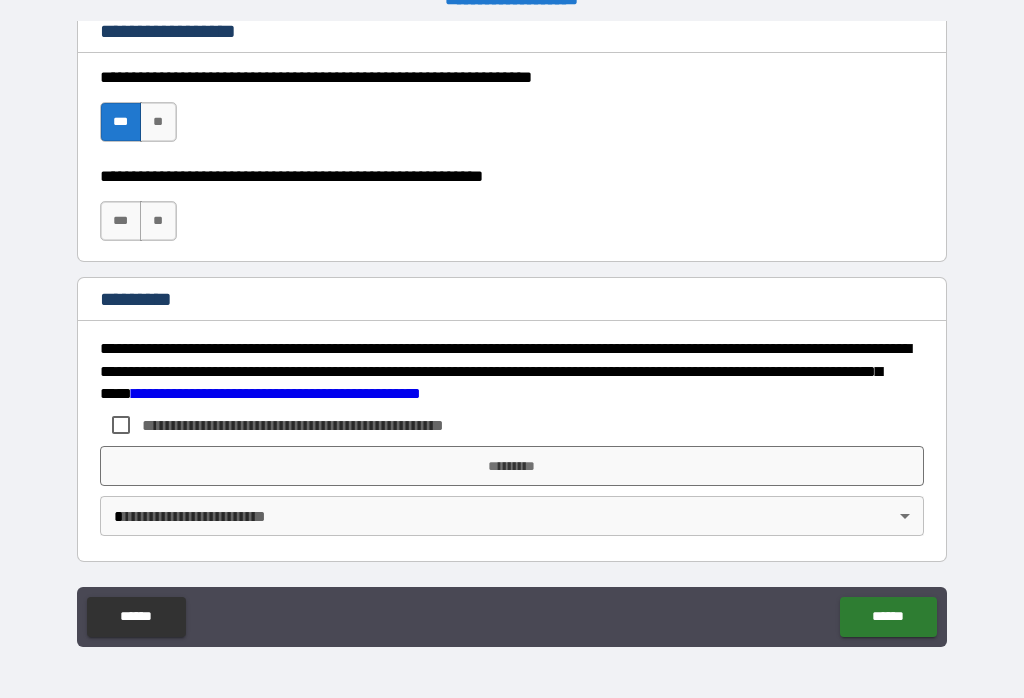 click on "***" at bounding box center (121, 221) 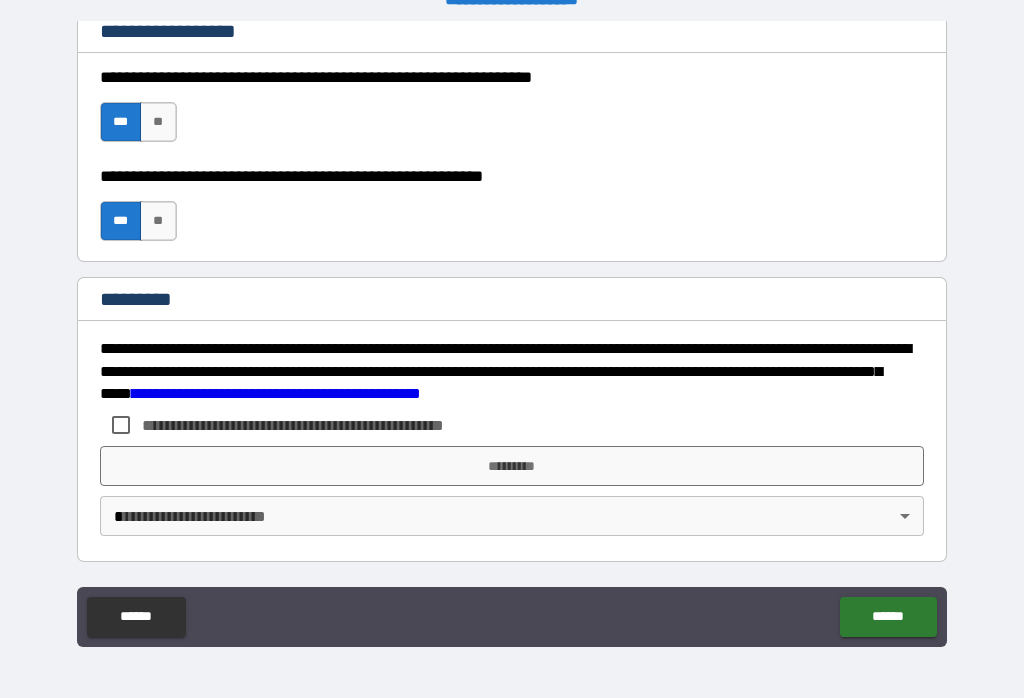 scroll, scrollTop: 3038, scrollLeft: 0, axis: vertical 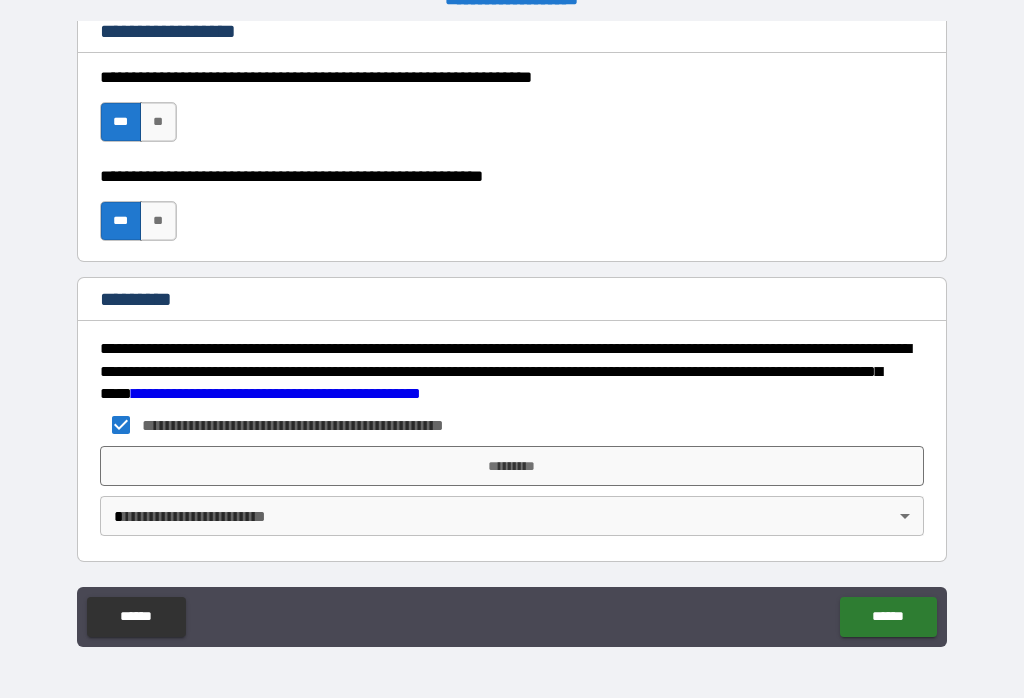 click on "*********" at bounding box center [512, 466] 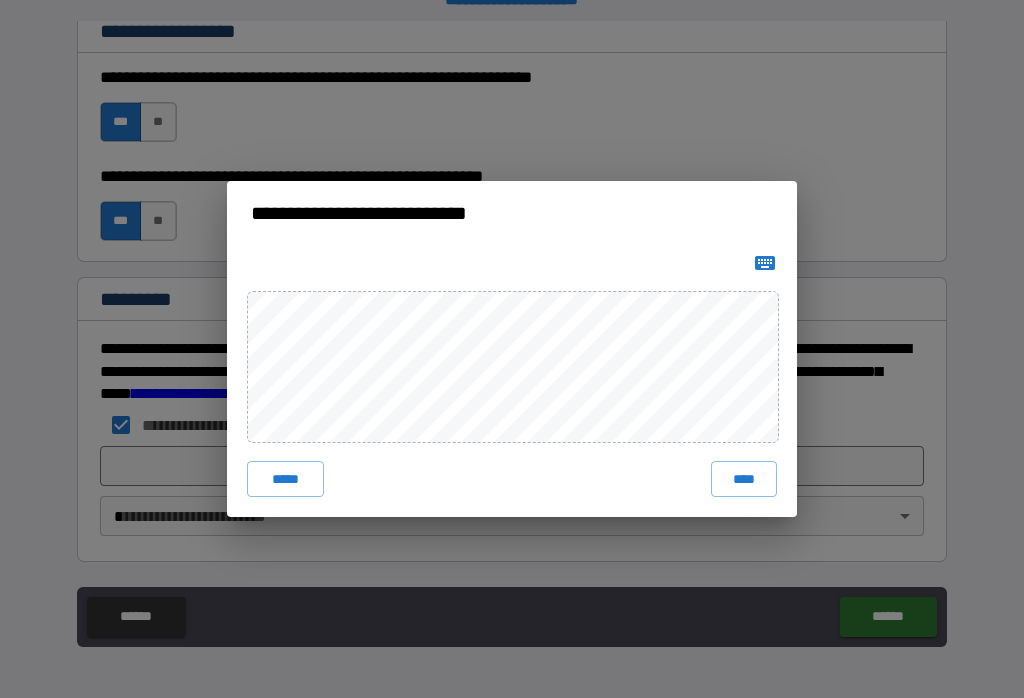 click on "****" at bounding box center (744, 479) 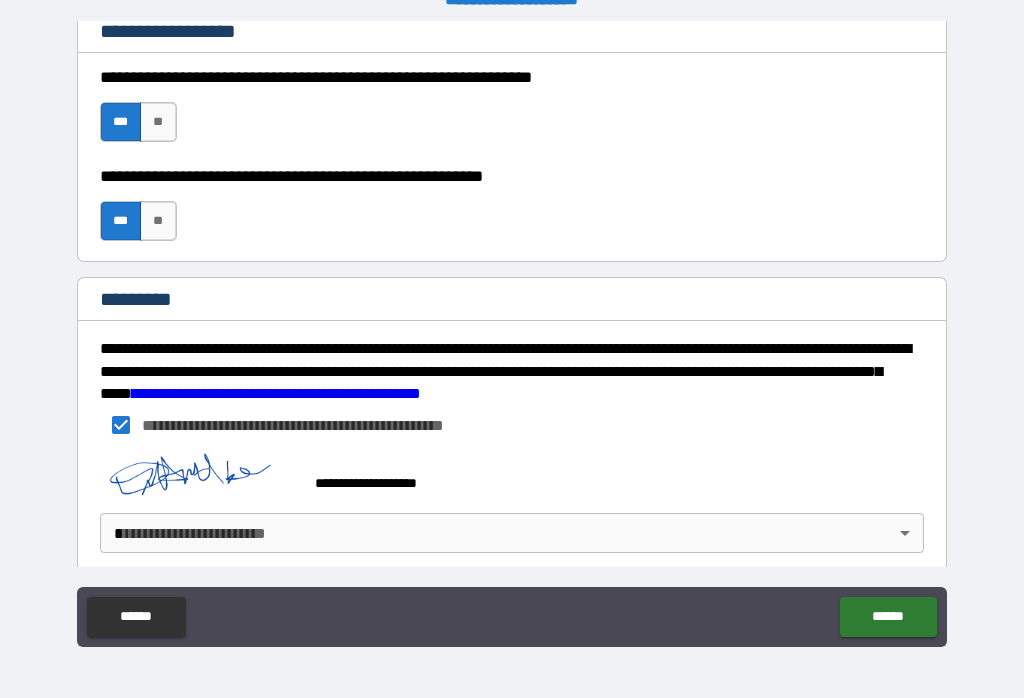 click on "**********" at bounding box center [512, 333] 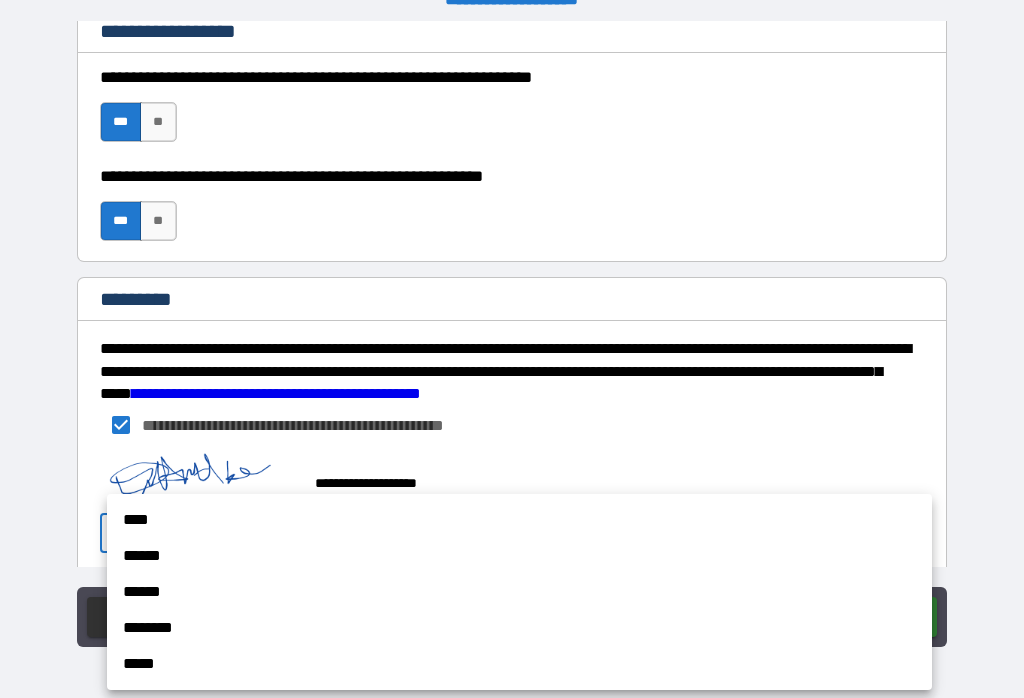 click on "****" at bounding box center (519, 520) 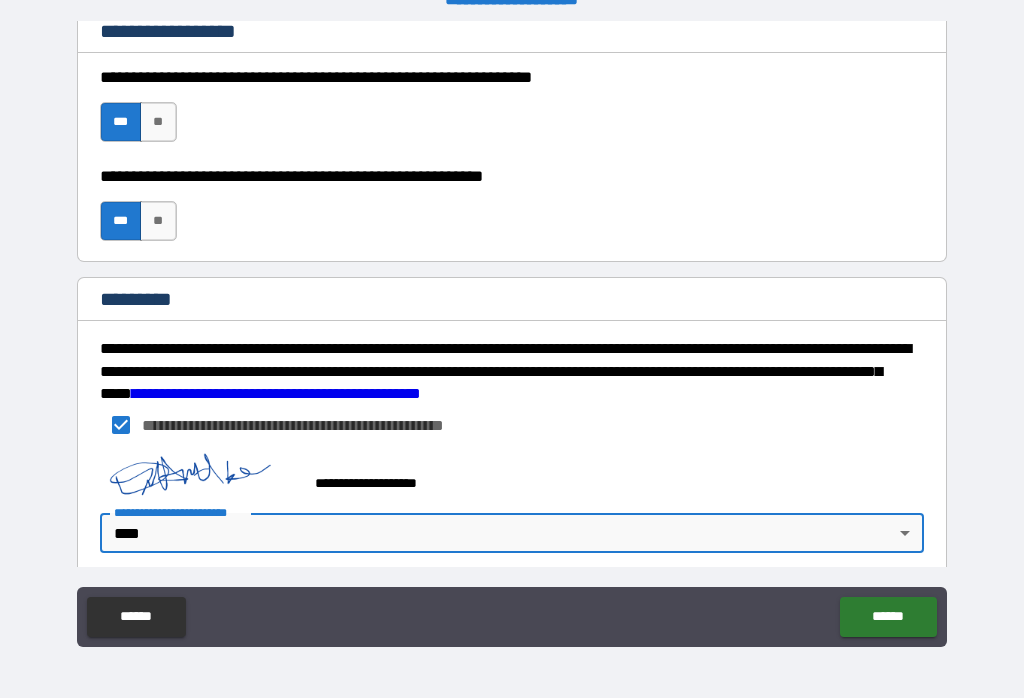 type on "*" 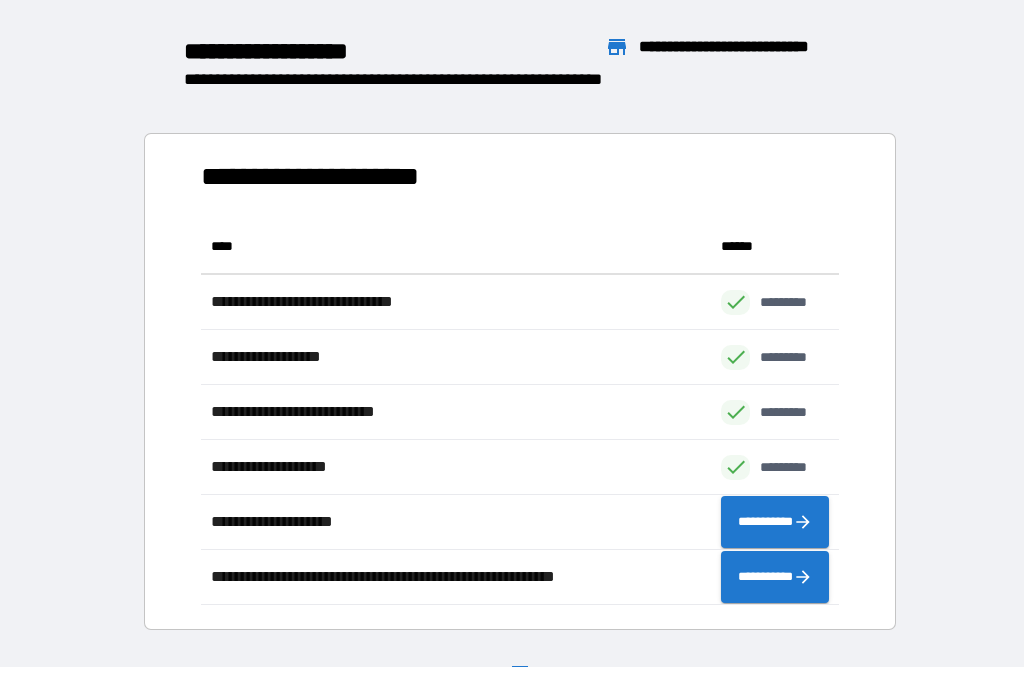 scroll, scrollTop: 1, scrollLeft: 1, axis: both 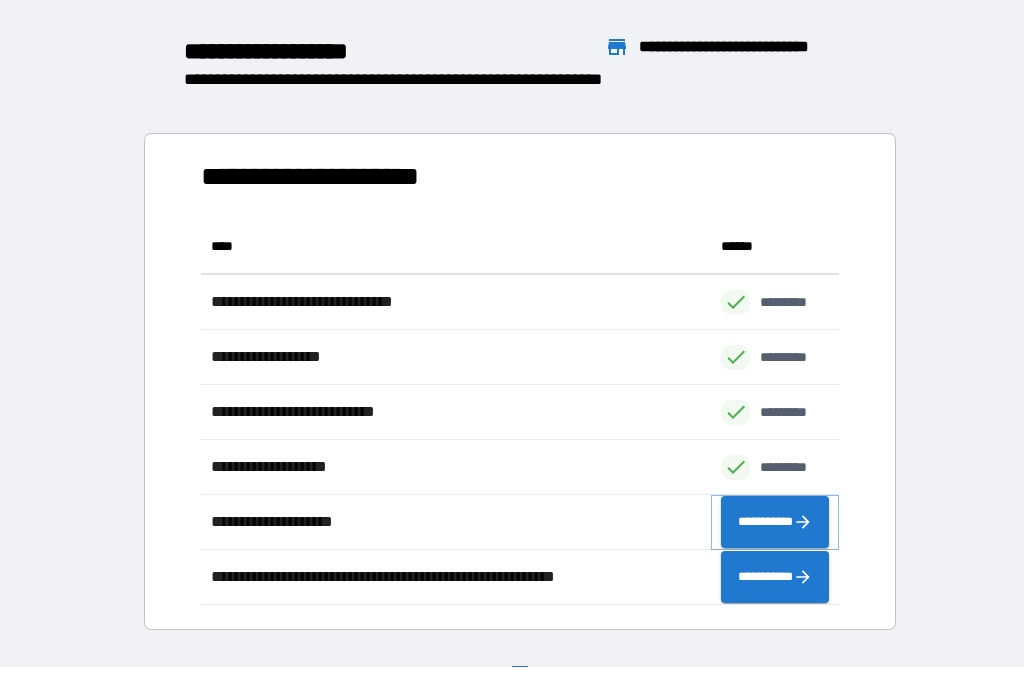 click on "**********" at bounding box center (775, 522) 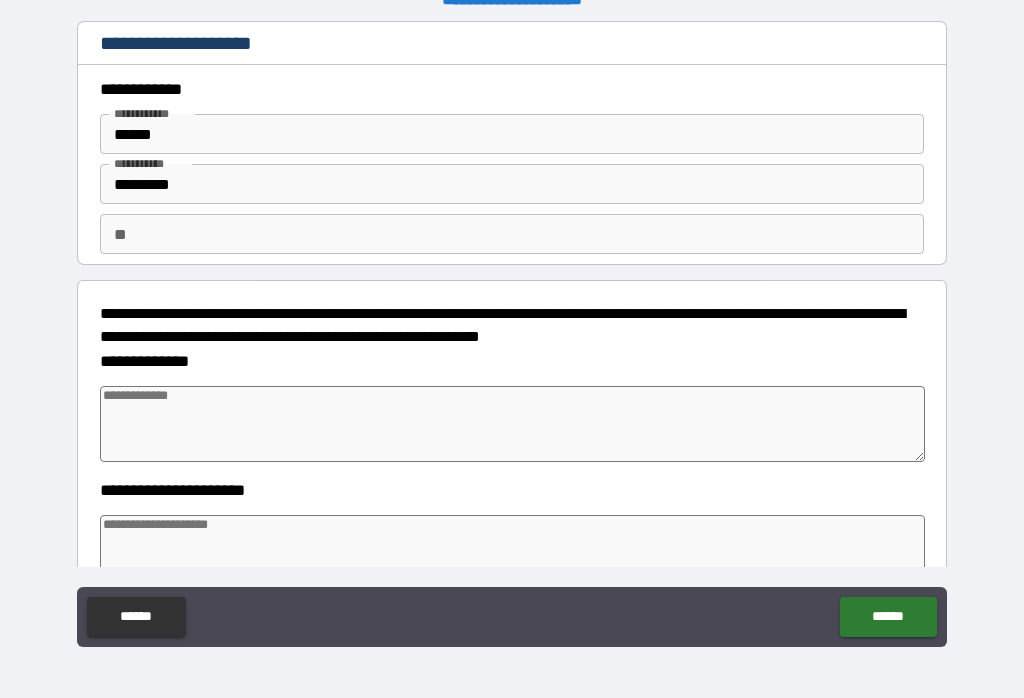 type on "*" 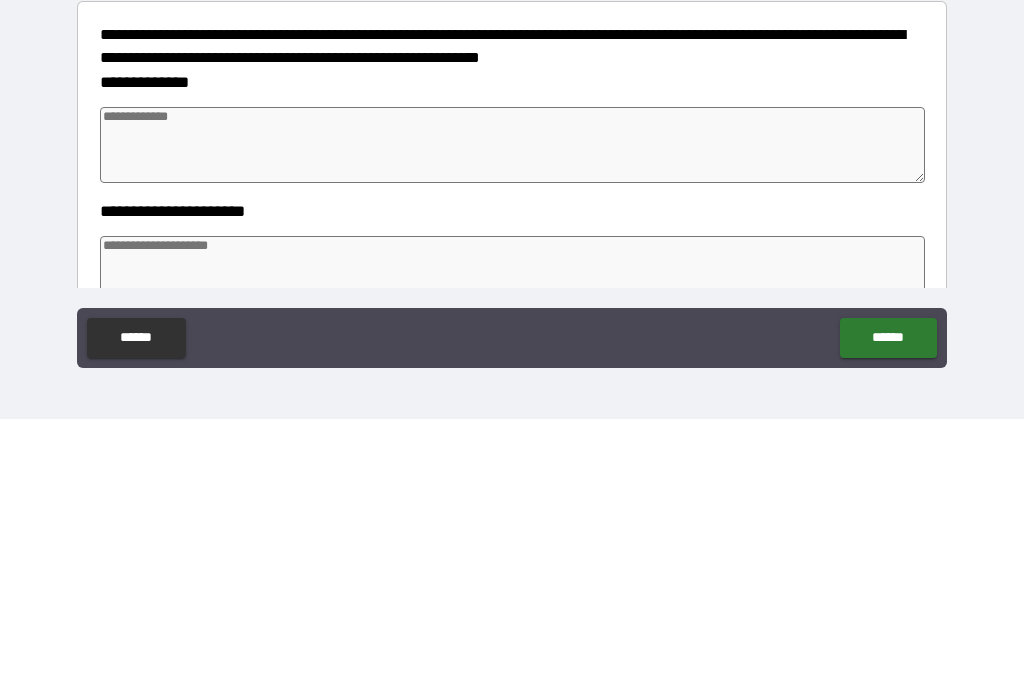type on "*" 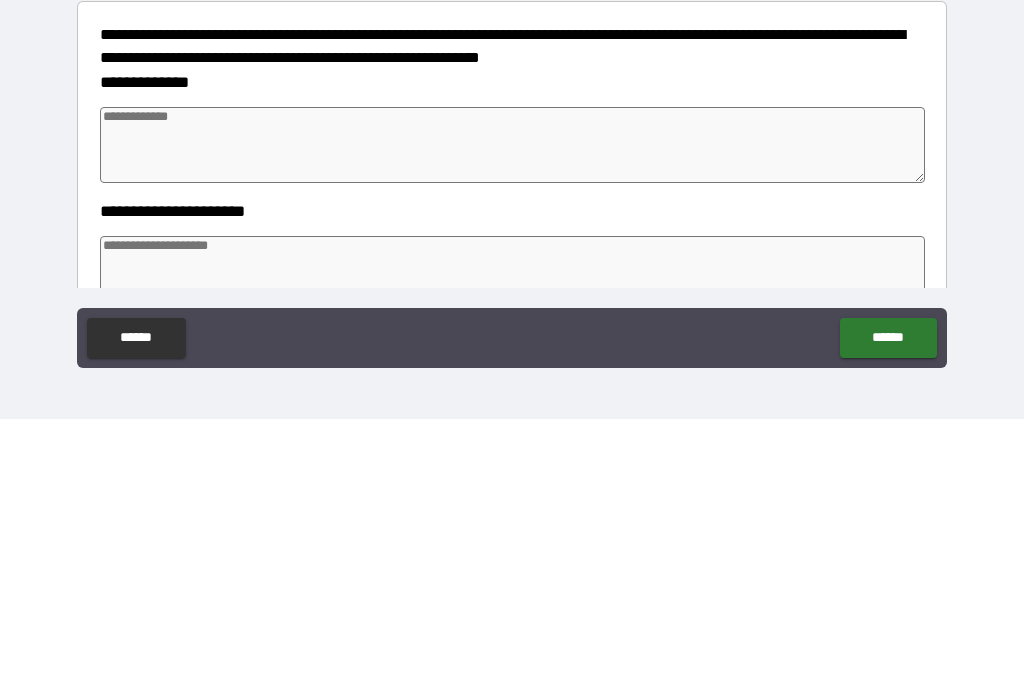 type on "*" 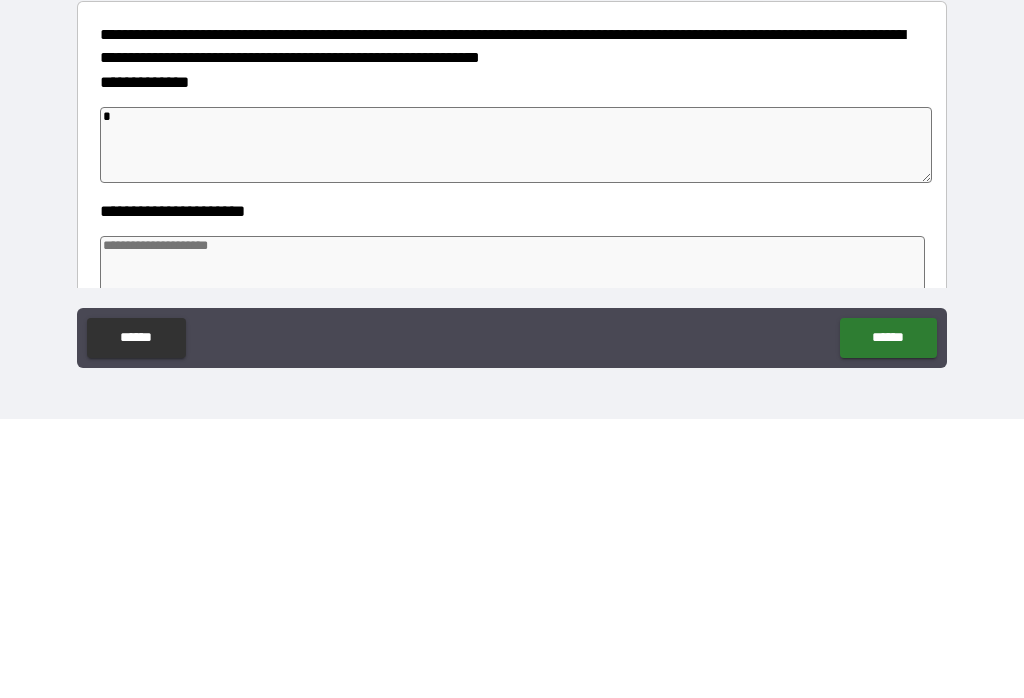 type on "*" 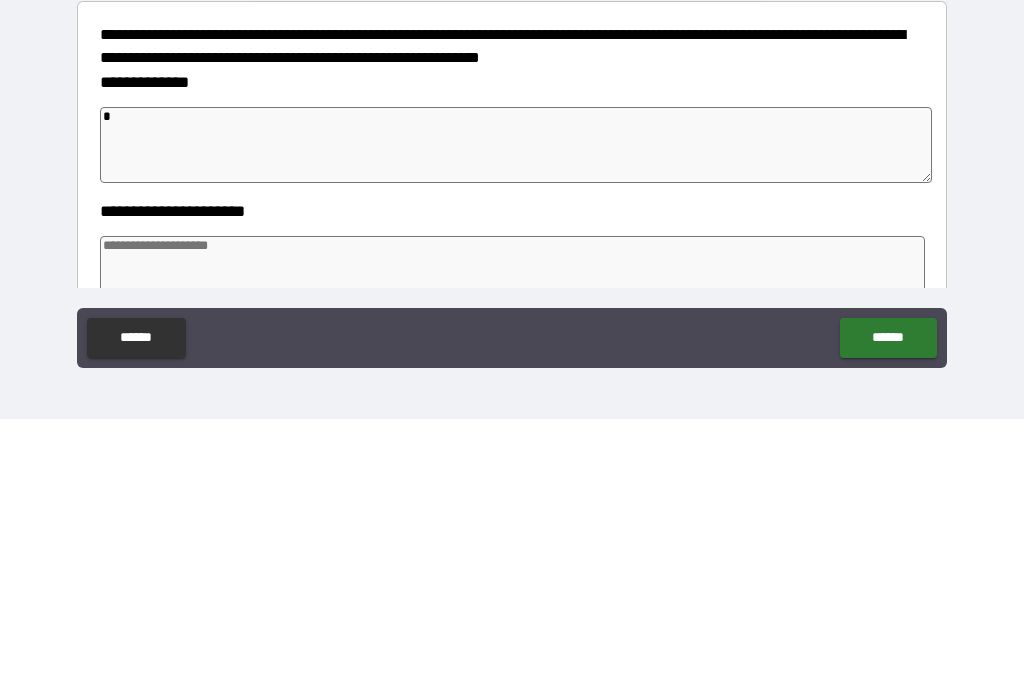 type on "*" 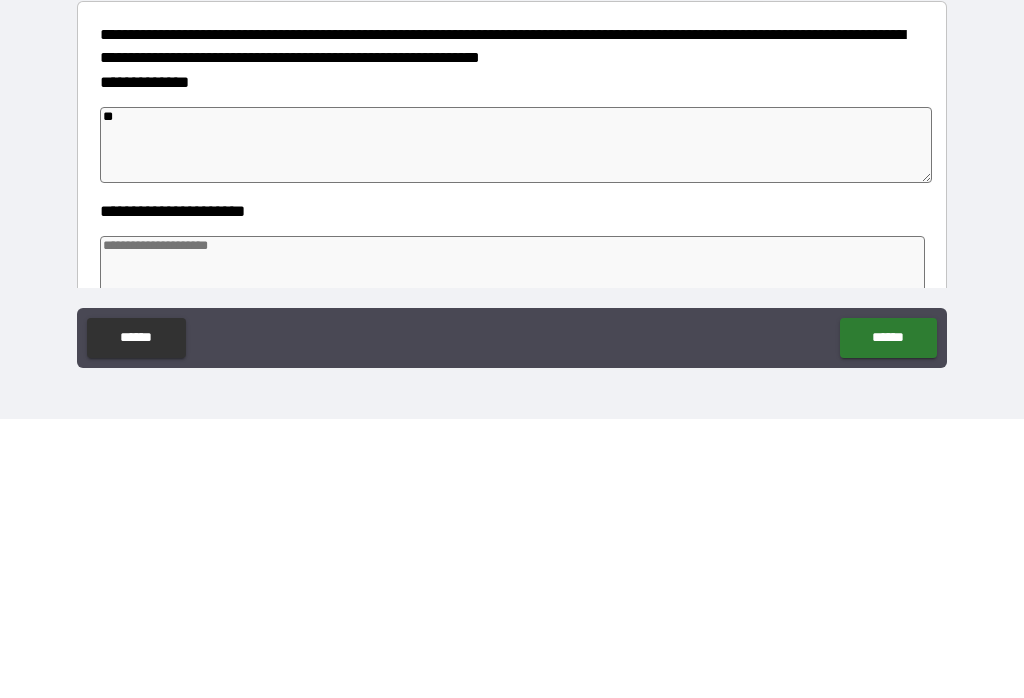 type on "*" 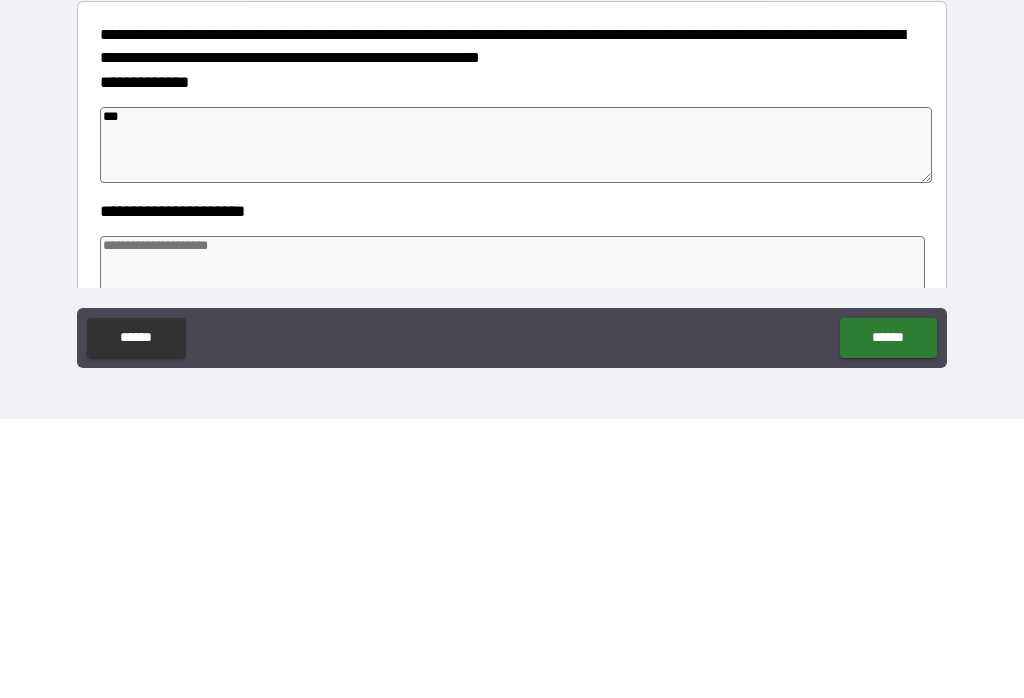 type on "*" 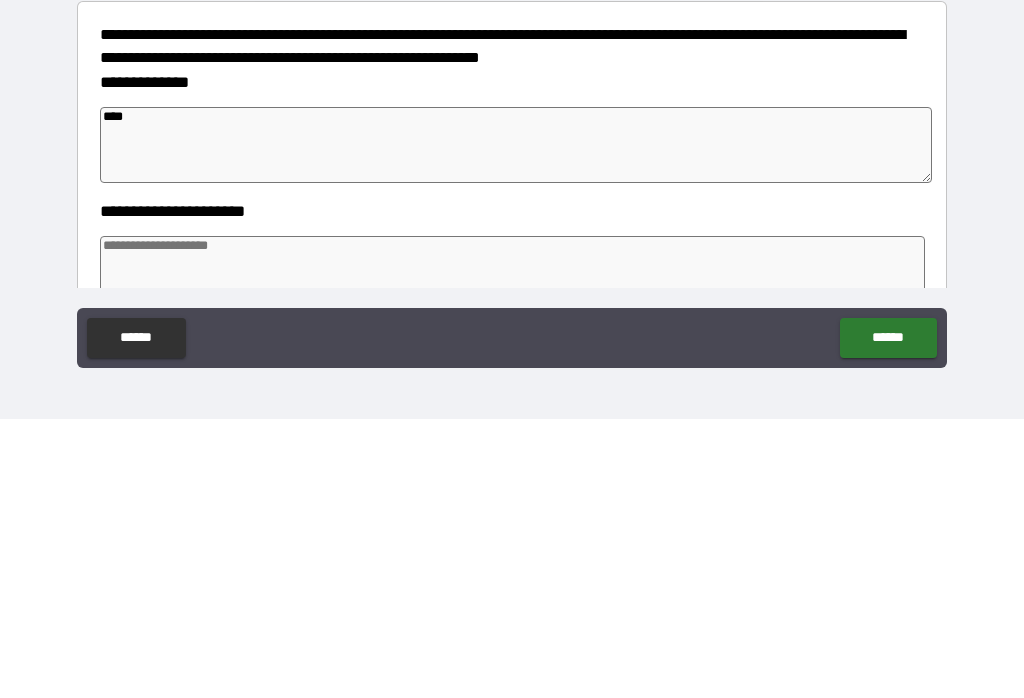 type on "*" 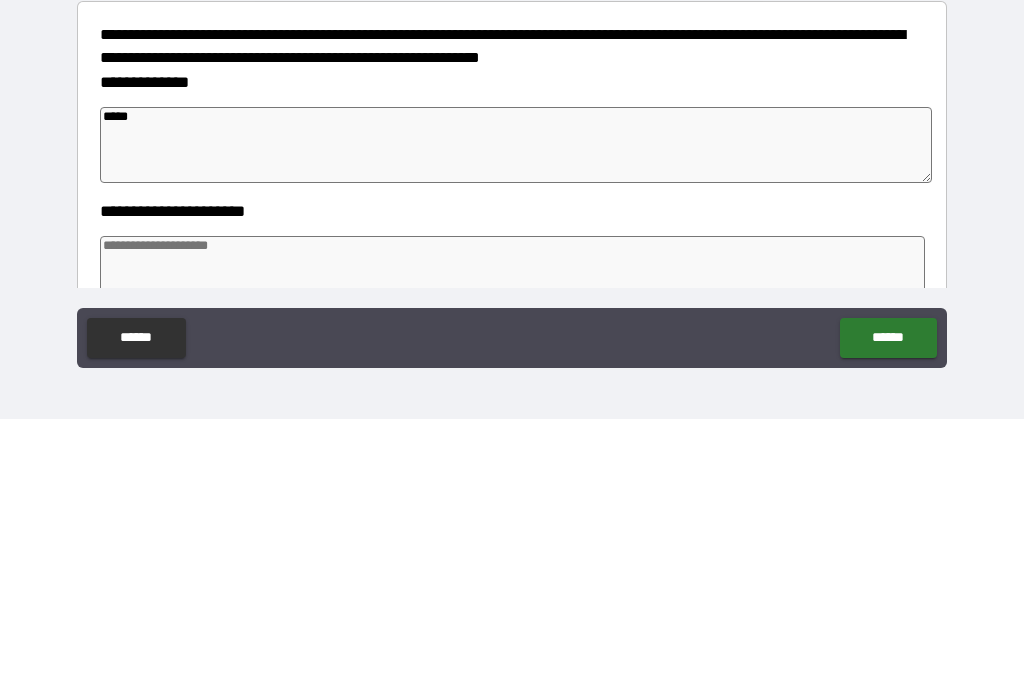 type on "*" 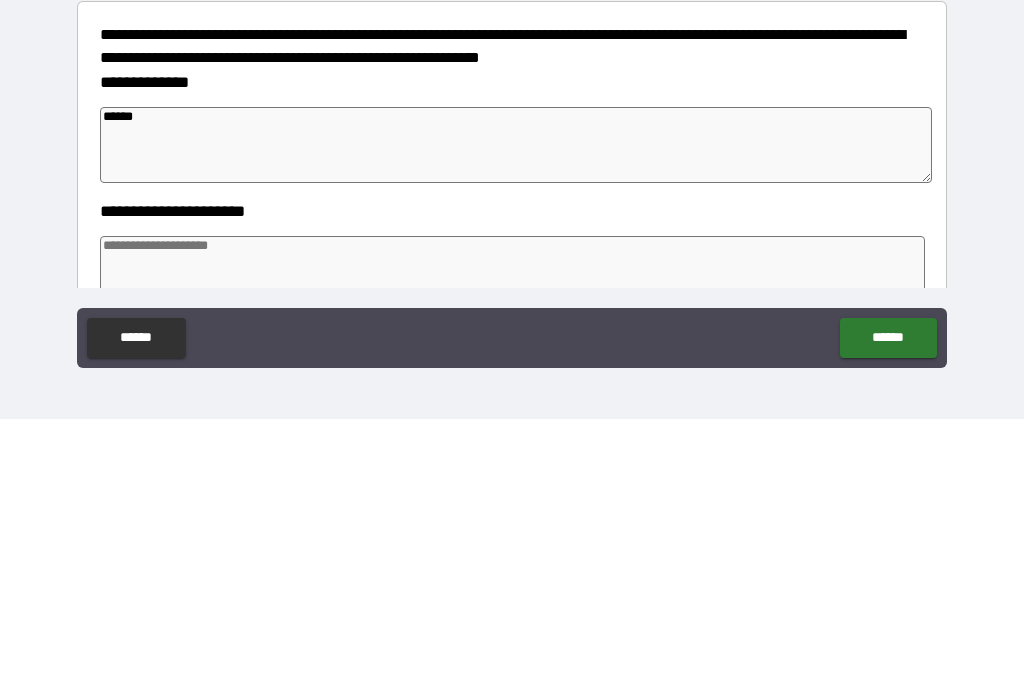 type on "*" 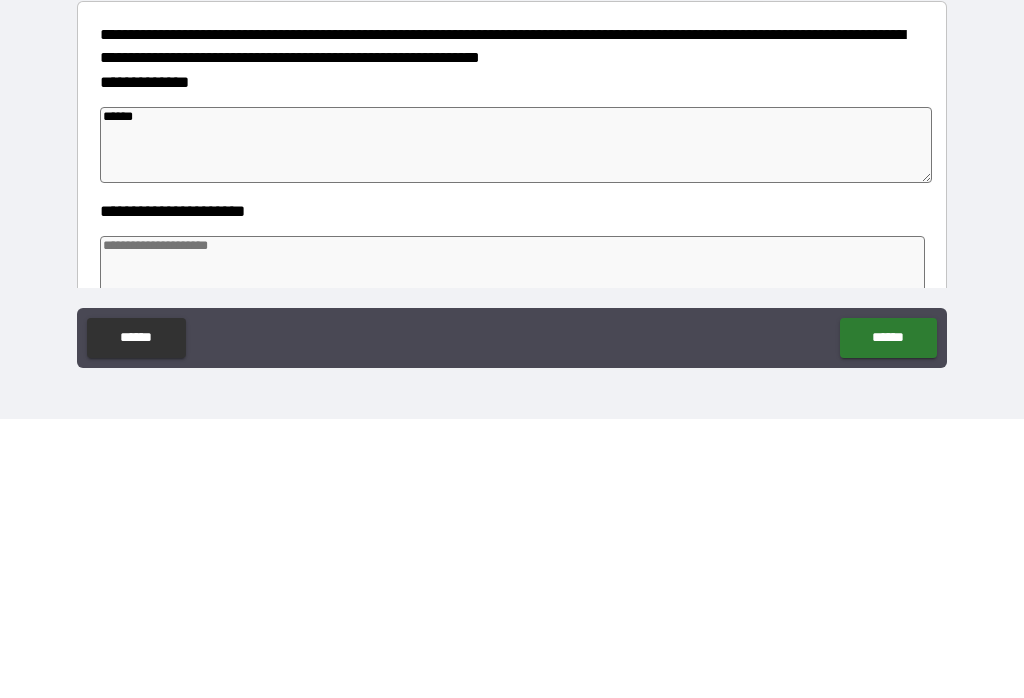 type on "******" 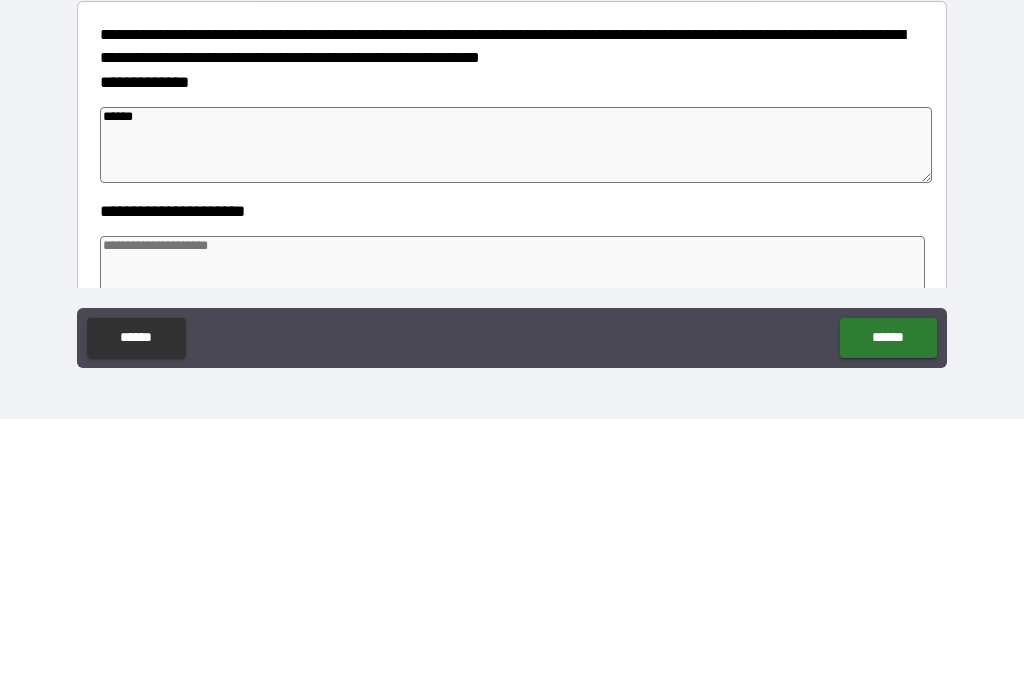 type on "*" 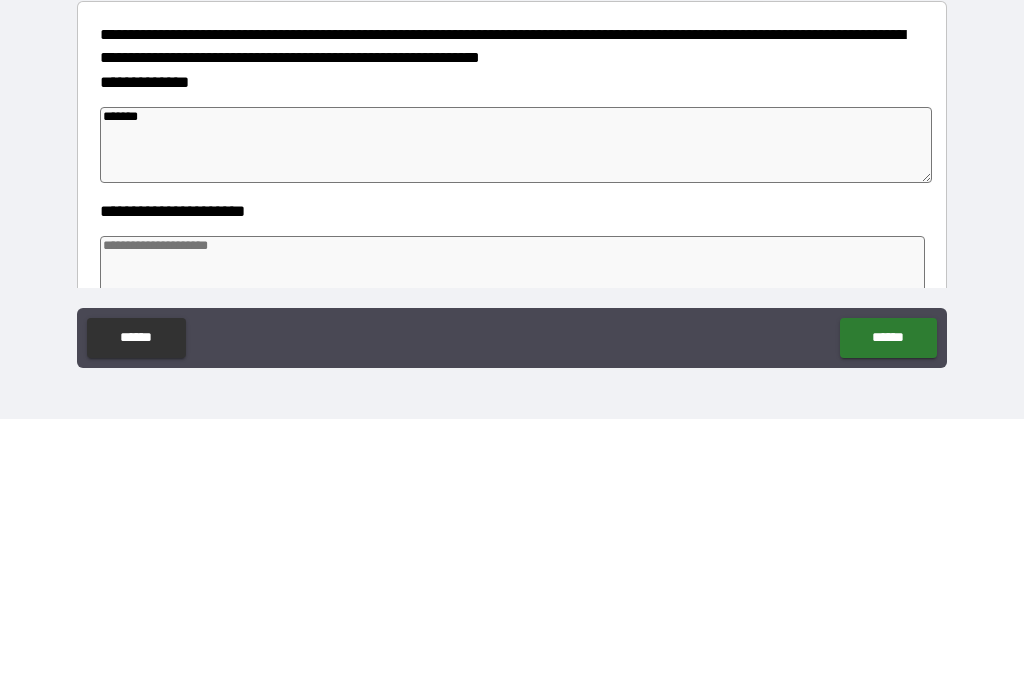 type on "*" 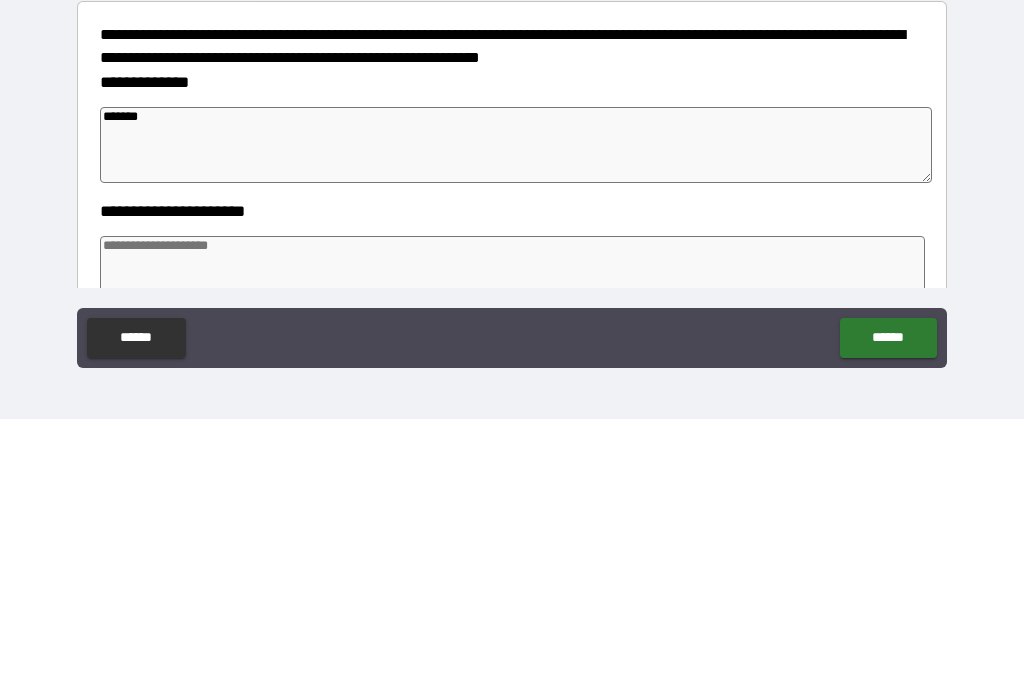 type on "********" 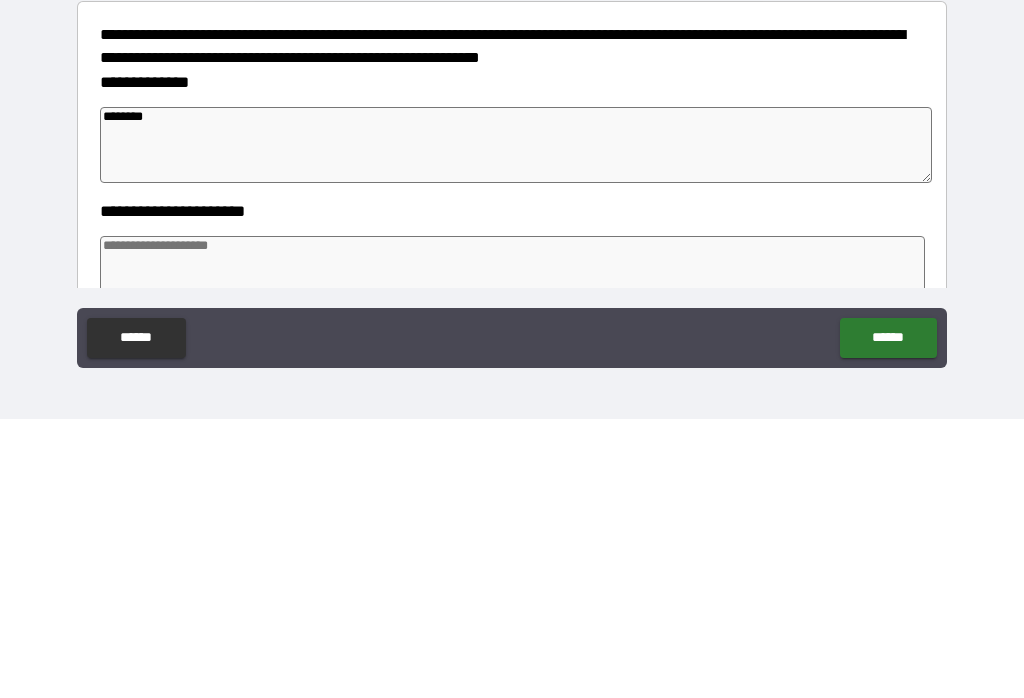 type on "*" 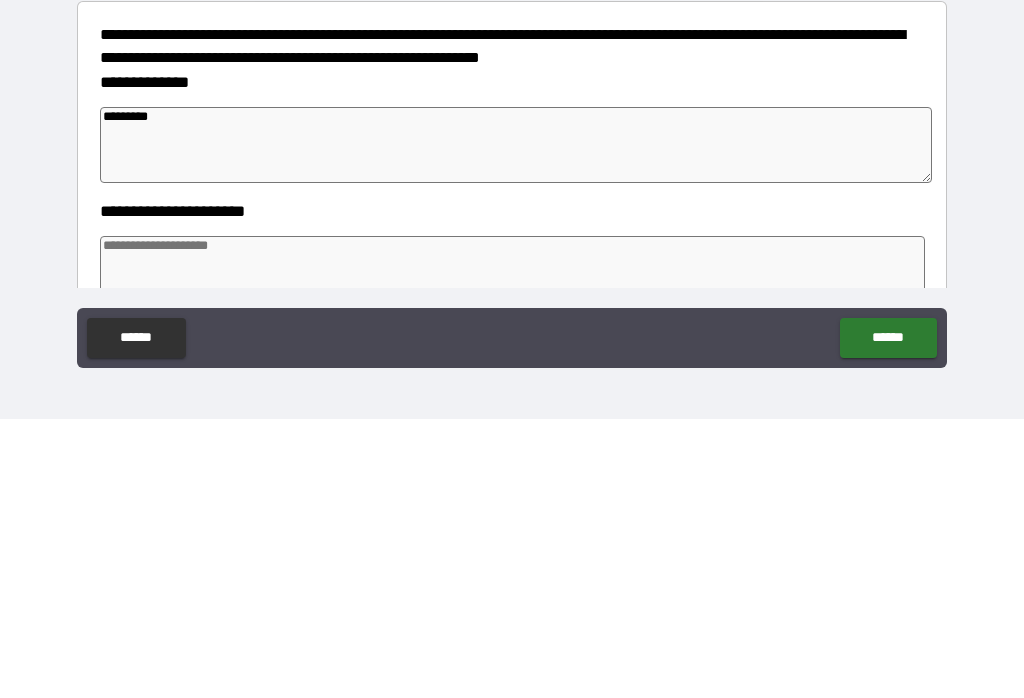 type on "*" 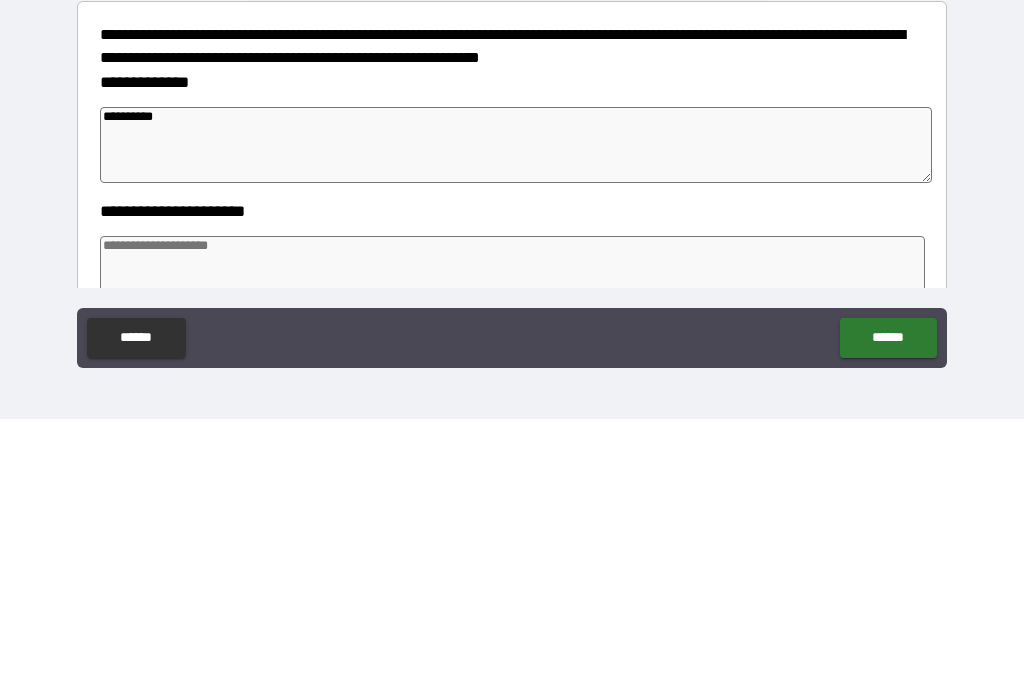 type on "*" 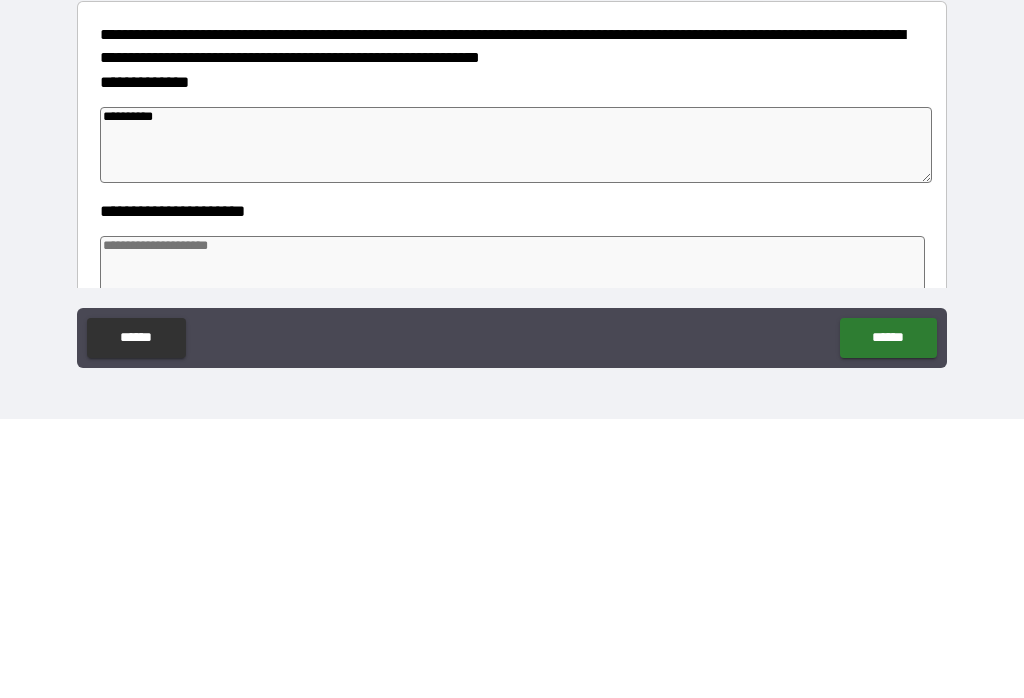 type on "*" 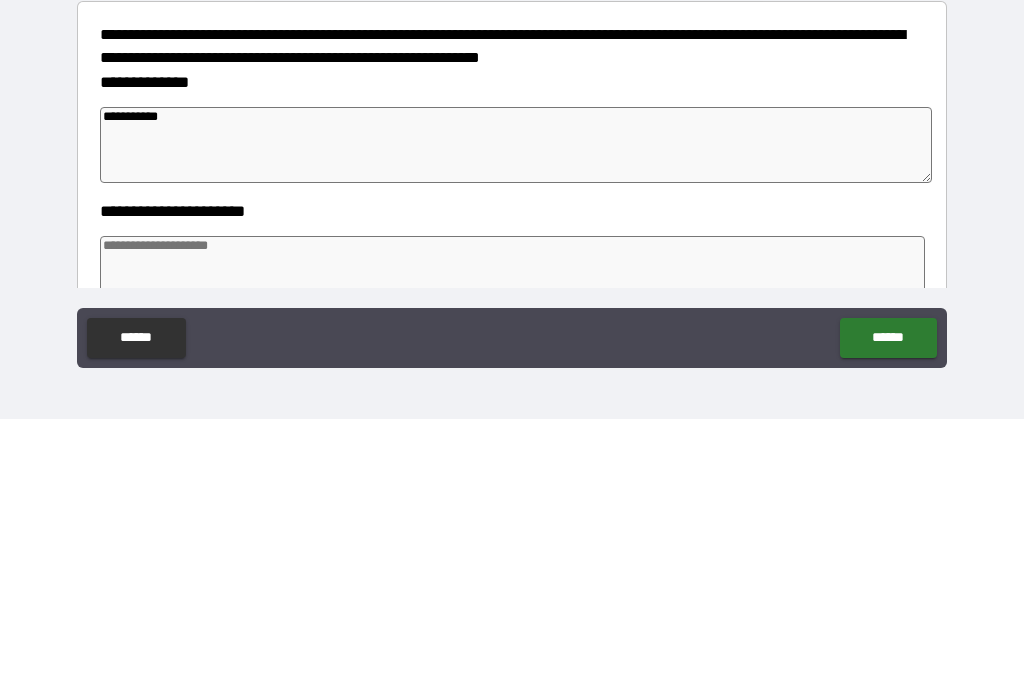 type on "*" 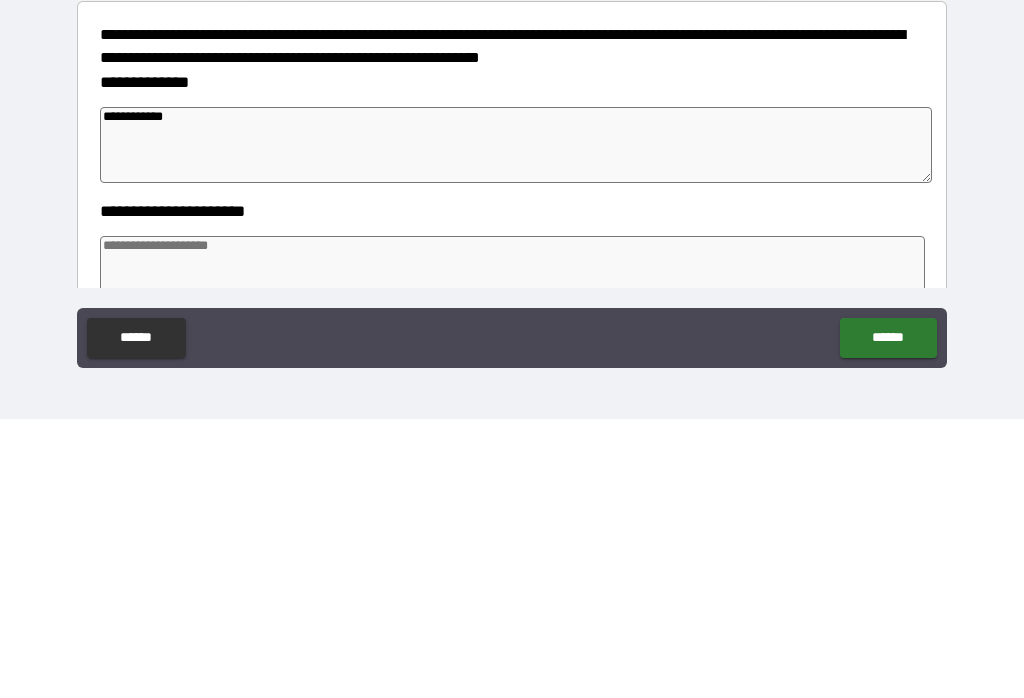 type on "*" 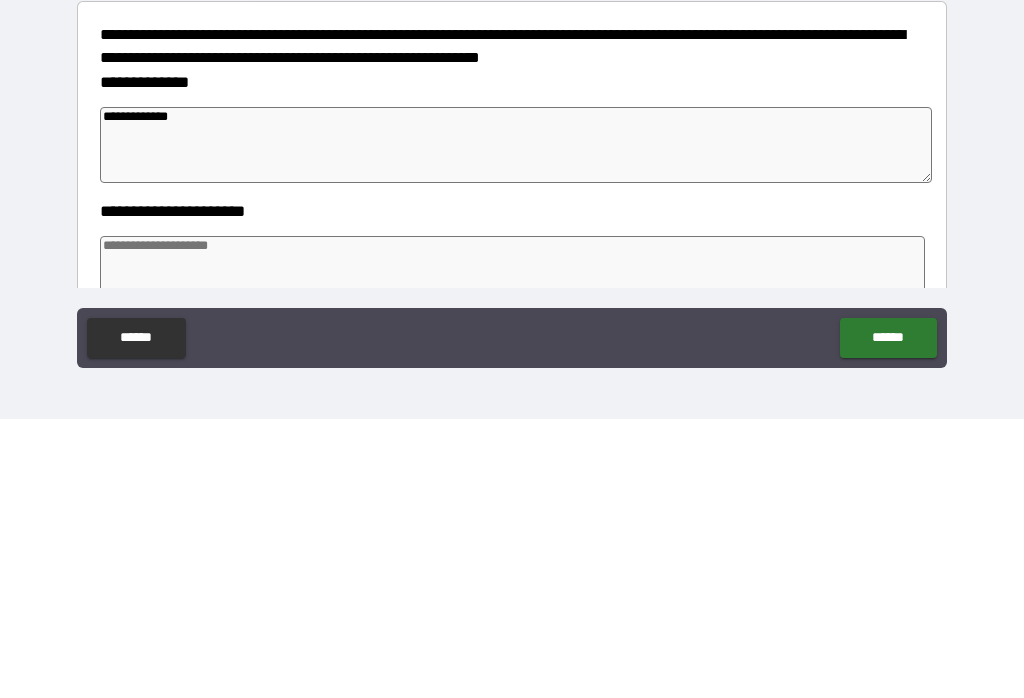 type on "*" 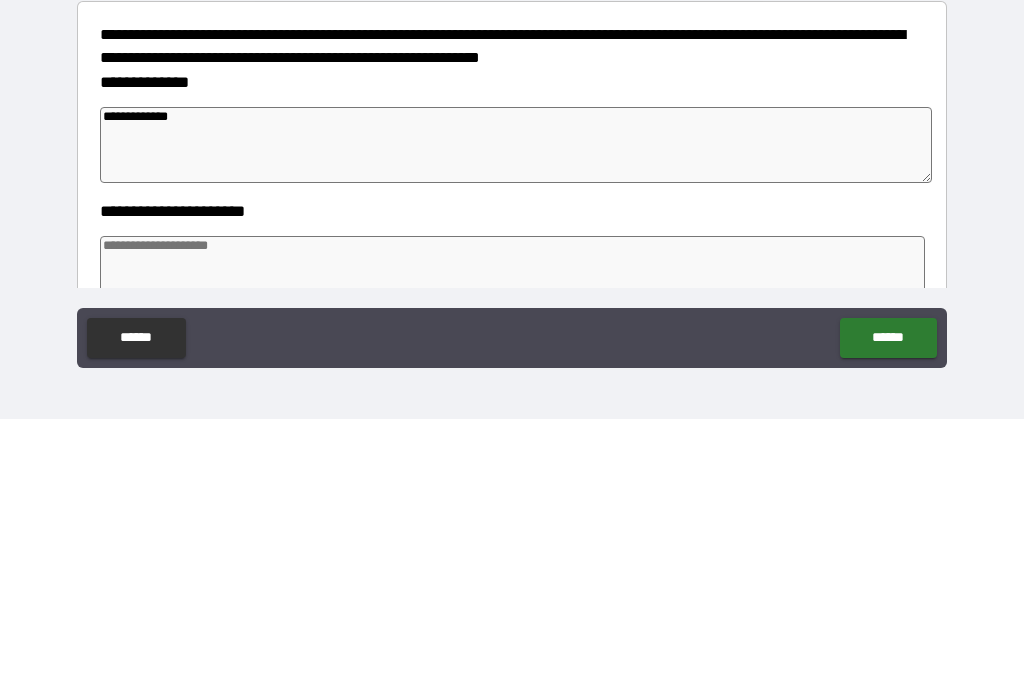 type on "**********" 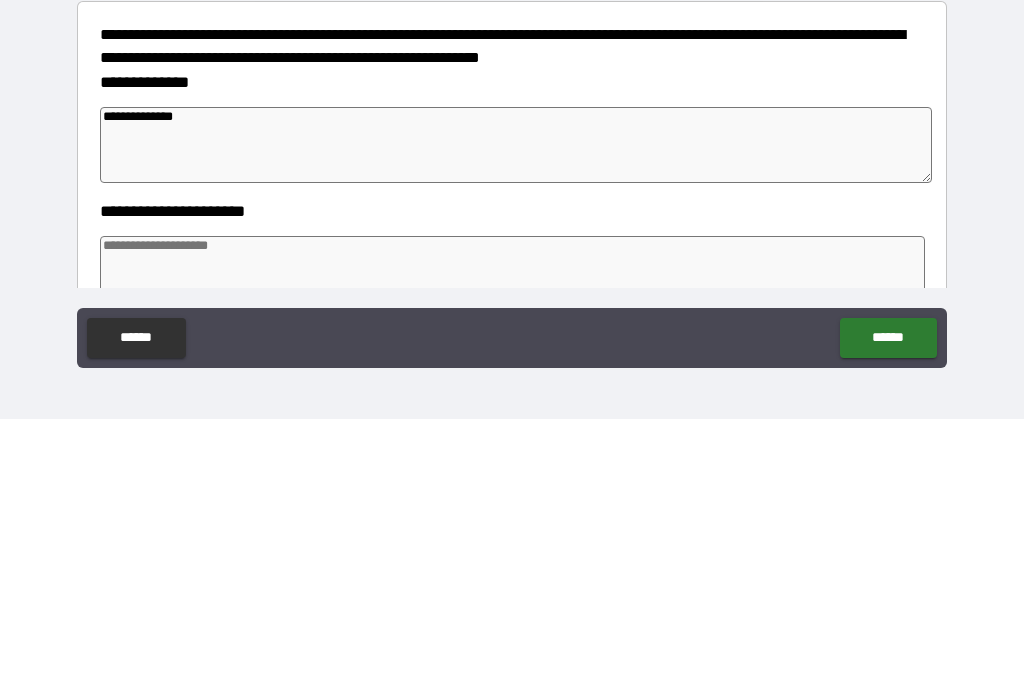 type on "*" 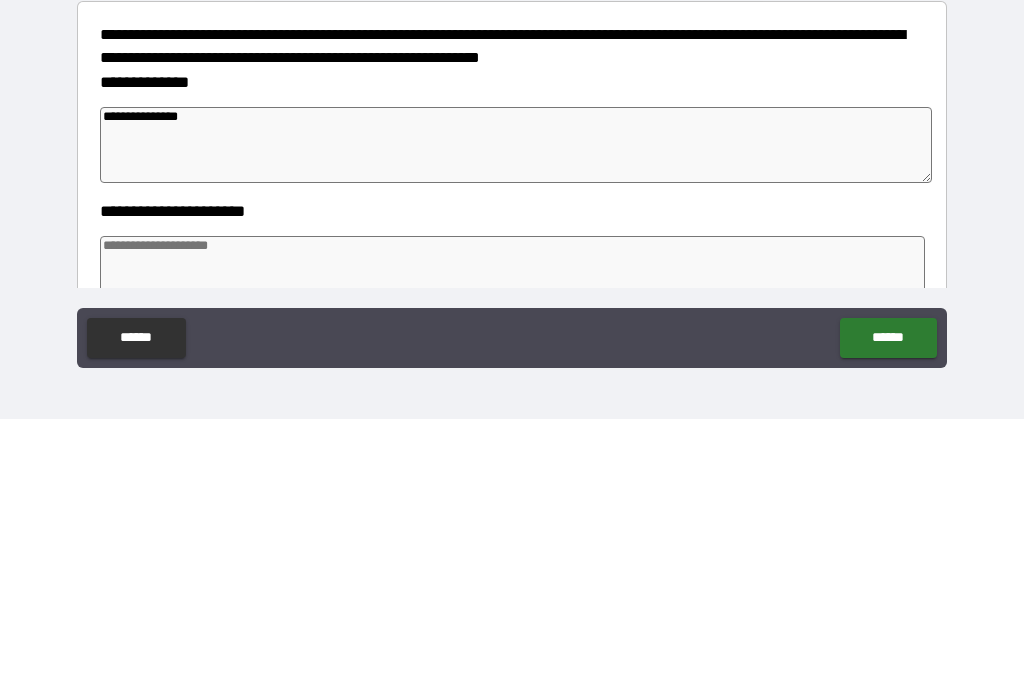 type on "*" 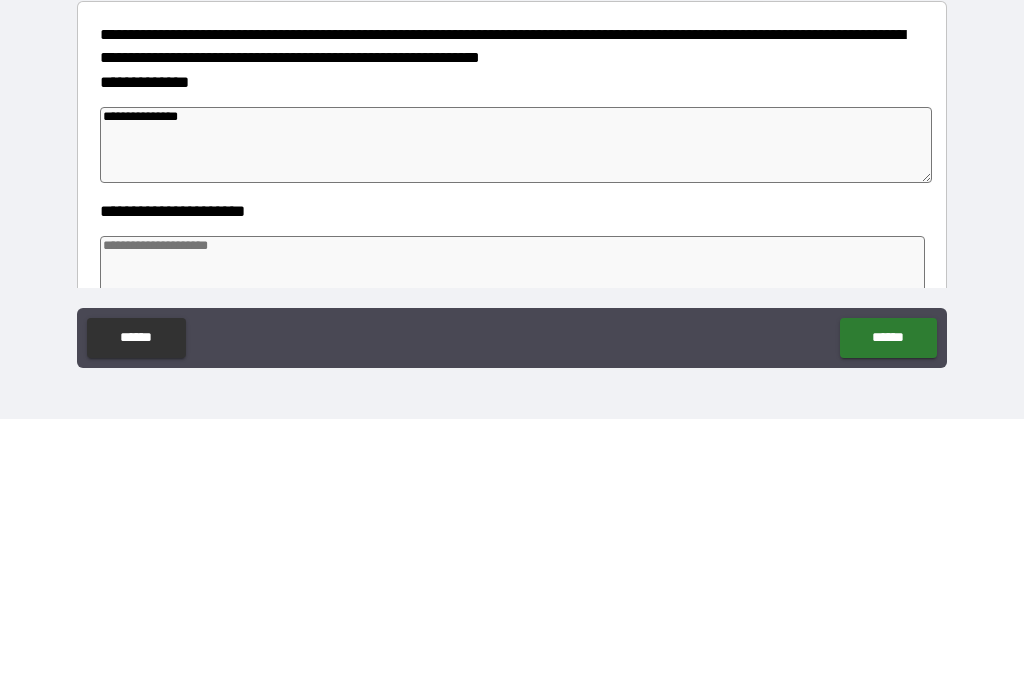 type on "*" 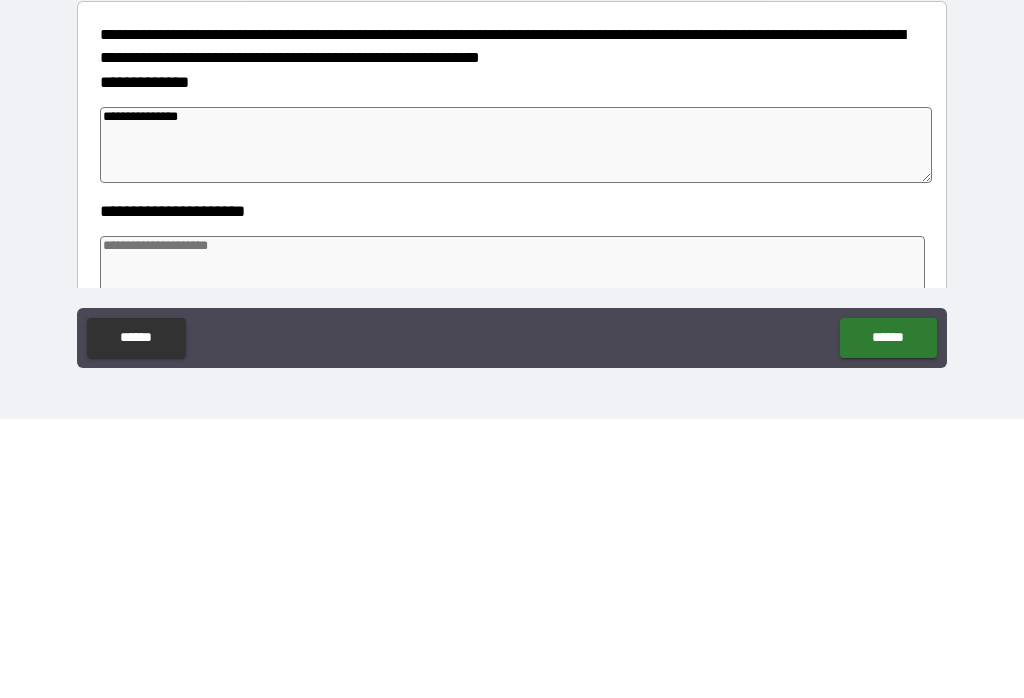 scroll, scrollTop: 84, scrollLeft: 0, axis: vertical 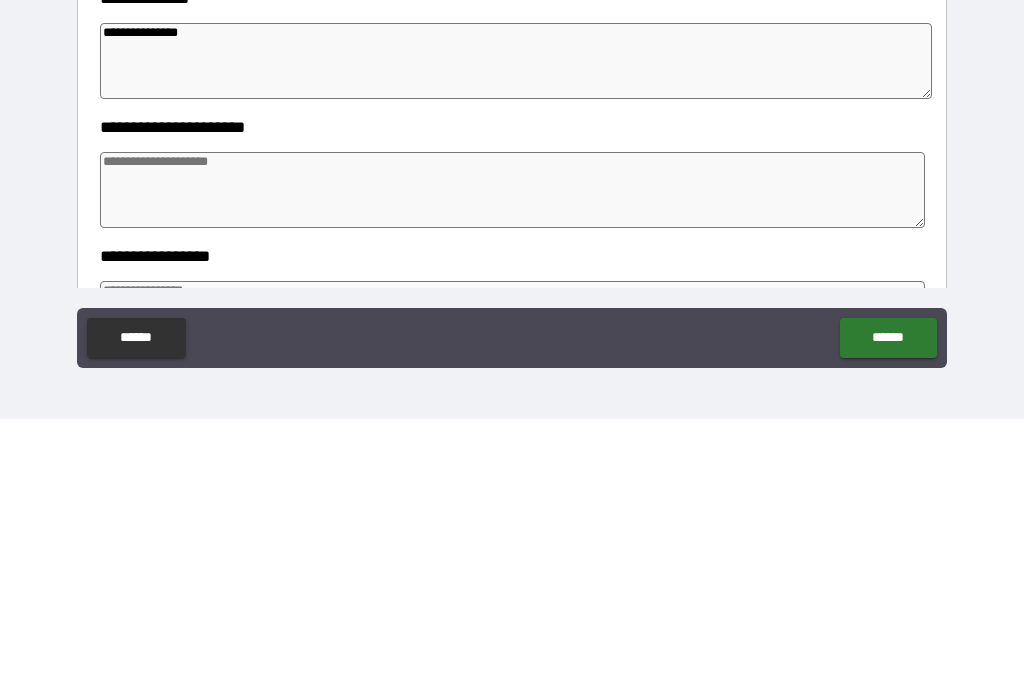 type on "*" 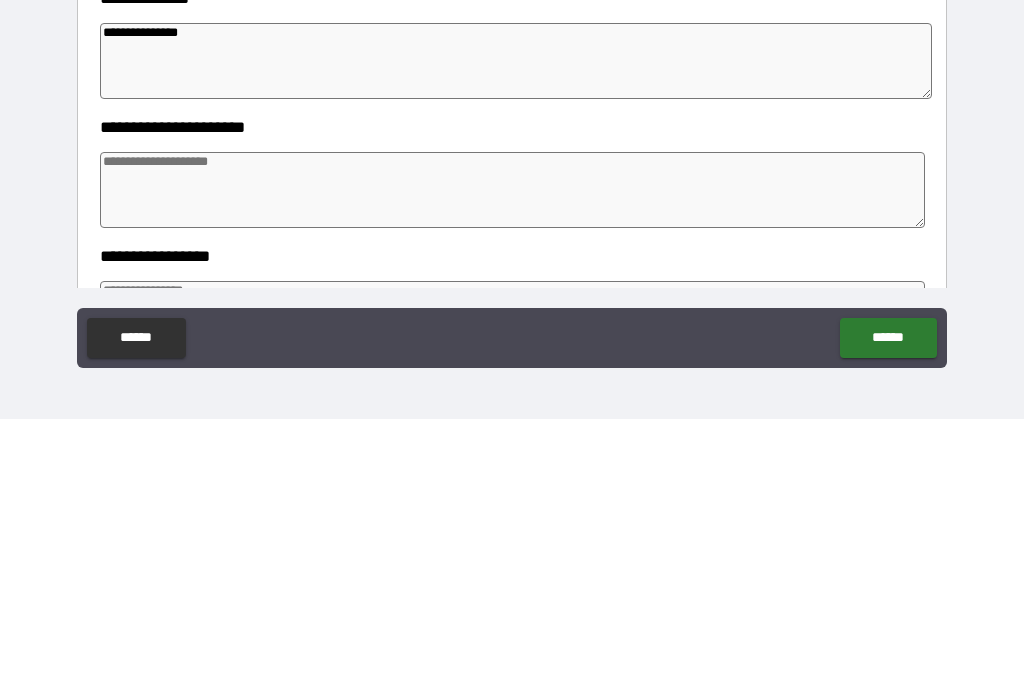 type on "*" 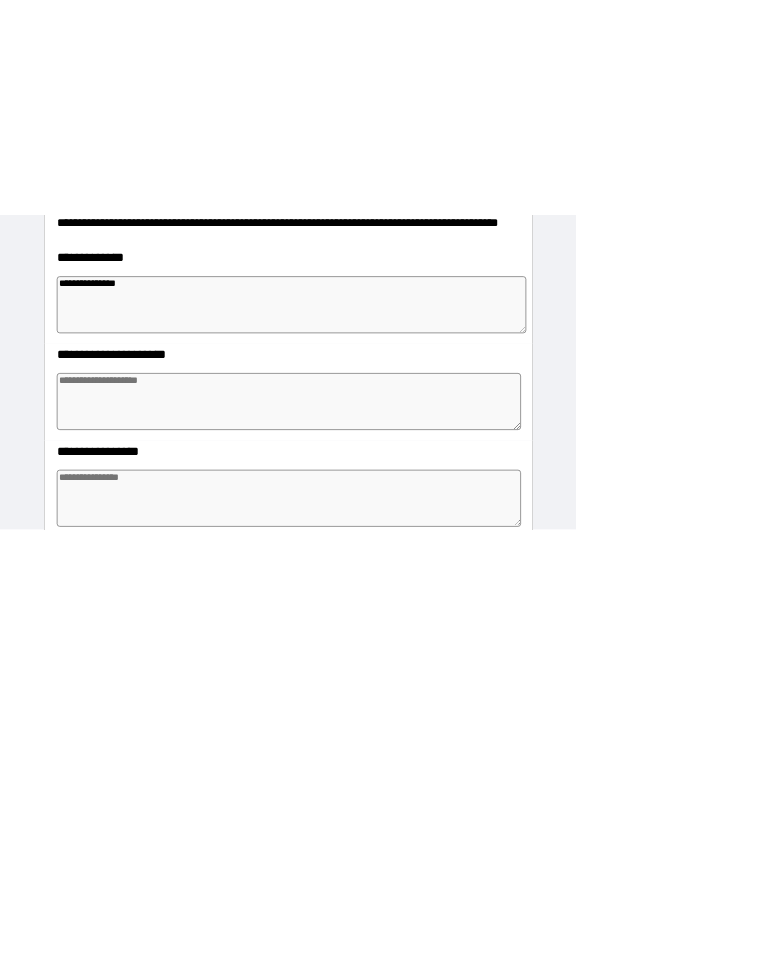 scroll, scrollTop: 0, scrollLeft: 0, axis: both 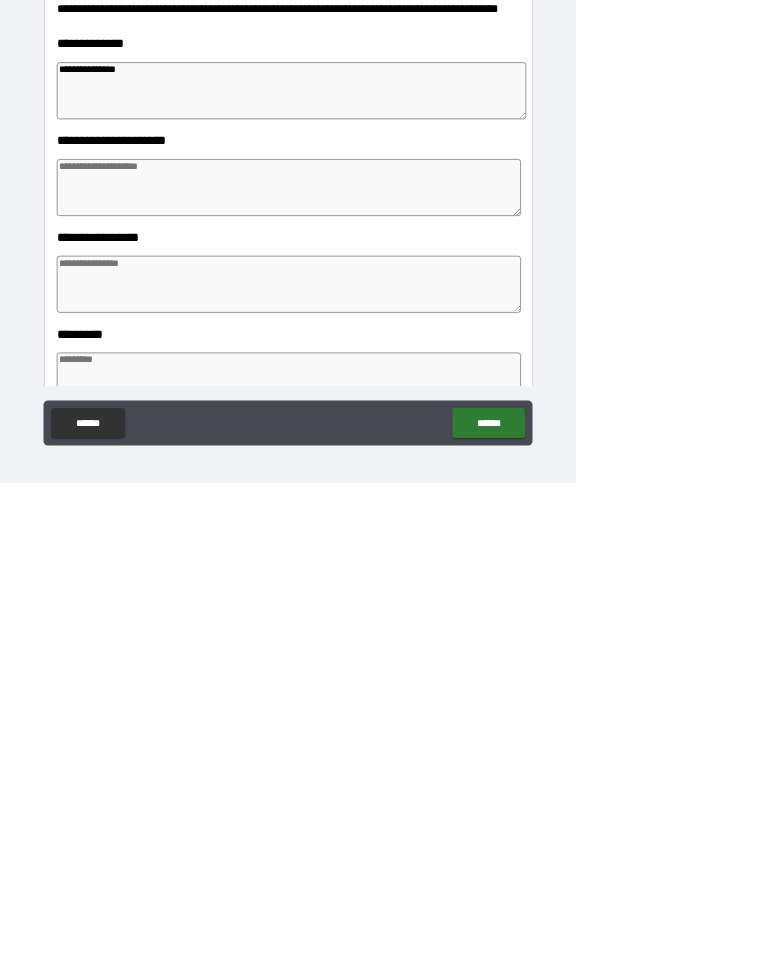 type on "*" 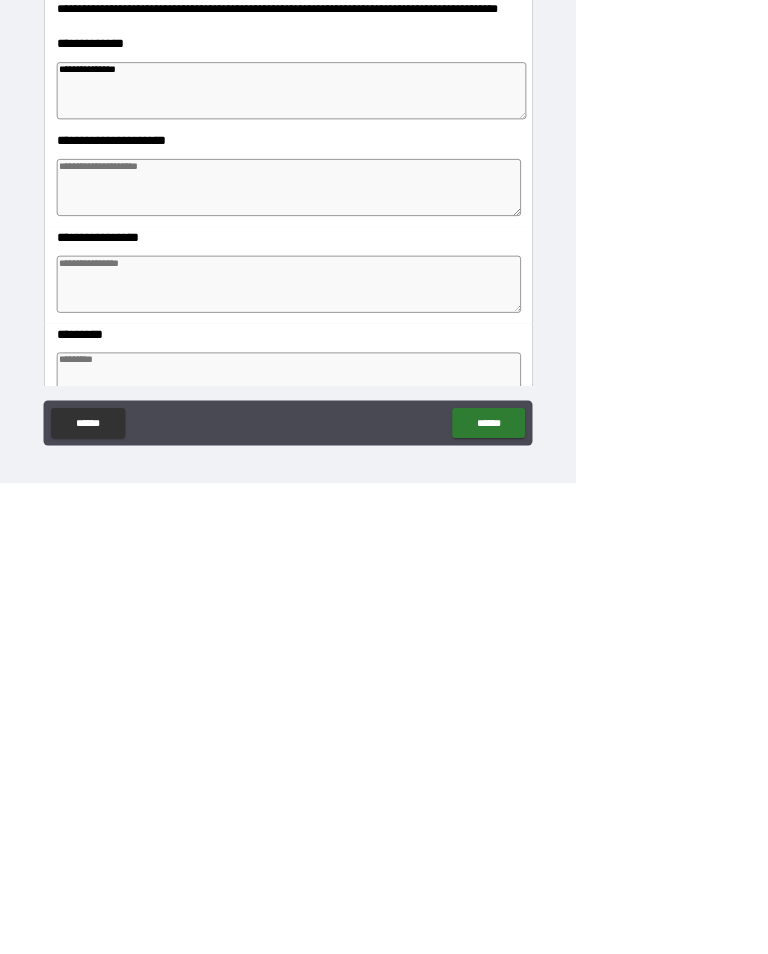 type on "*" 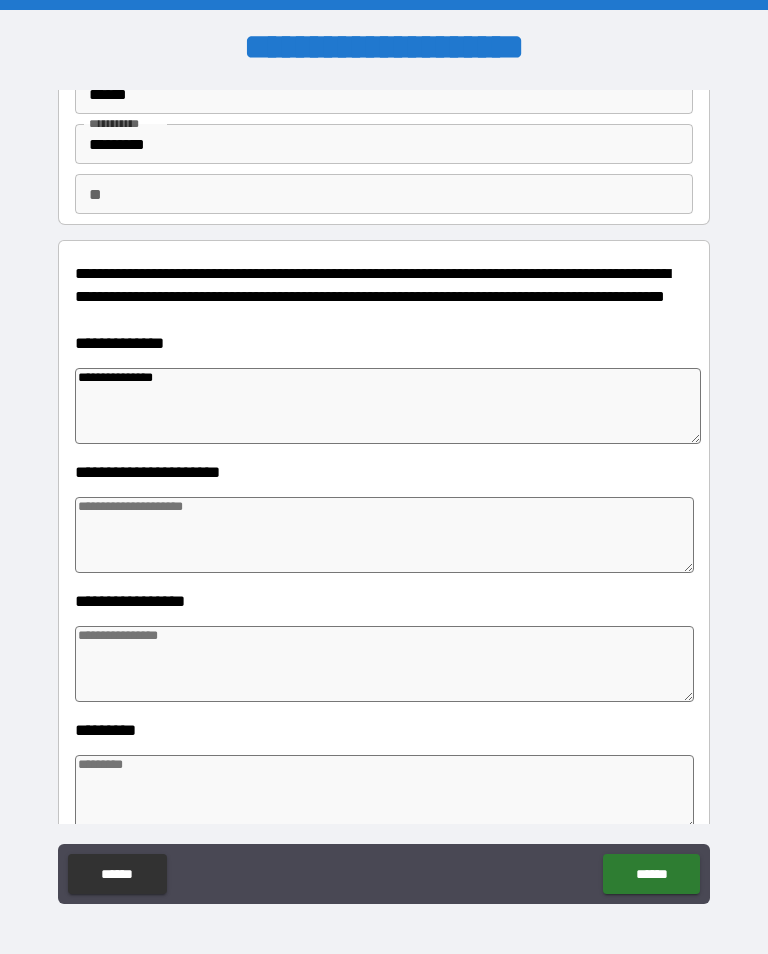 scroll, scrollTop: 120, scrollLeft: 0, axis: vertical 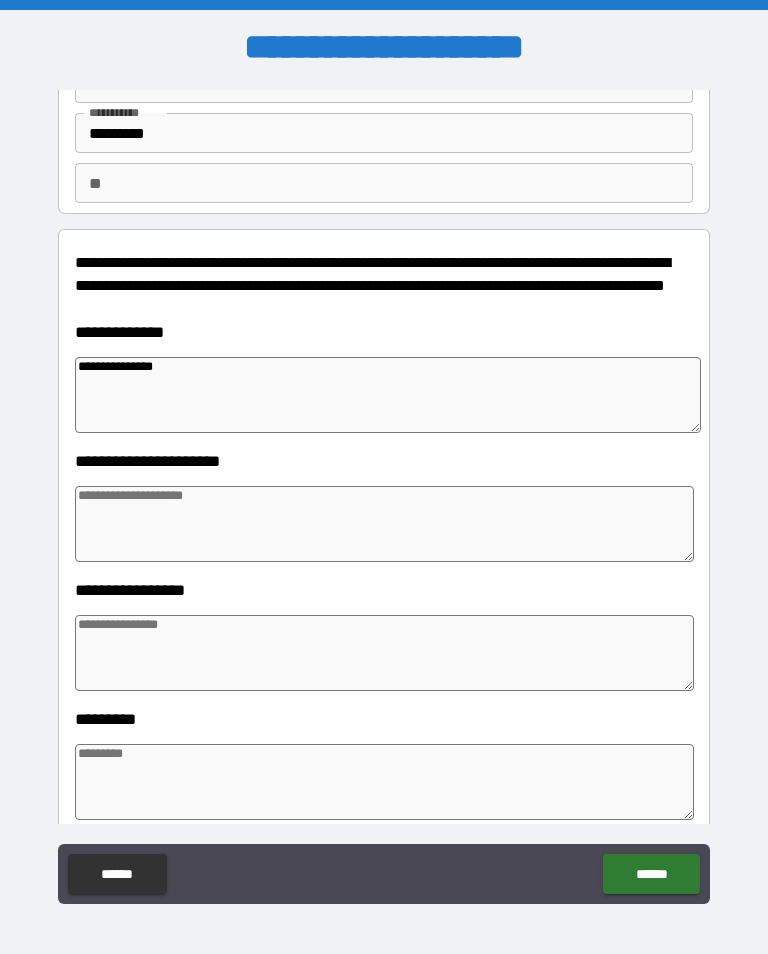 type on "**********" 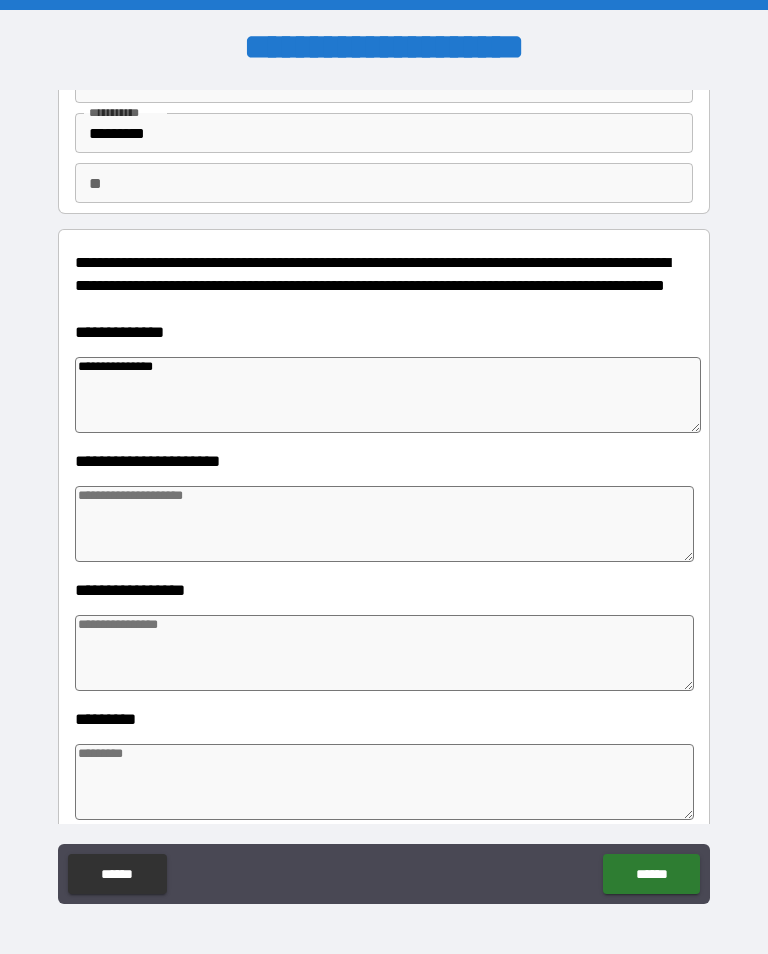 type on "*" 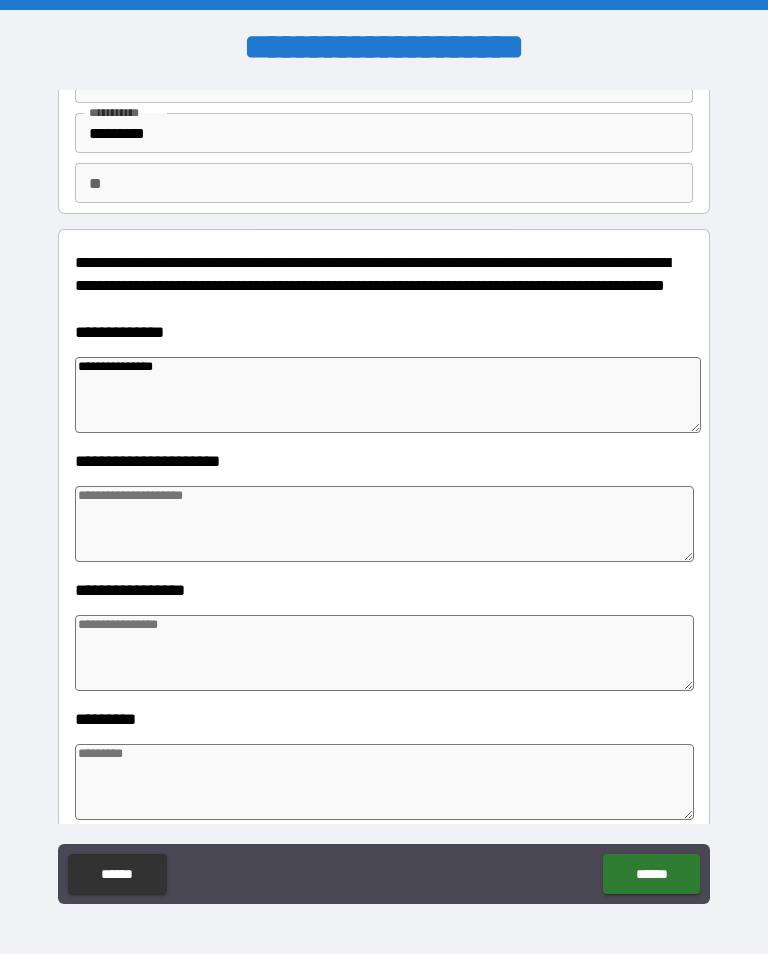 type on "*" 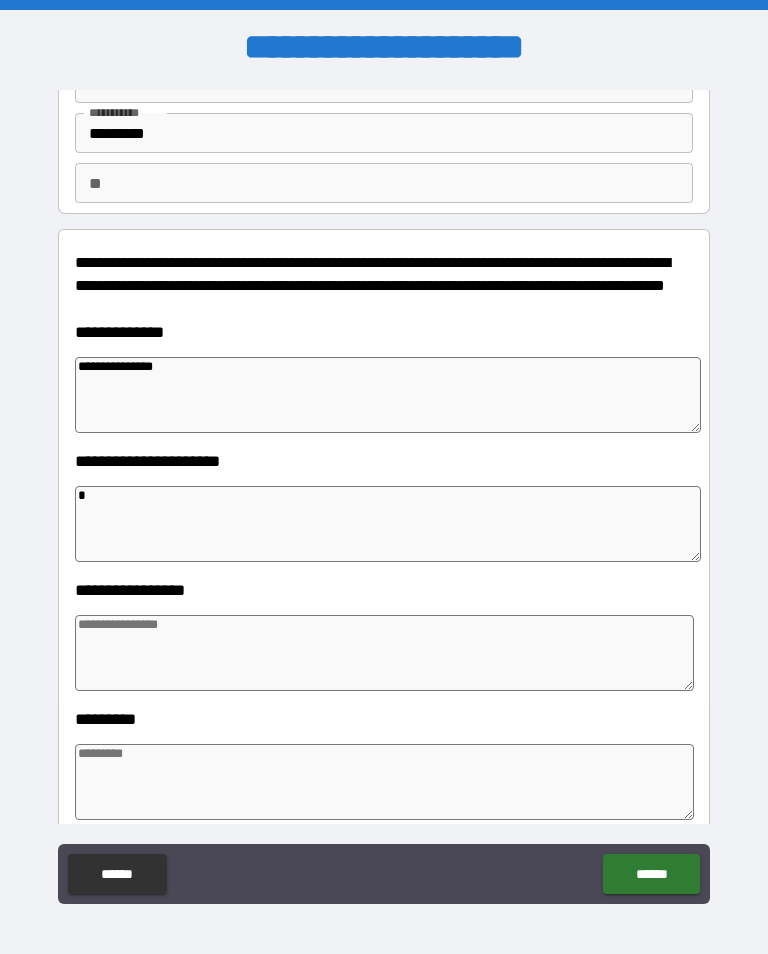 type on "*" 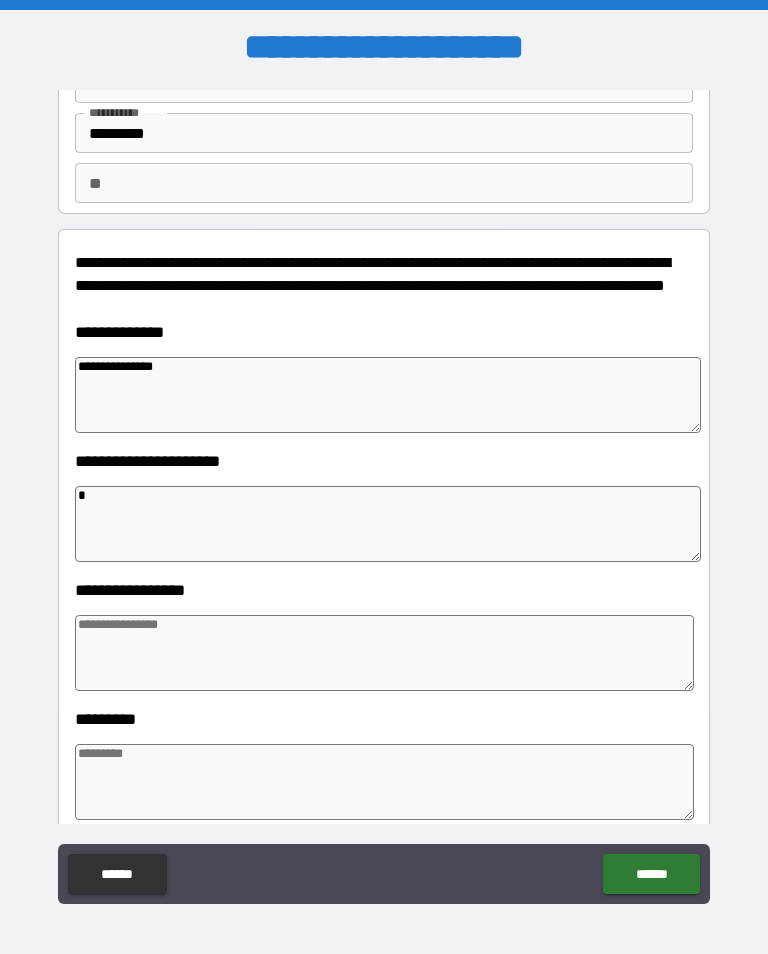 type on "*" 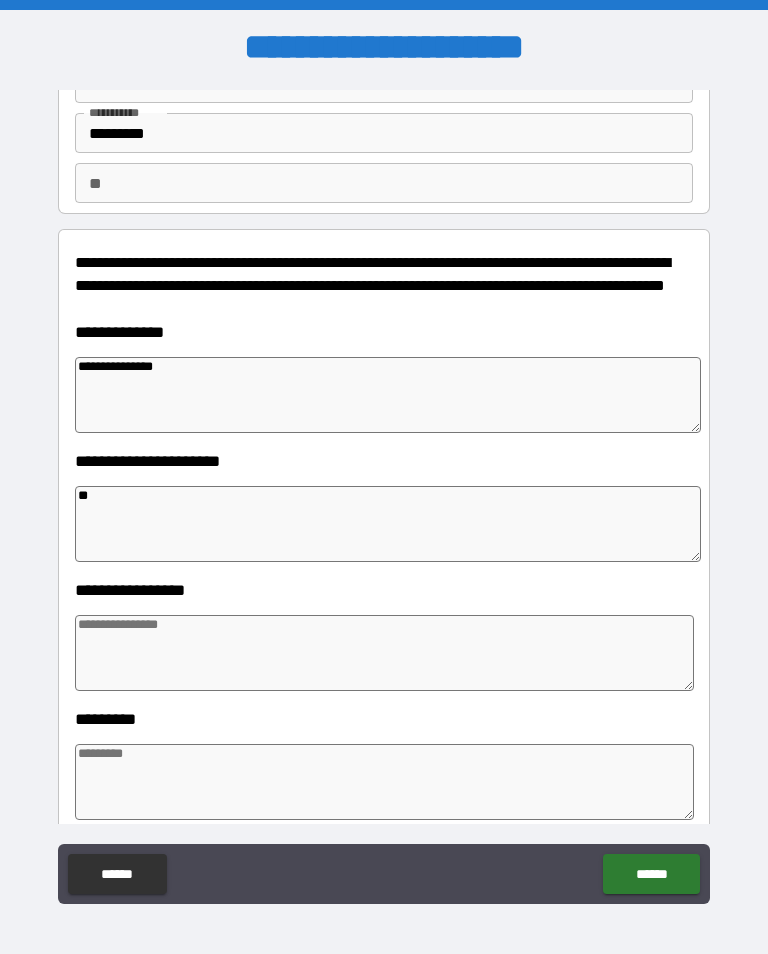 type on "*" 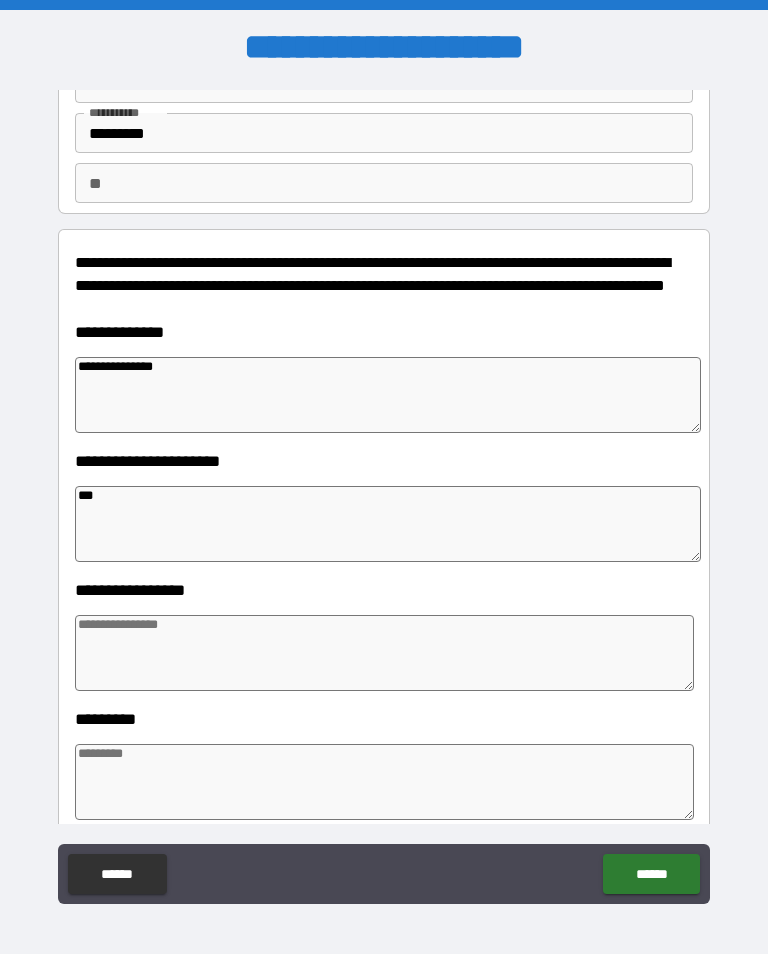 type on "*" 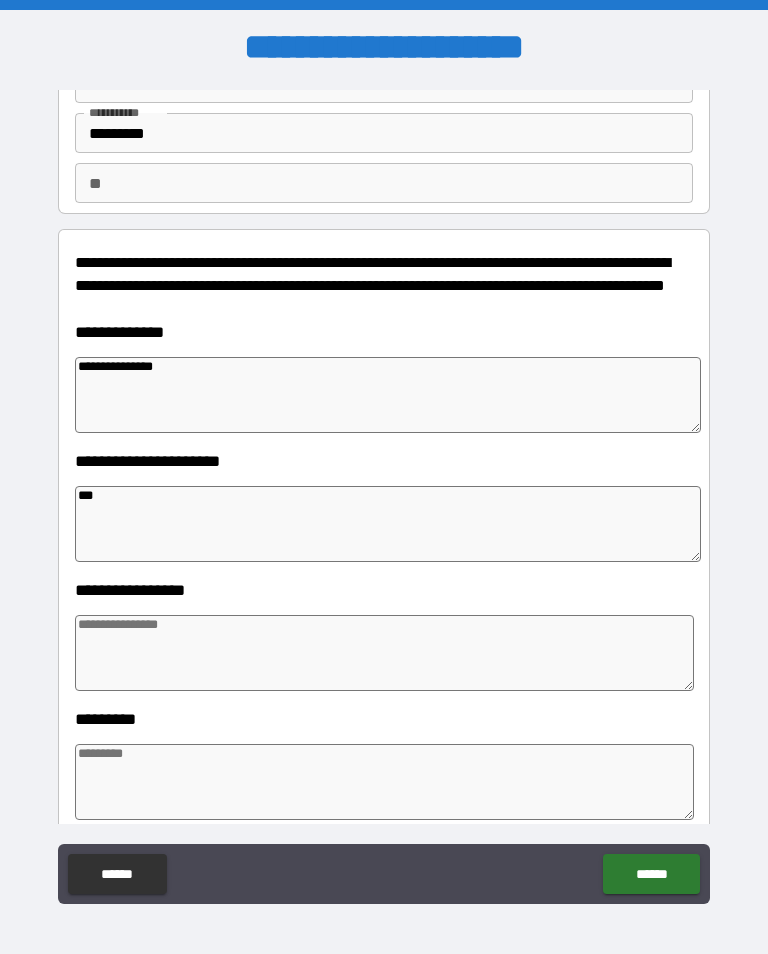 type on "*" 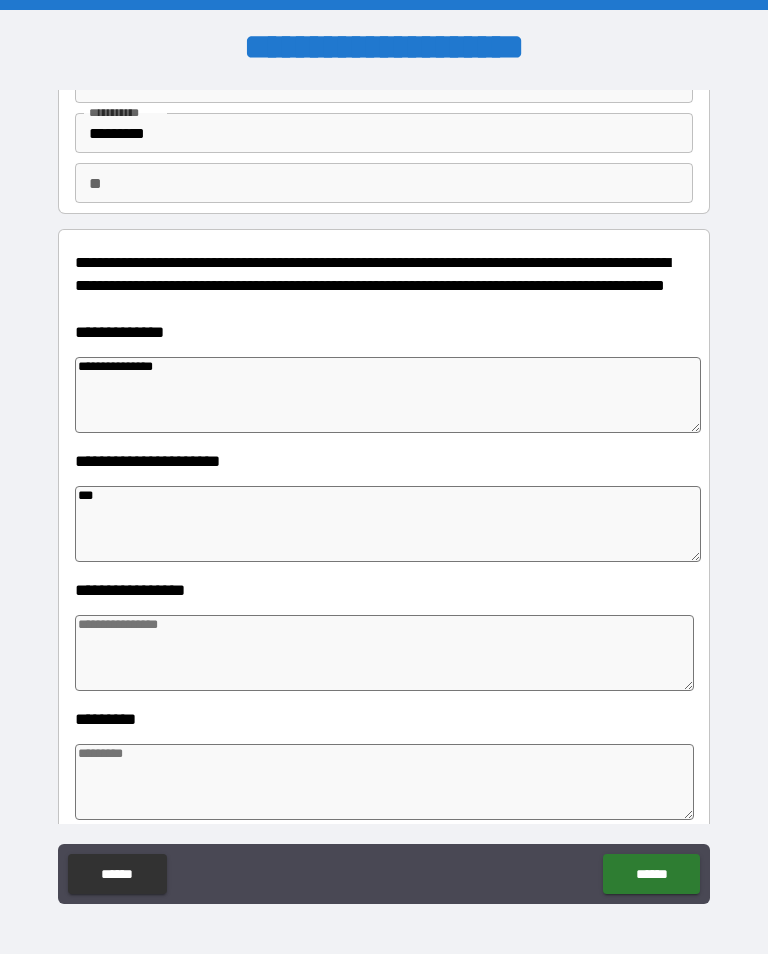type on "*" 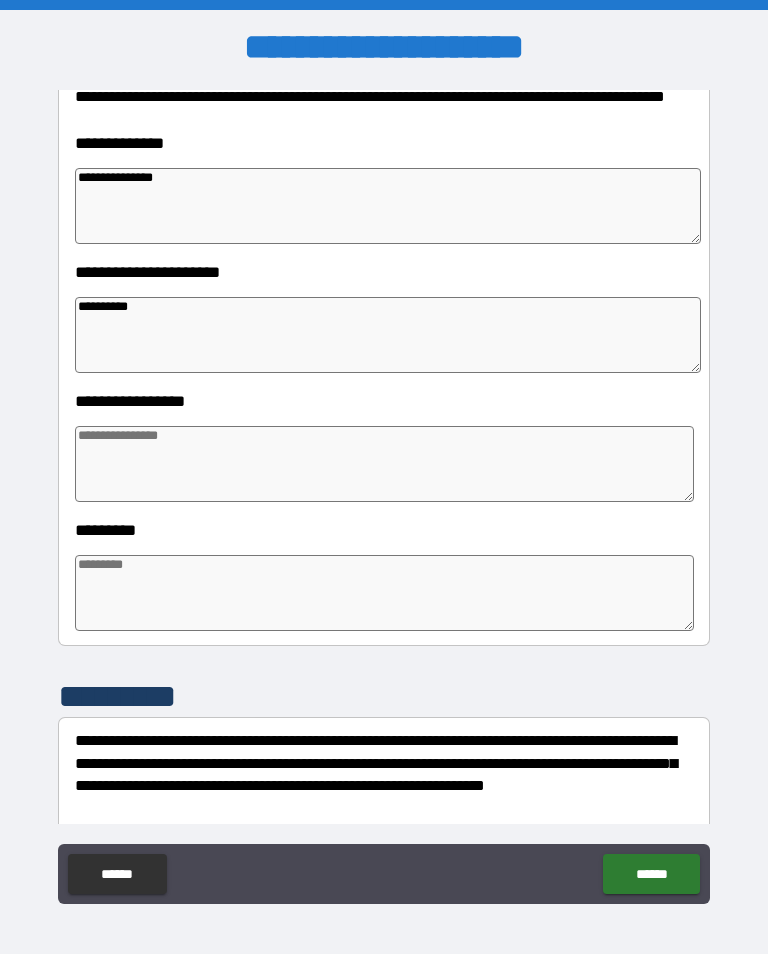 scroll, scrollTop: 308, scrollLeft: 0, axis: vertical 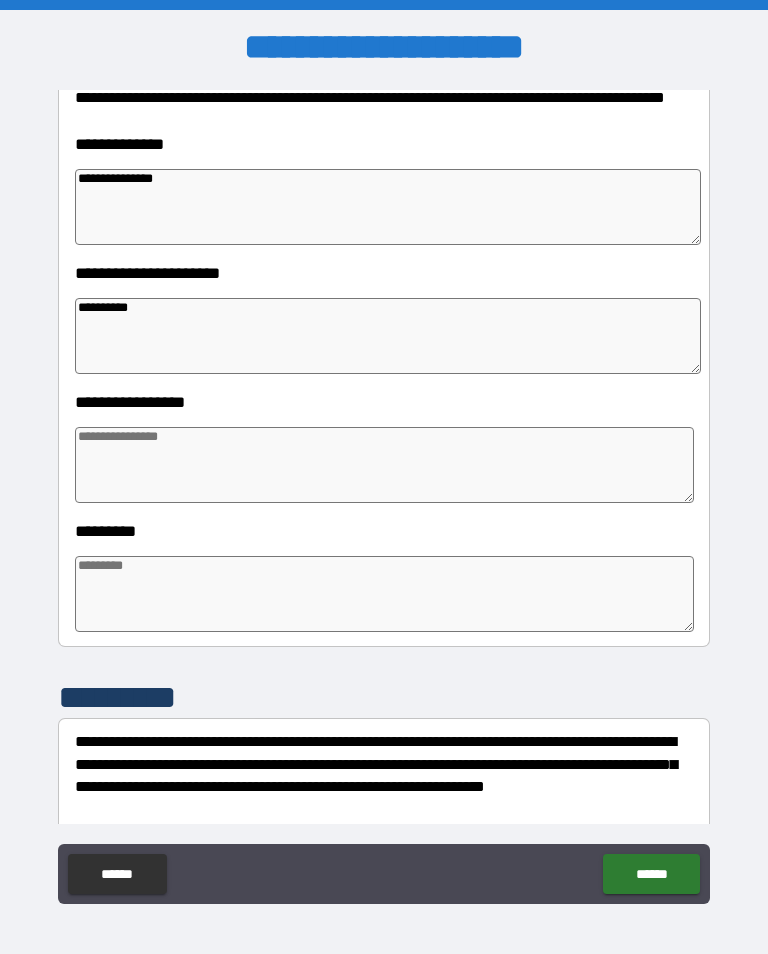 click at bounding box center [384, 465] 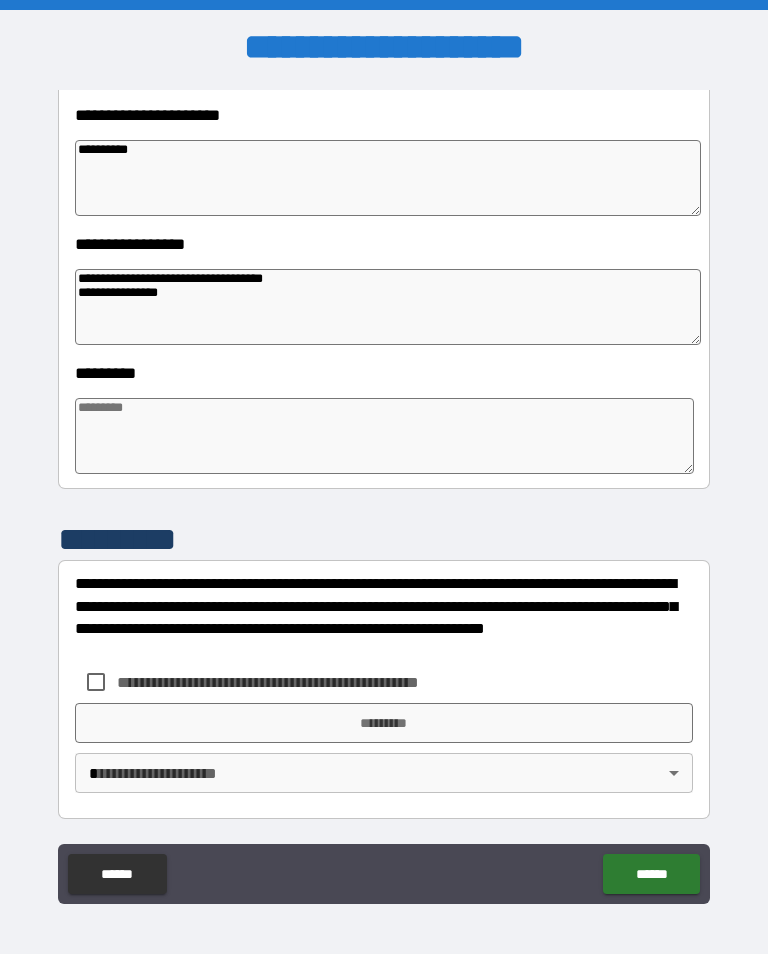 scroll, scrollTop: 466, scrollLeft: 0, axis: vertical 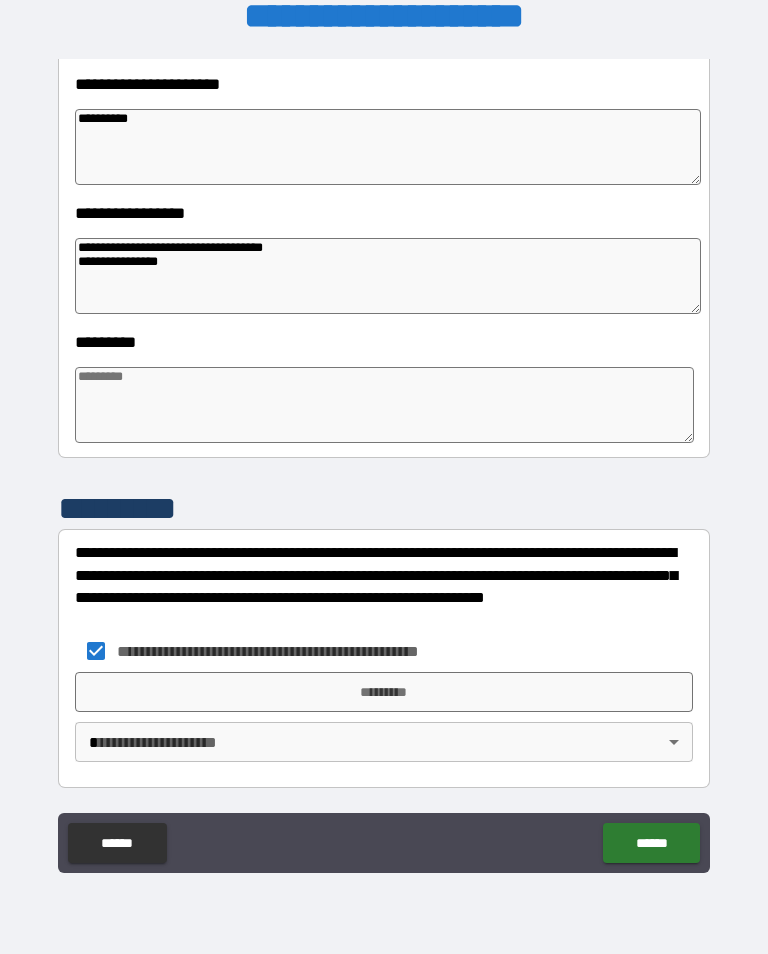 click on "*********" at bounding box center [384, 692] 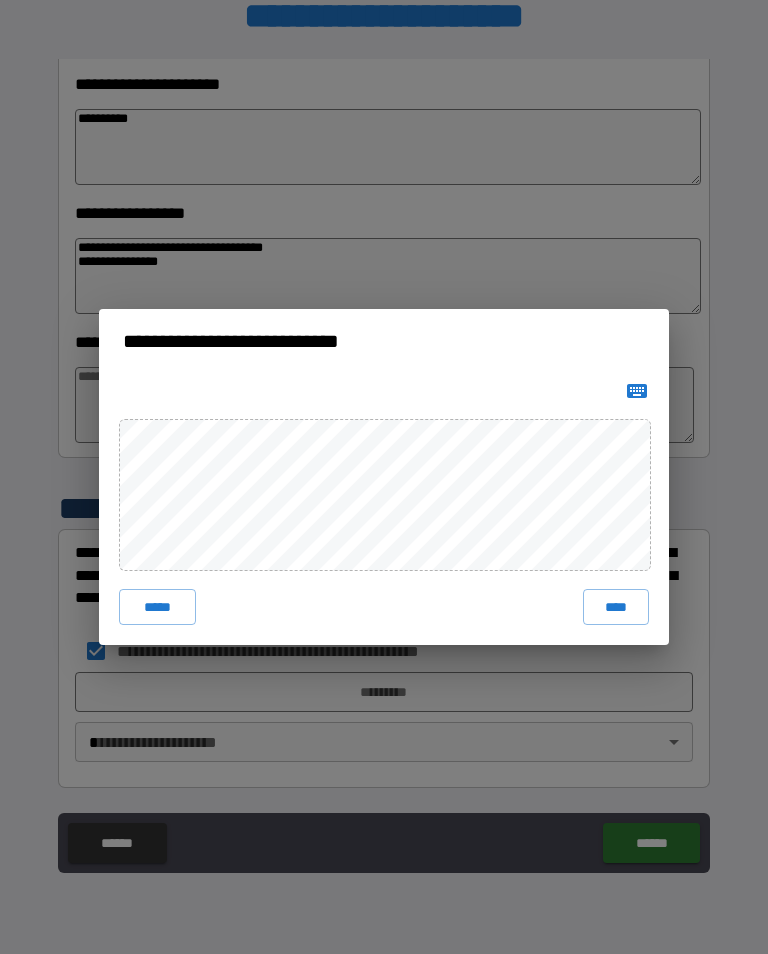 click on "****" at bounding box center (616, 607) 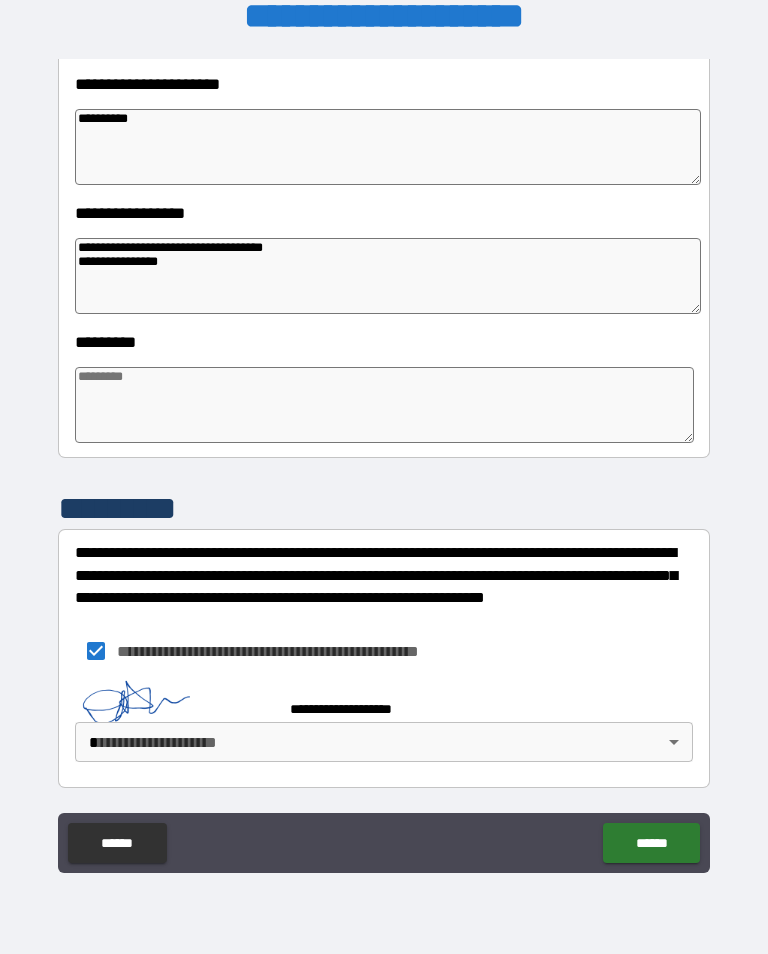 scroll, scrollTop: 456, scrollLeft: 0, axis: vertical 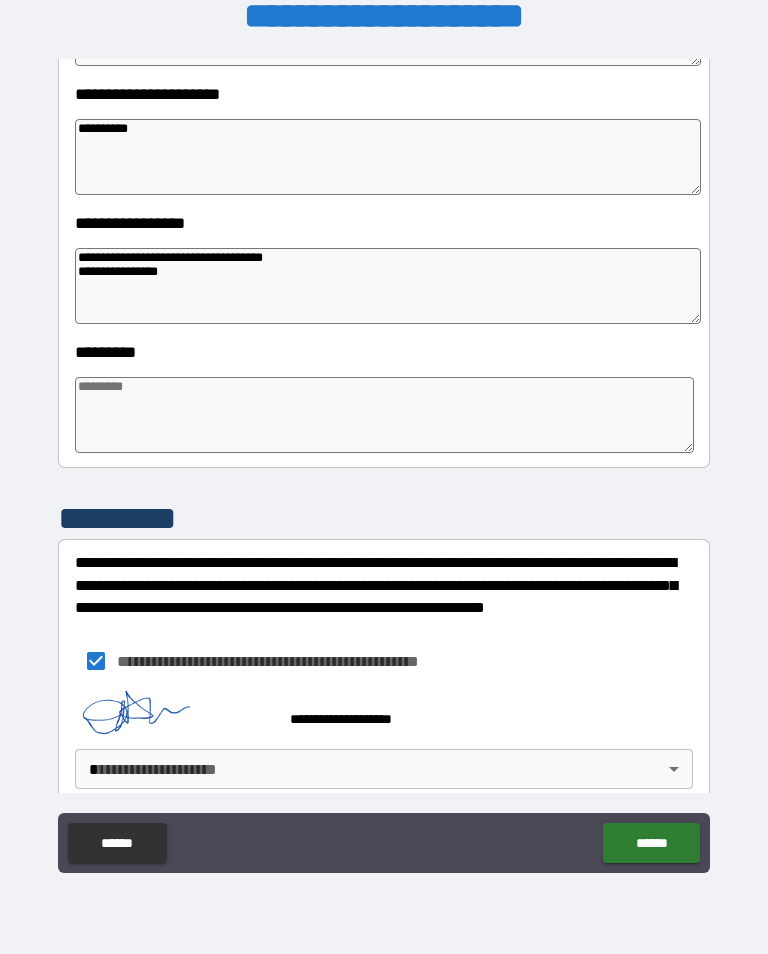 click on "**********" at bounding box center [384, 461] 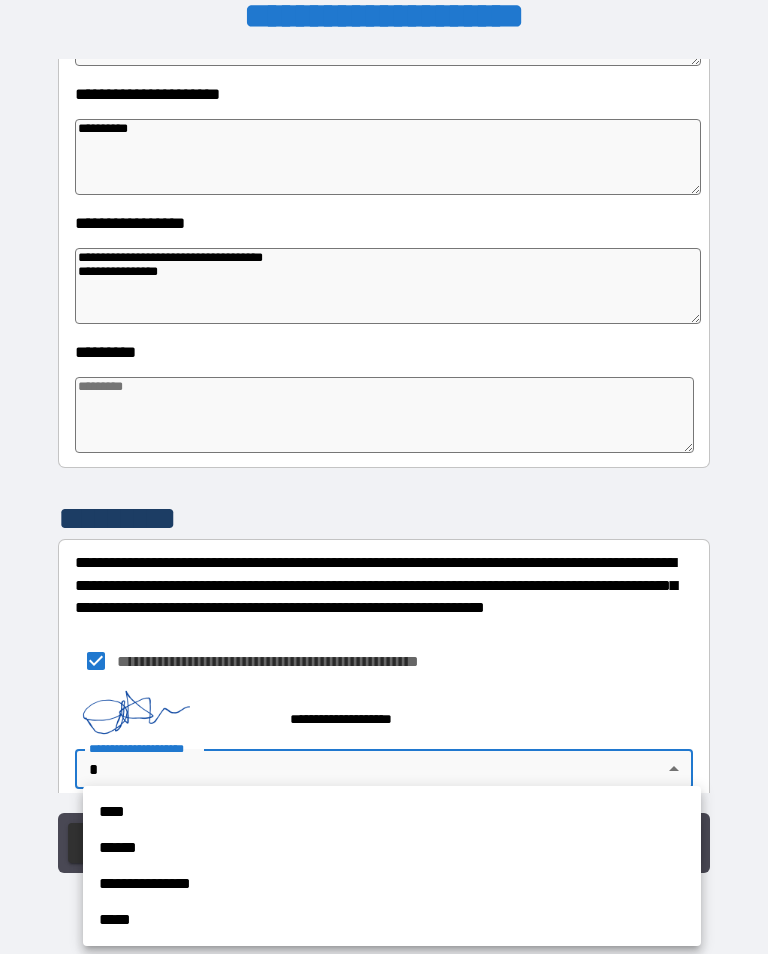 click on "****" at bounding box center [392, 812] 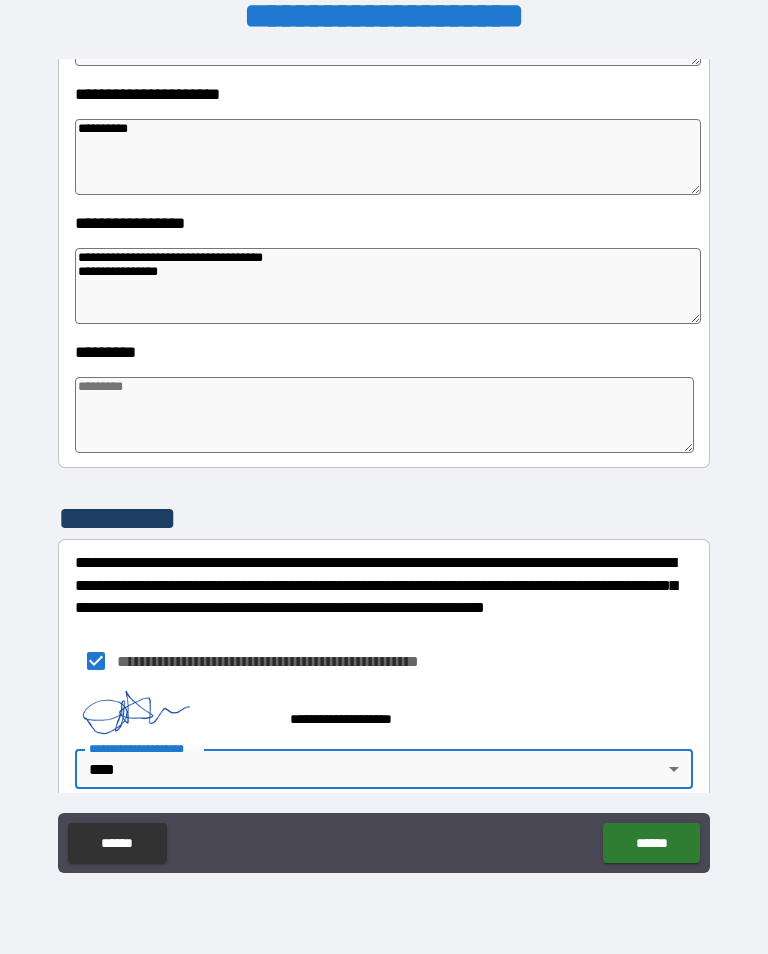 click on "******" at bounding box center [651, 843] 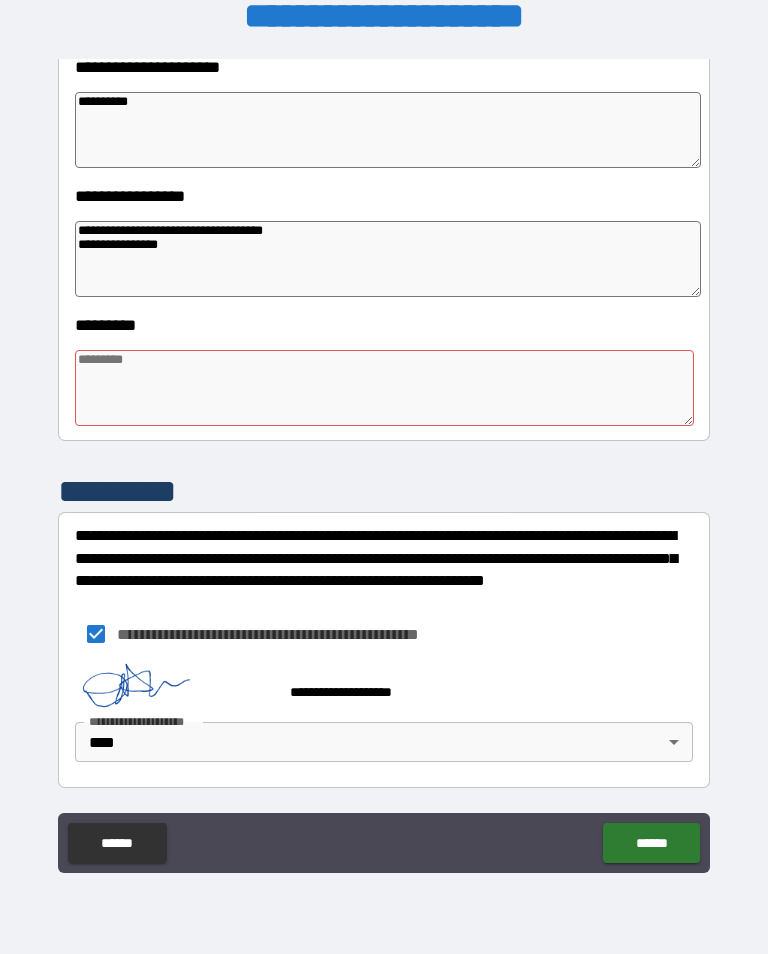 scroll, scrollTop: 483, scrollLeft: 0, axis: vertical 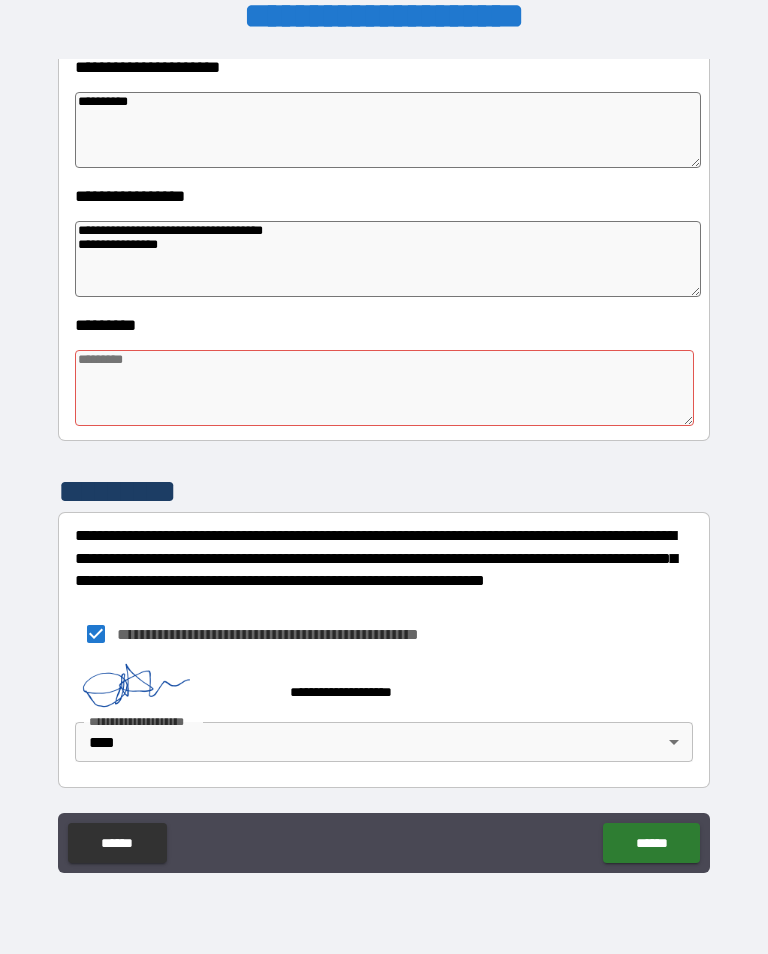 click at bounding box center (384, 388) 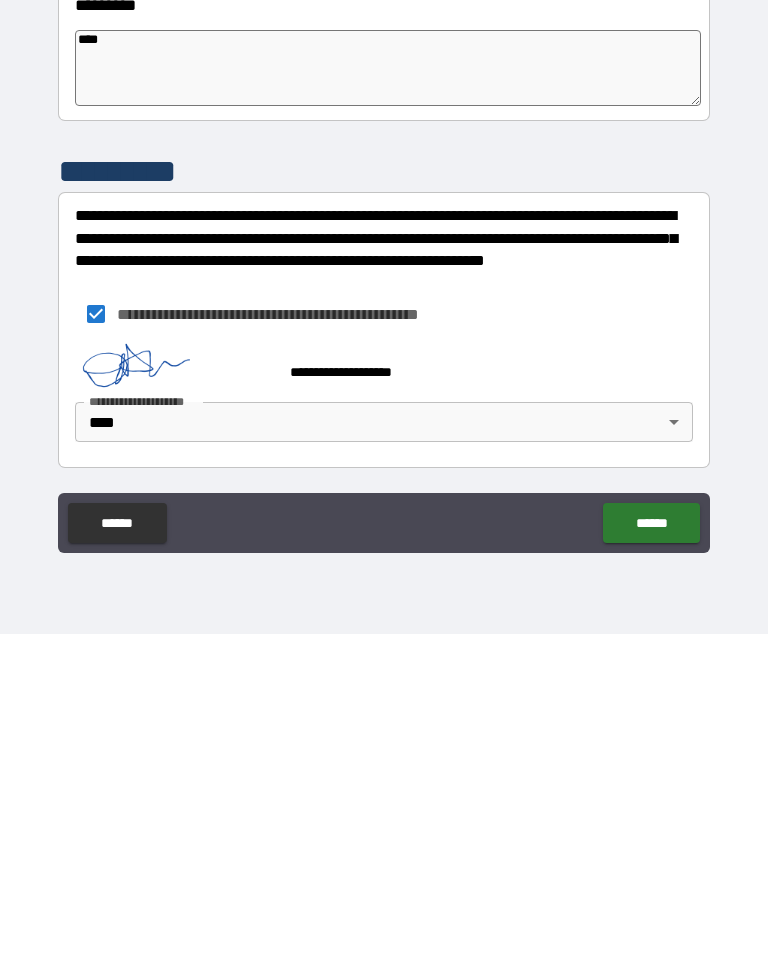 click on "******" at bounding box center (651, 843) 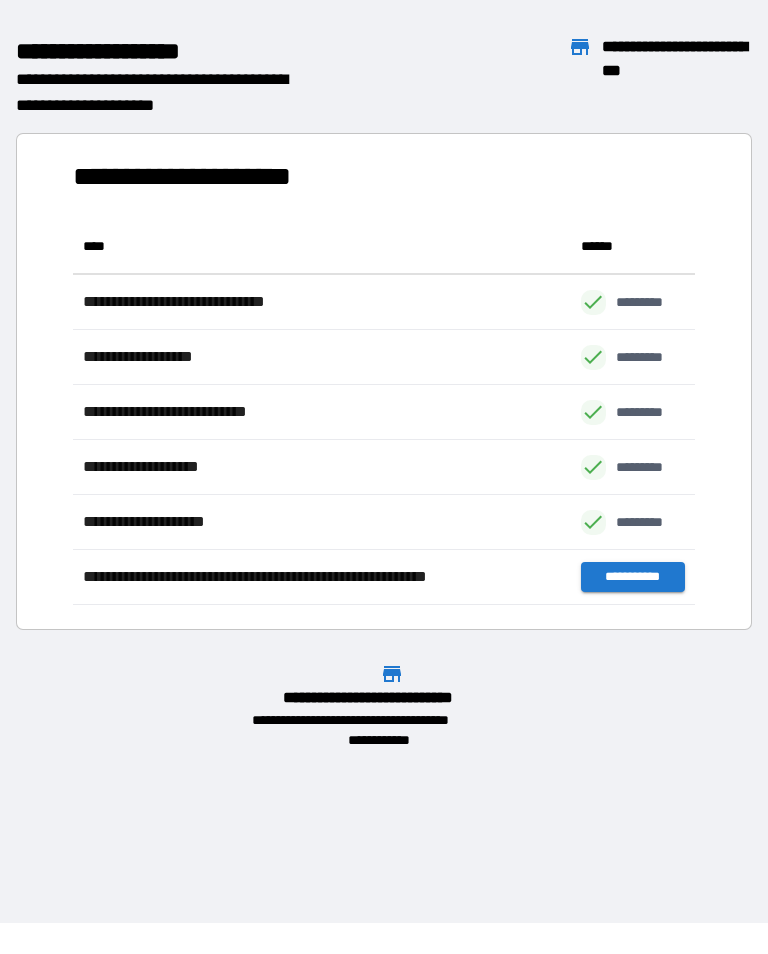 scroll, scrollTop: 386, scrollLeft: 622, axis: both 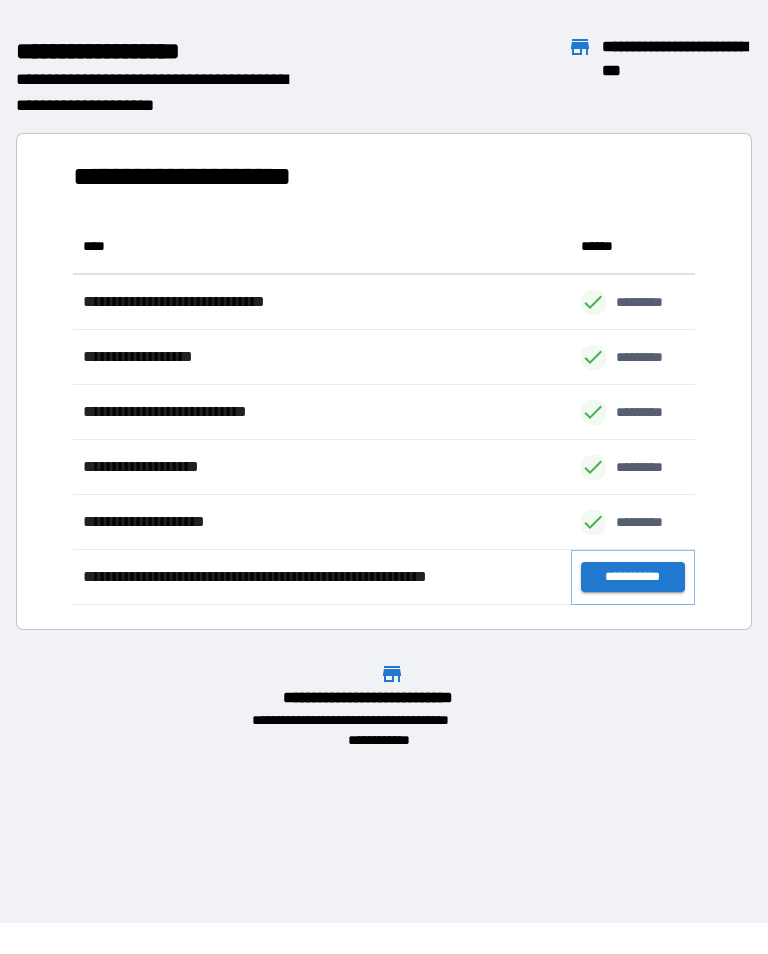 click on "**********" at bounding box center (633, 577) 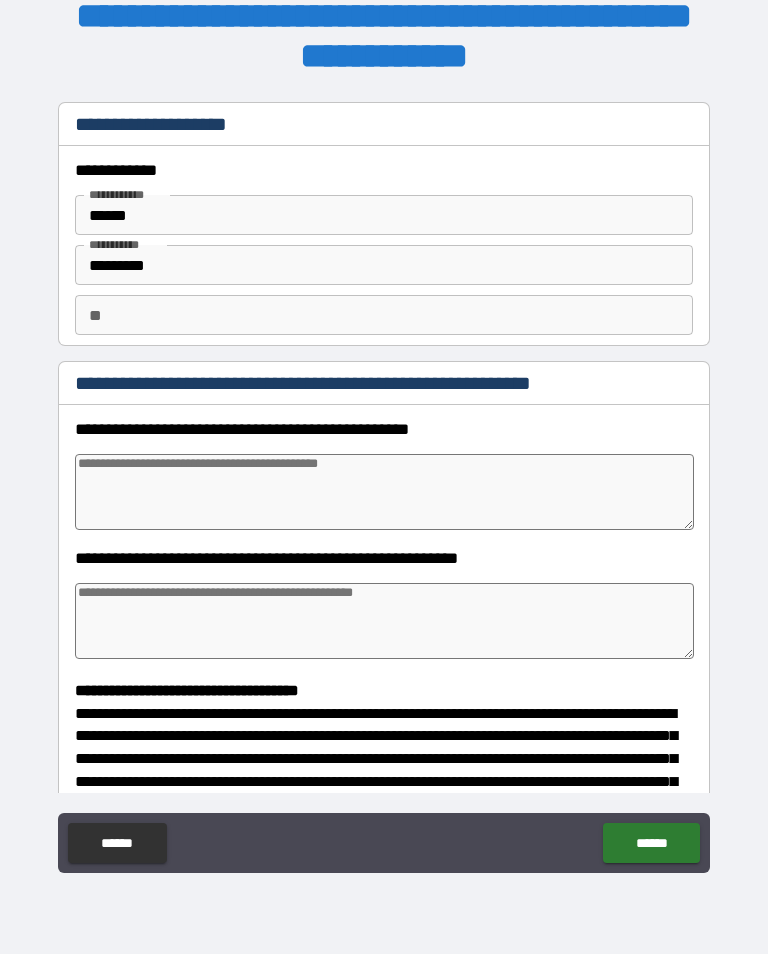 click at bounding box center (384, 492) 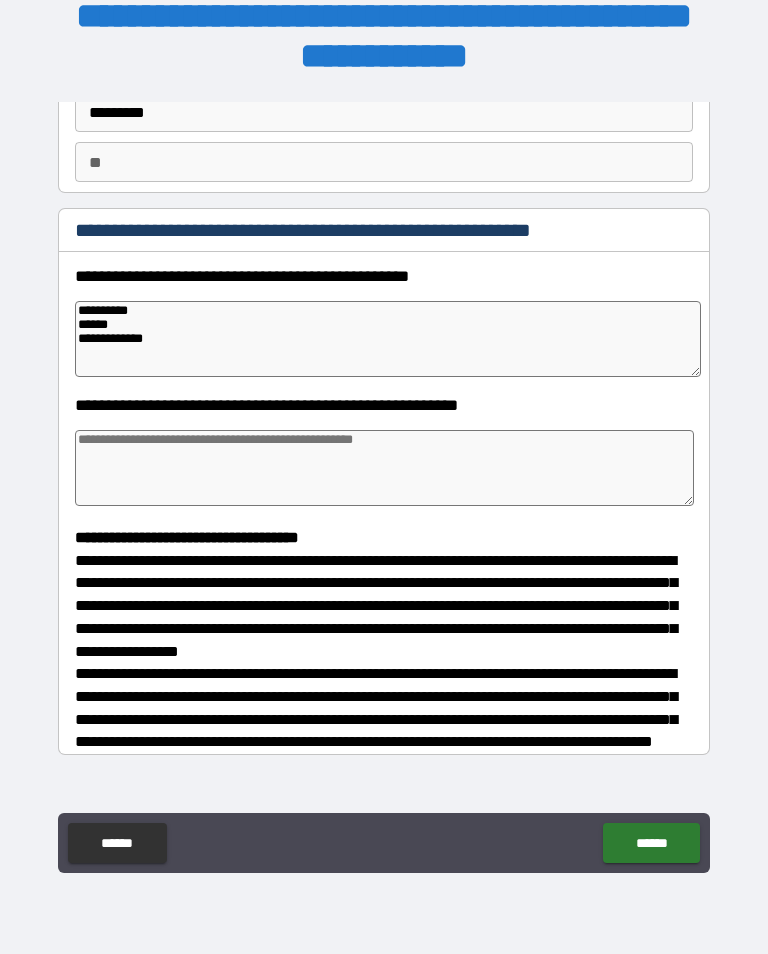 scroll, scrollTop: 151, scrollLeft: 0, axis: vertical 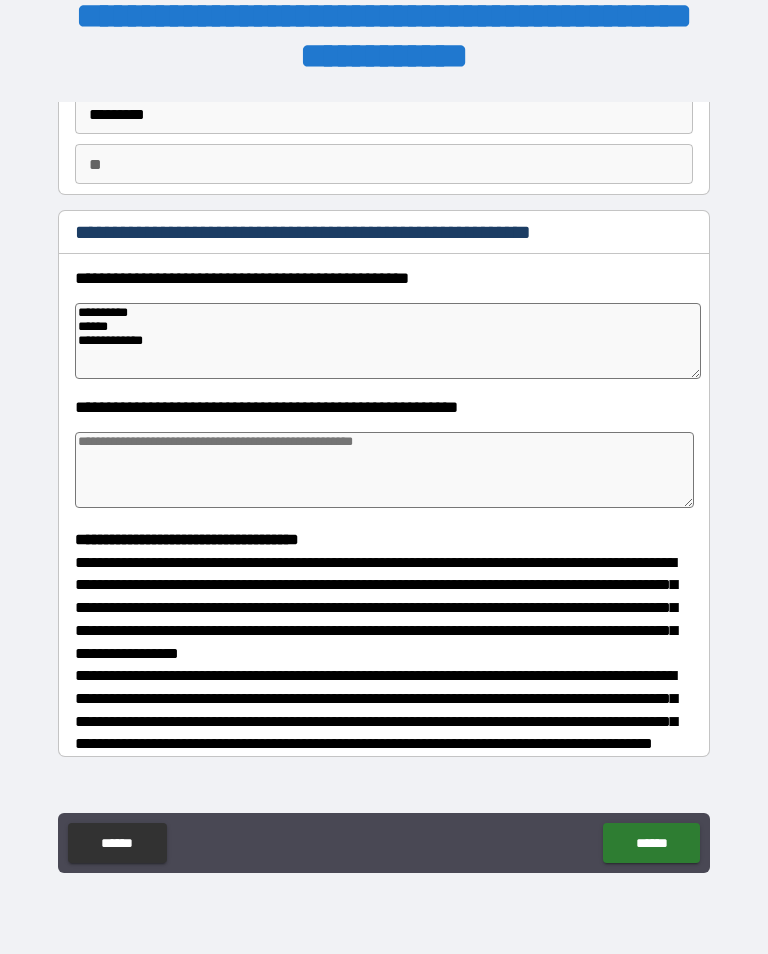 click at bounding box center [384, 470] 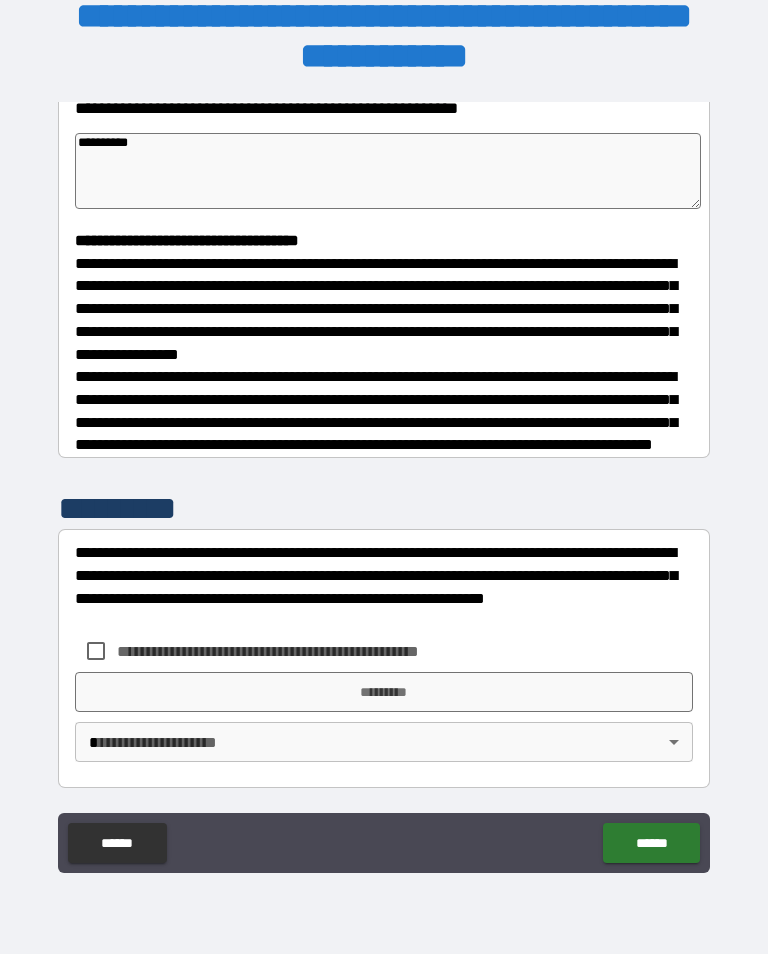 scroll, scrollTop: 465, scrollLeft: 0, axis: vertical 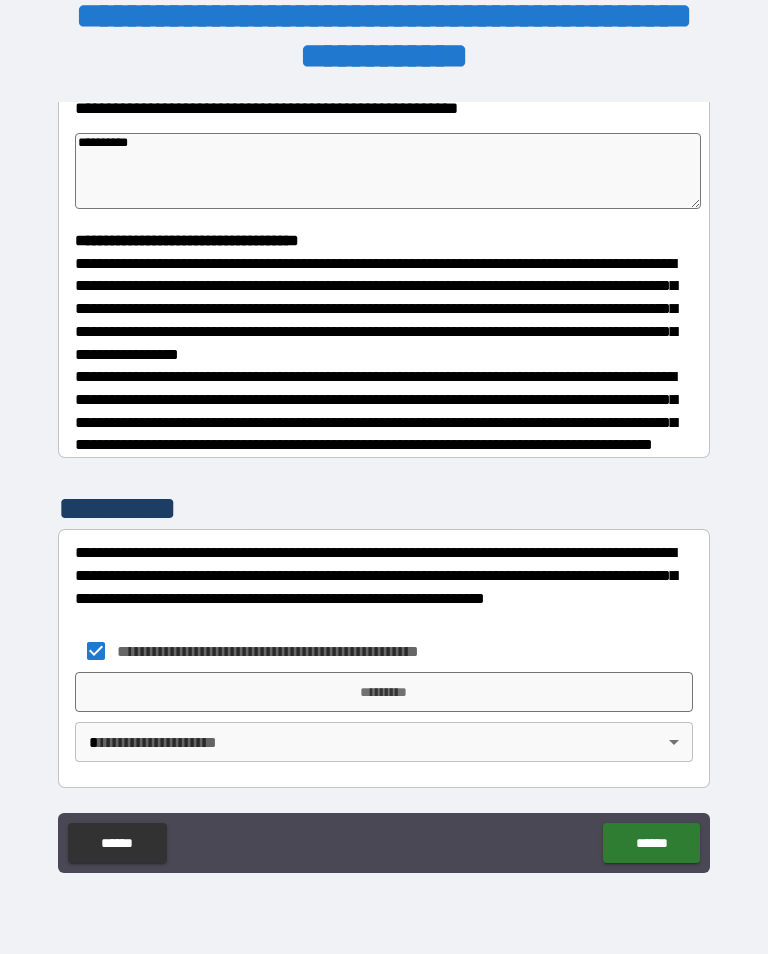 click on "*********" at bounding box center (384, 692) 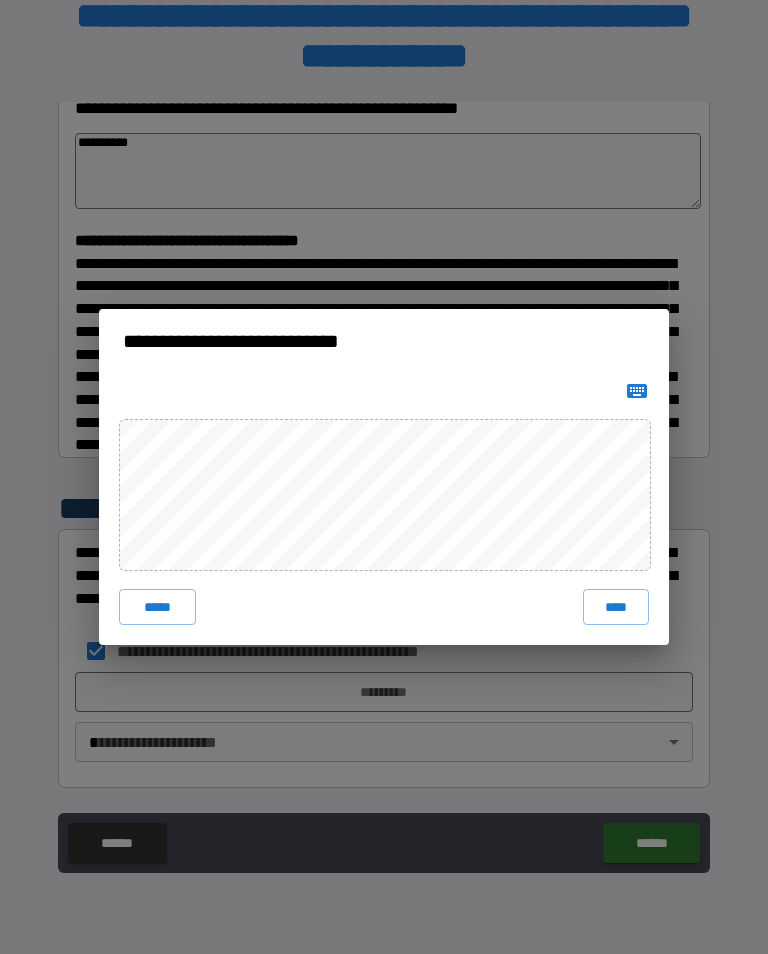 click on "****" at bounding box center [616, 607] 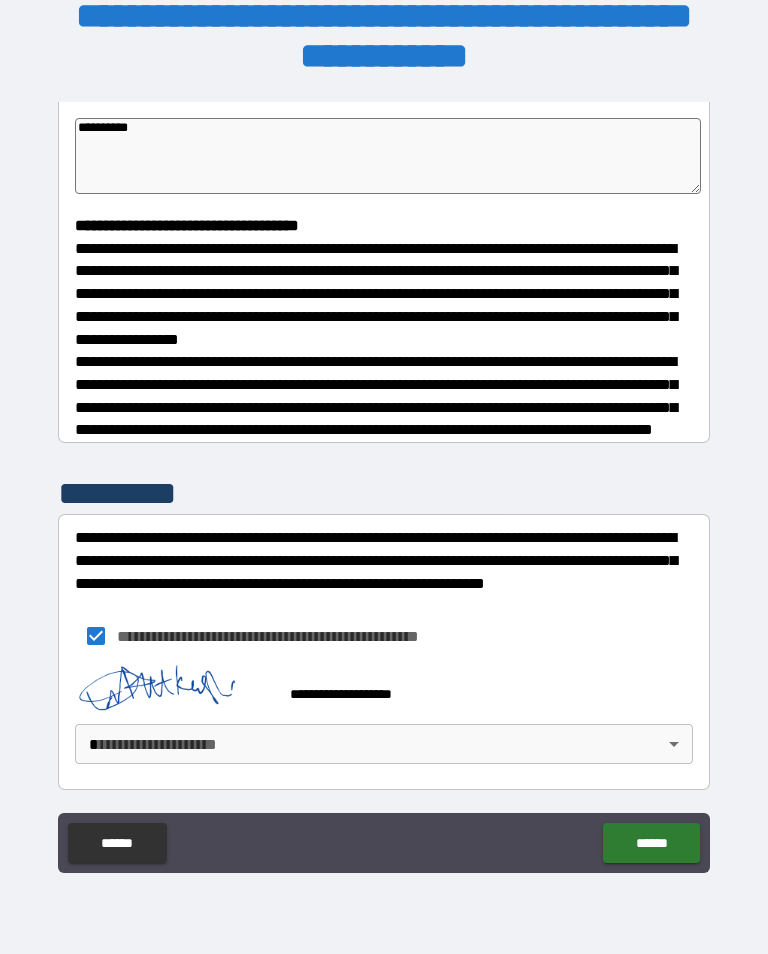scroll, scrollTop: 455, scrollLeft: 0, axis: vertical 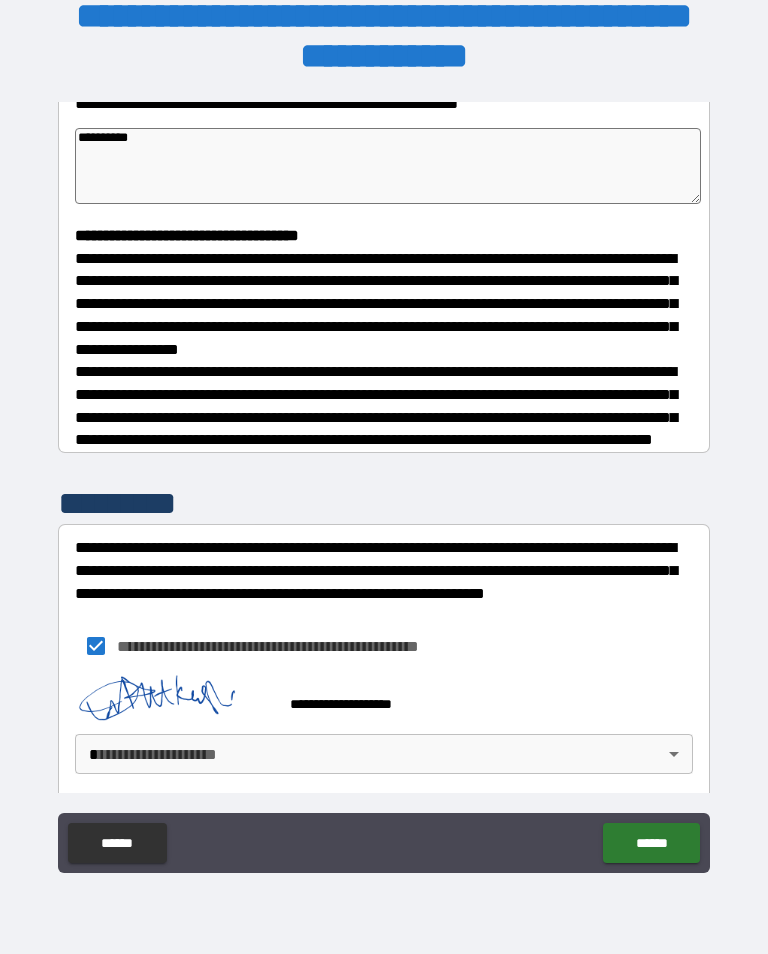 click on "**********" at bounding box center (384, 461) 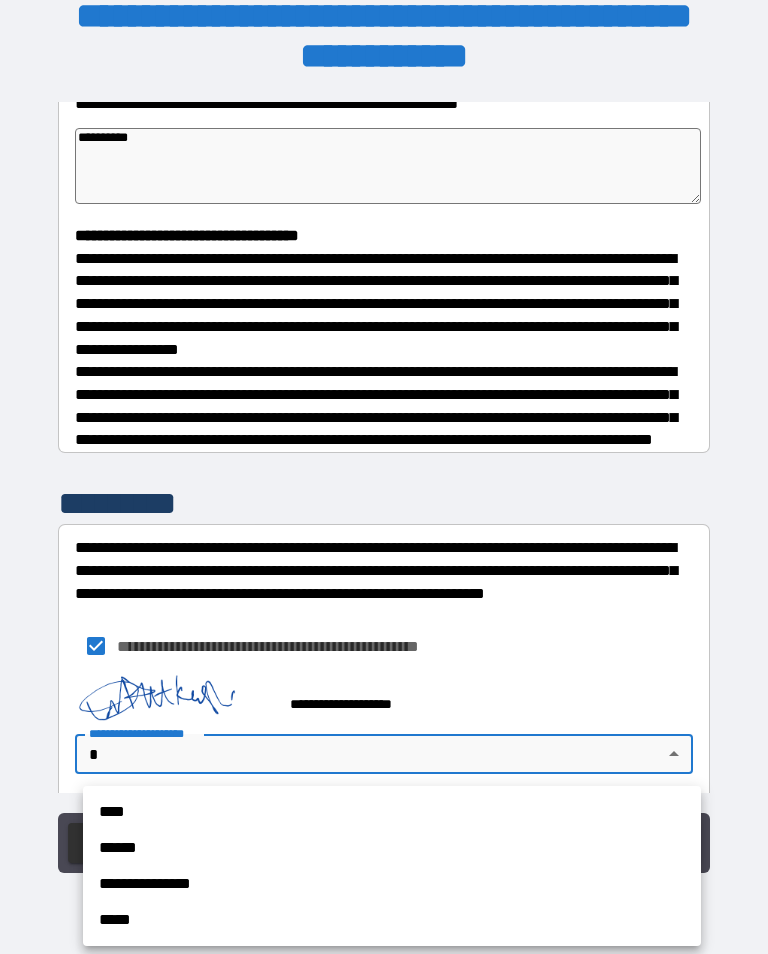 click on "****" at bounding box center [392, 812] 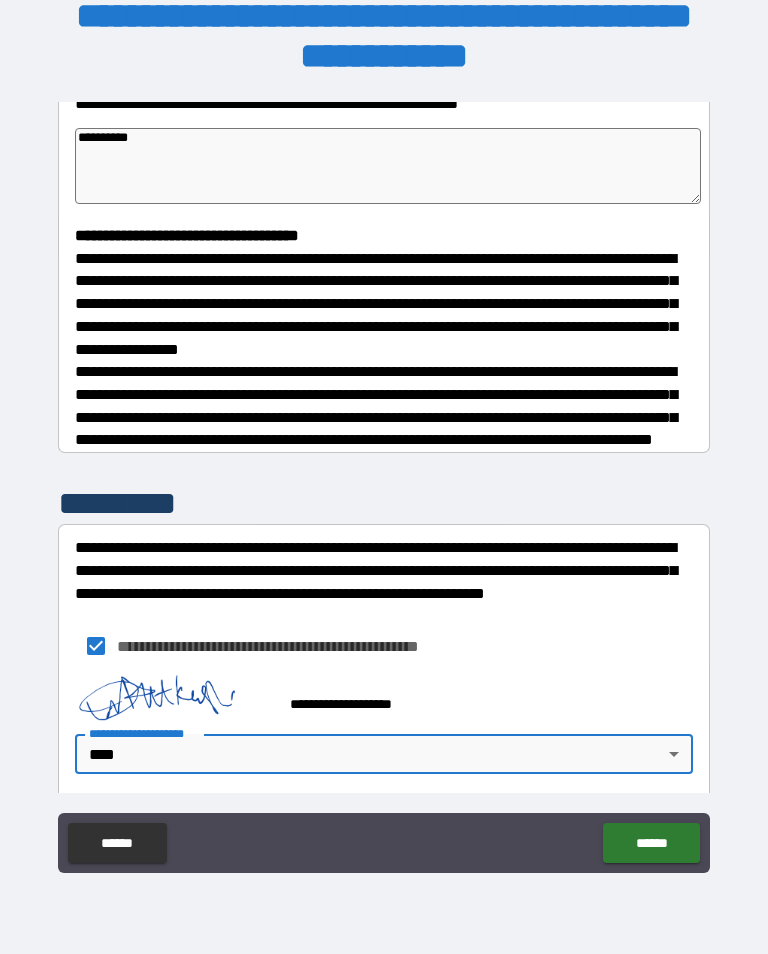 click on "******" at bounding box center (651, 843) 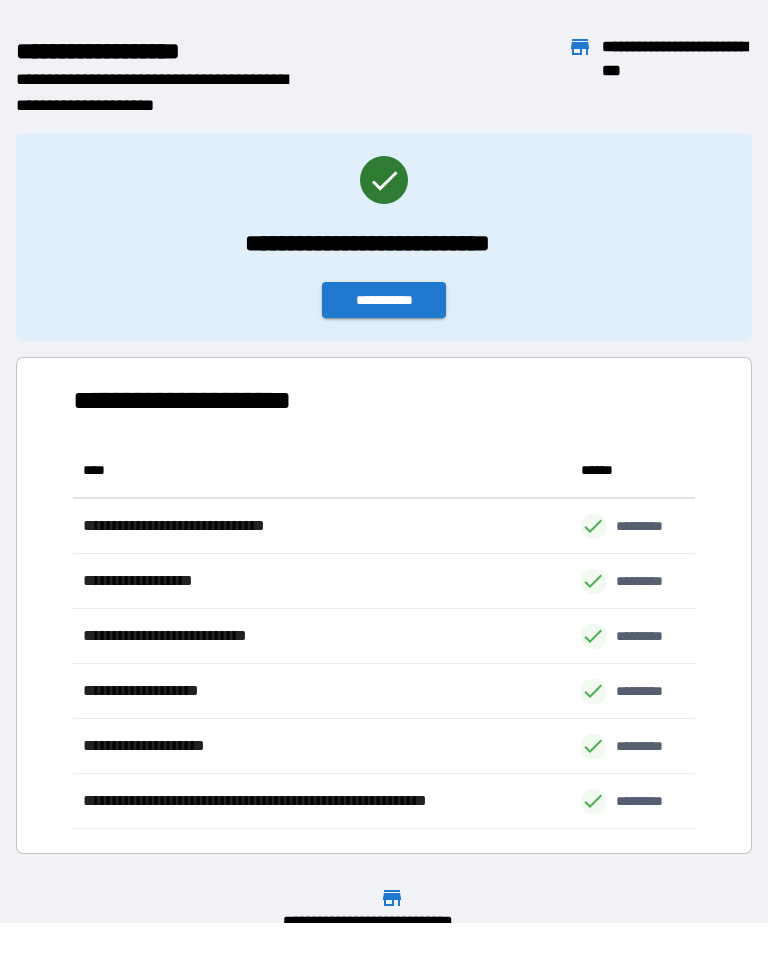 scroll, scrollTop: 1, scrollLeft: 1, axis: both 